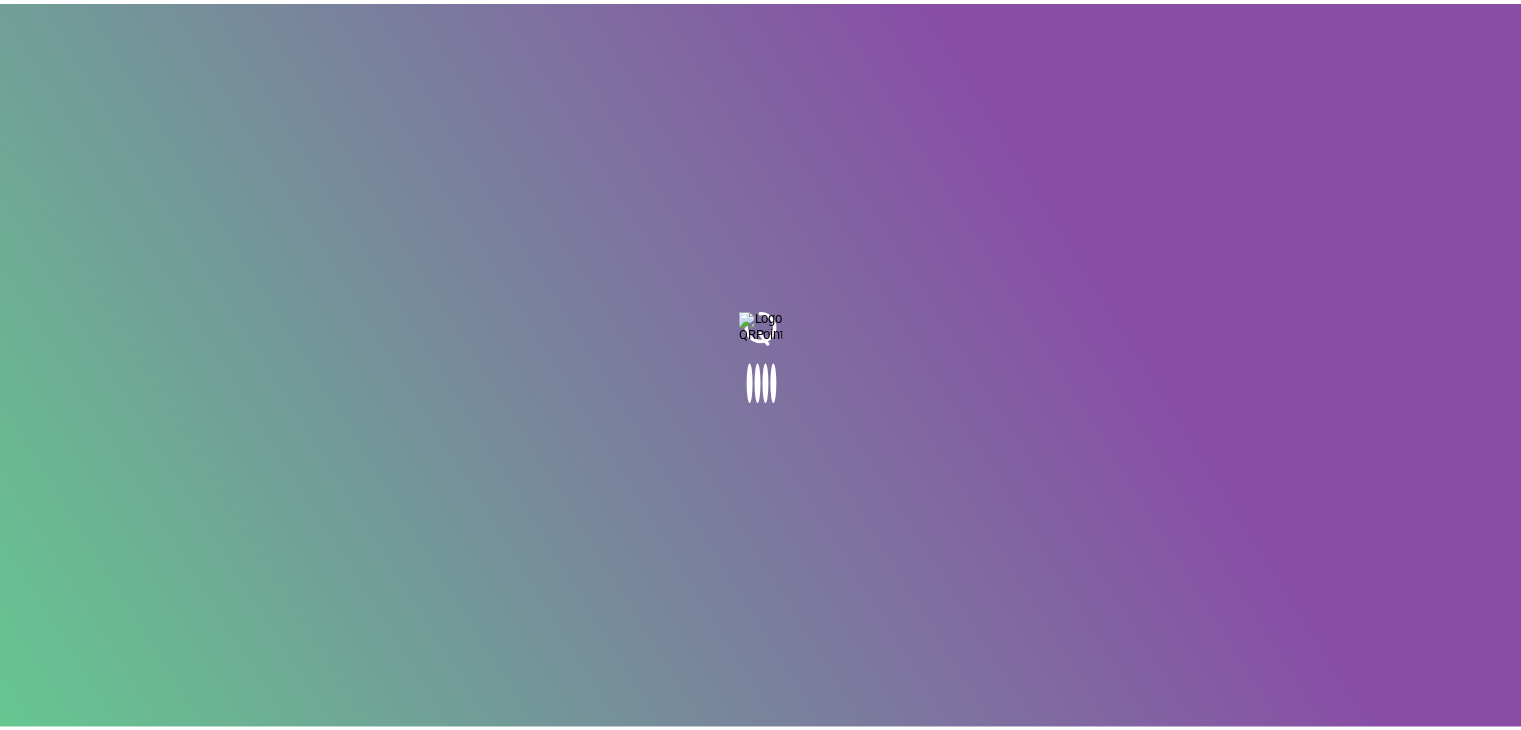 scroll, scrollTop: 0, scrollLeft: 0, axis: both 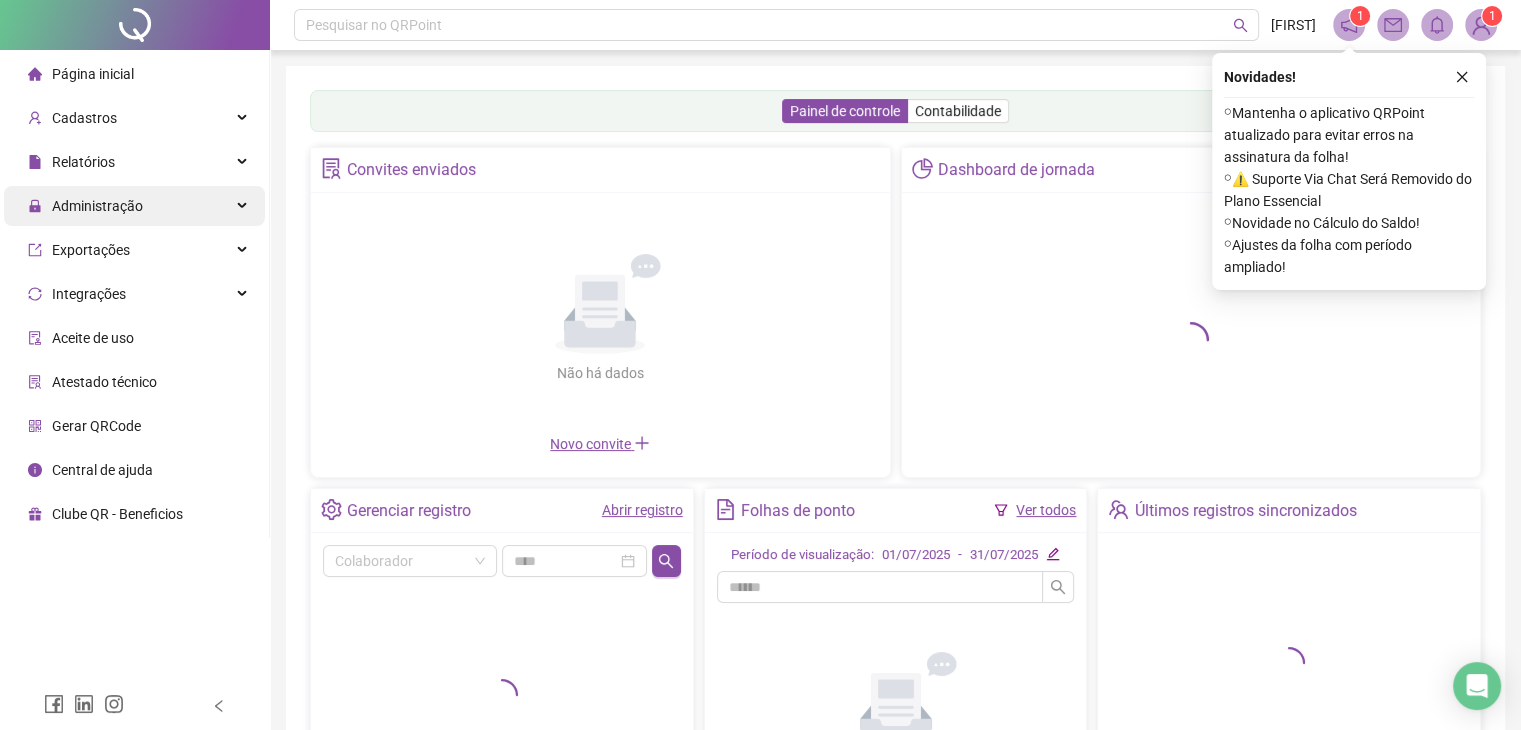 click on "Administração" at bounding box center [134, 206] 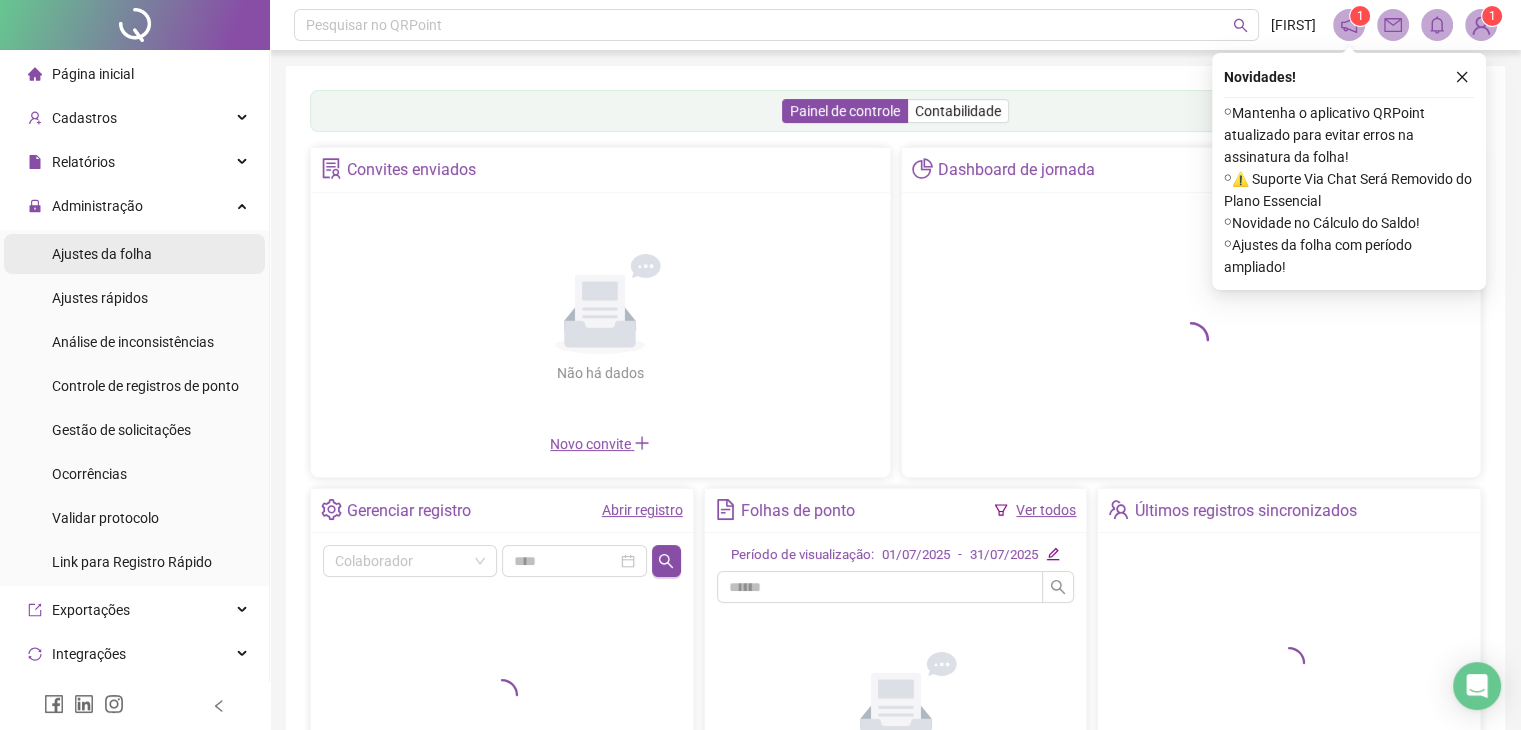 click on "Ajustes da folha" at bounding box center [102, 254] 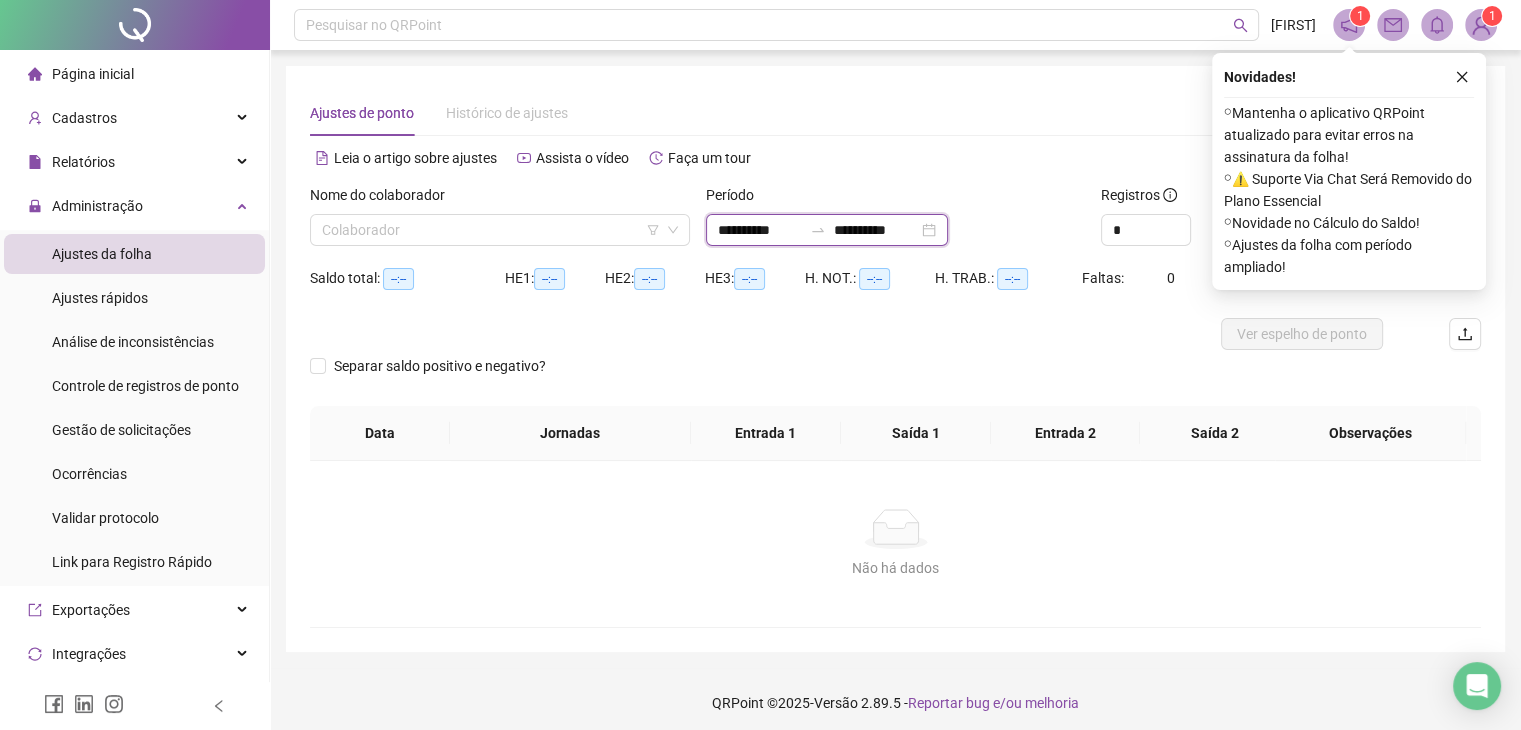 click on "**********" at bounding box center [760, 230] 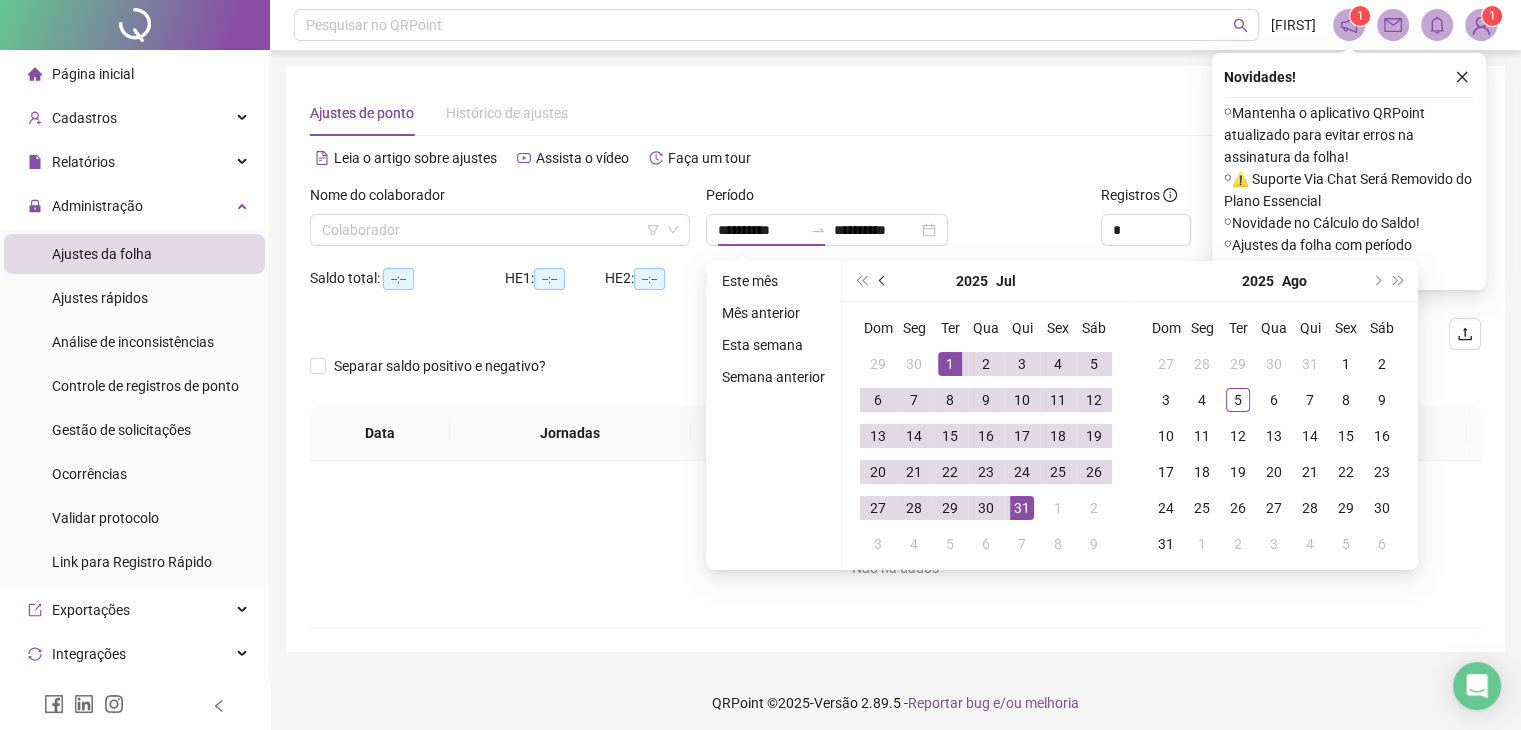 click at bounding box center (883, 281) 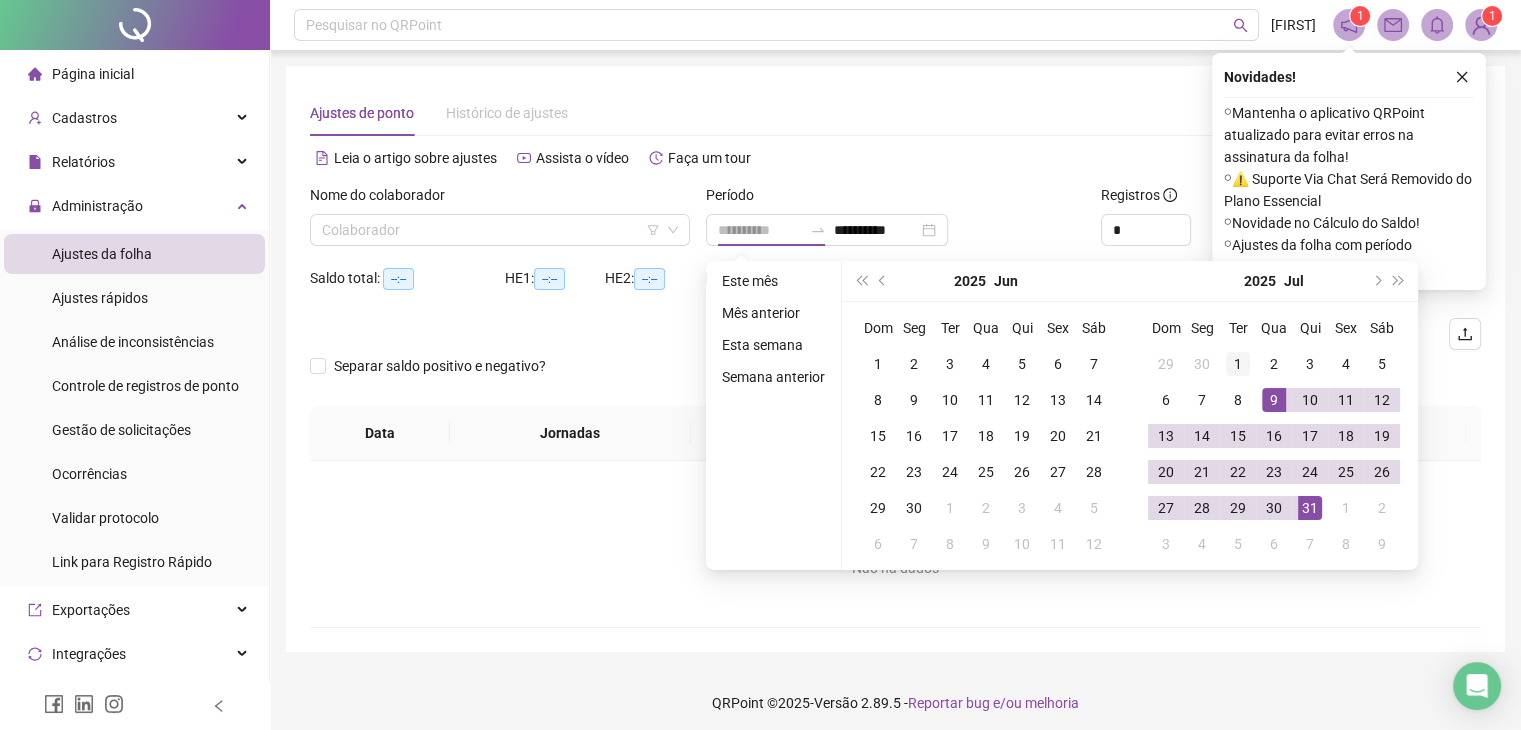 type on "**********" 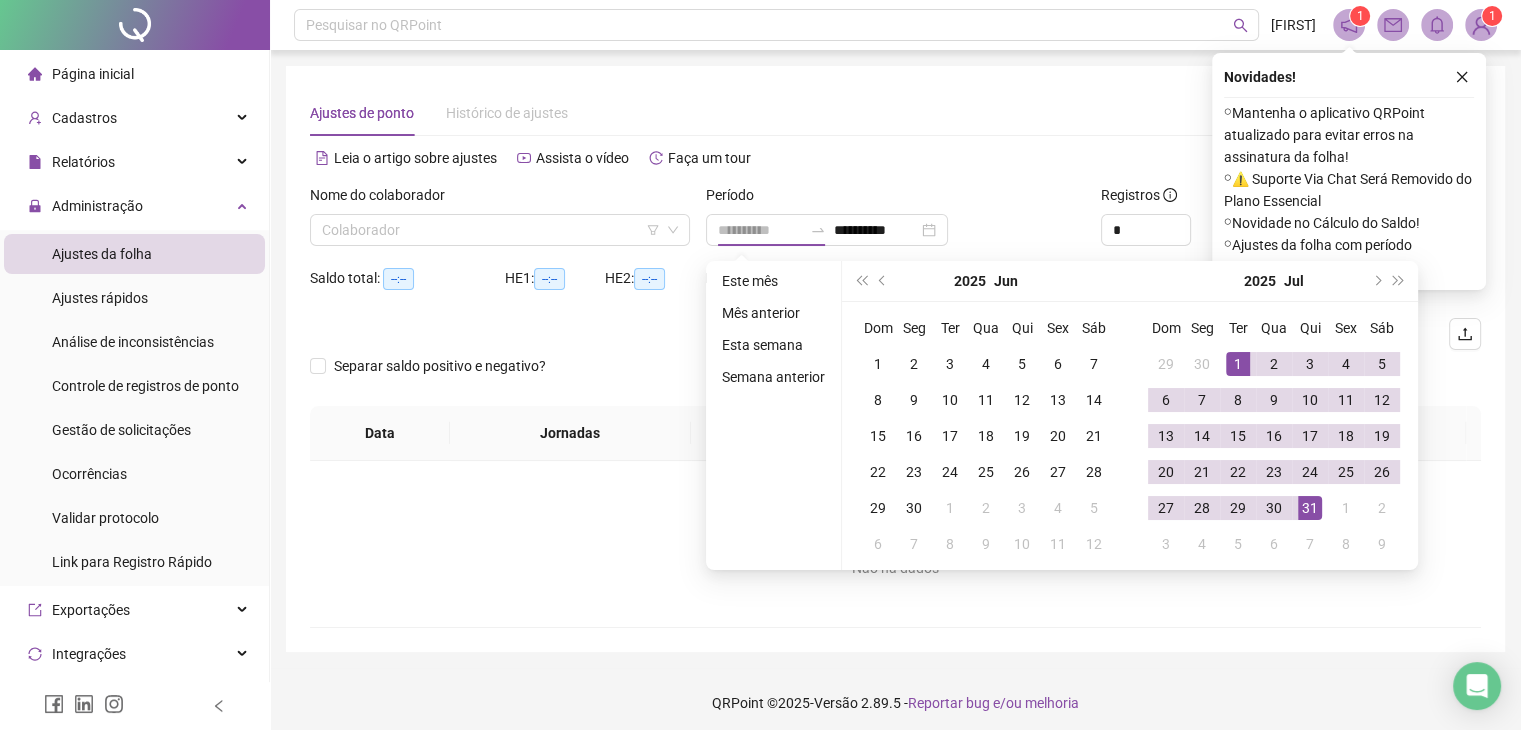 click on "1" at bounding box center [1238, 364] 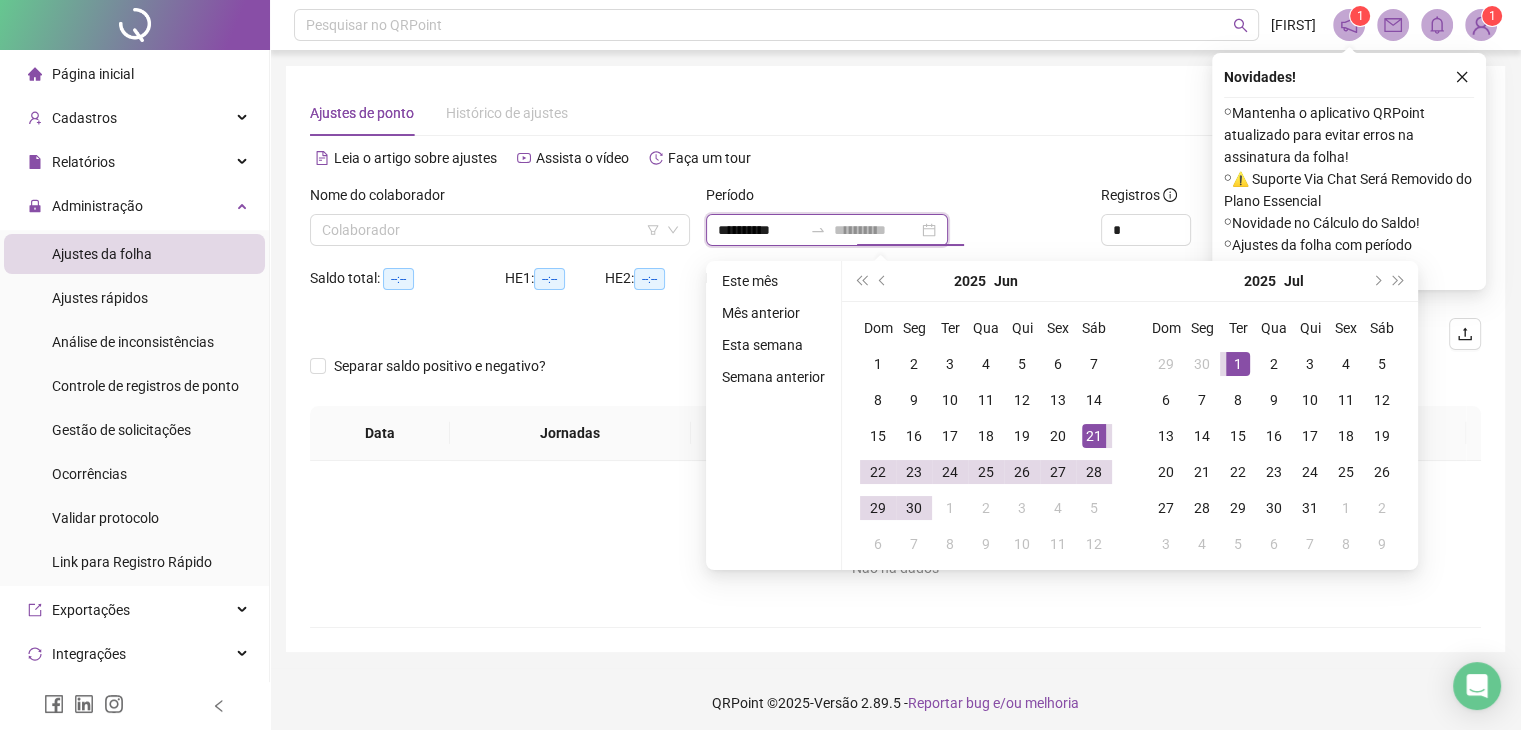 type on "**********" 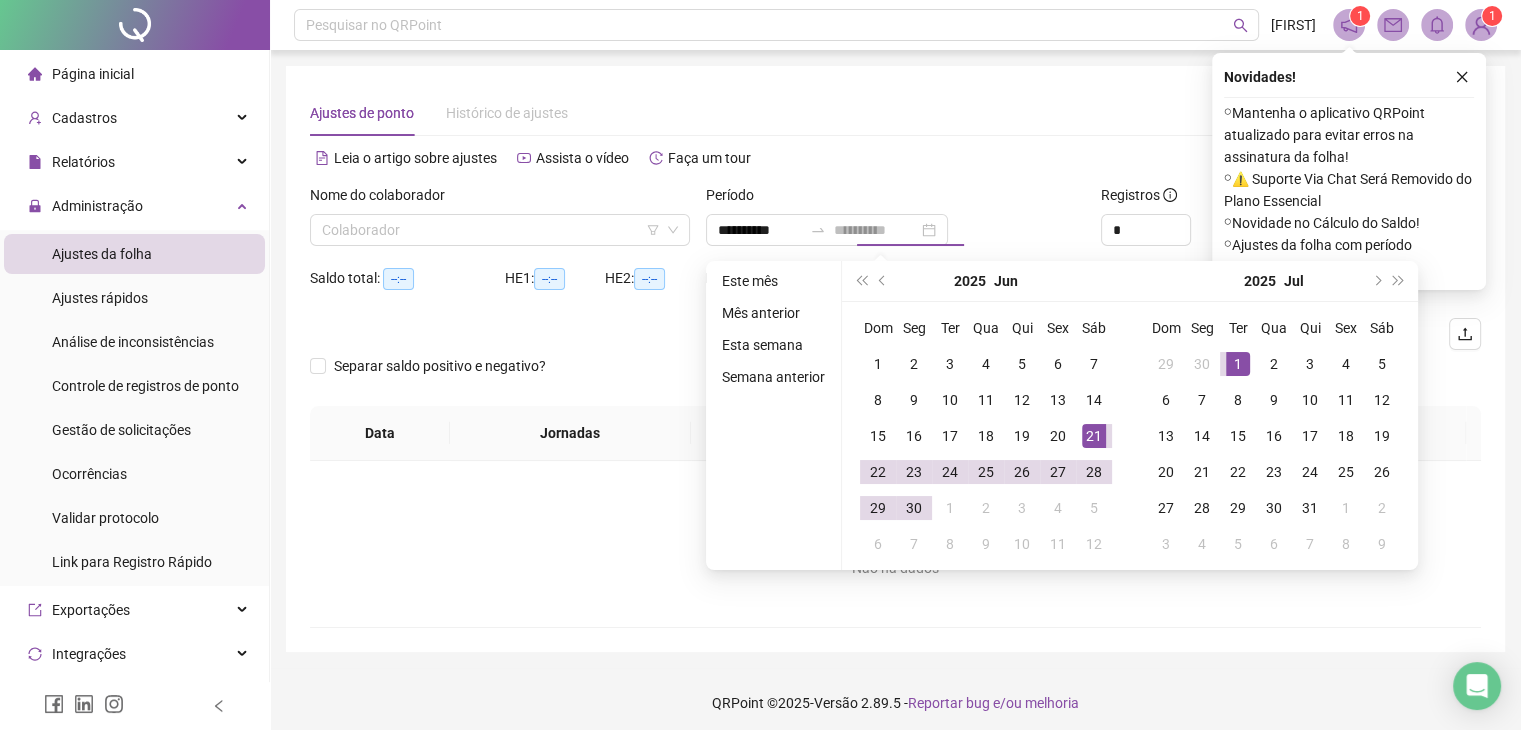 click on "21" at bounding box center [1094, 436] 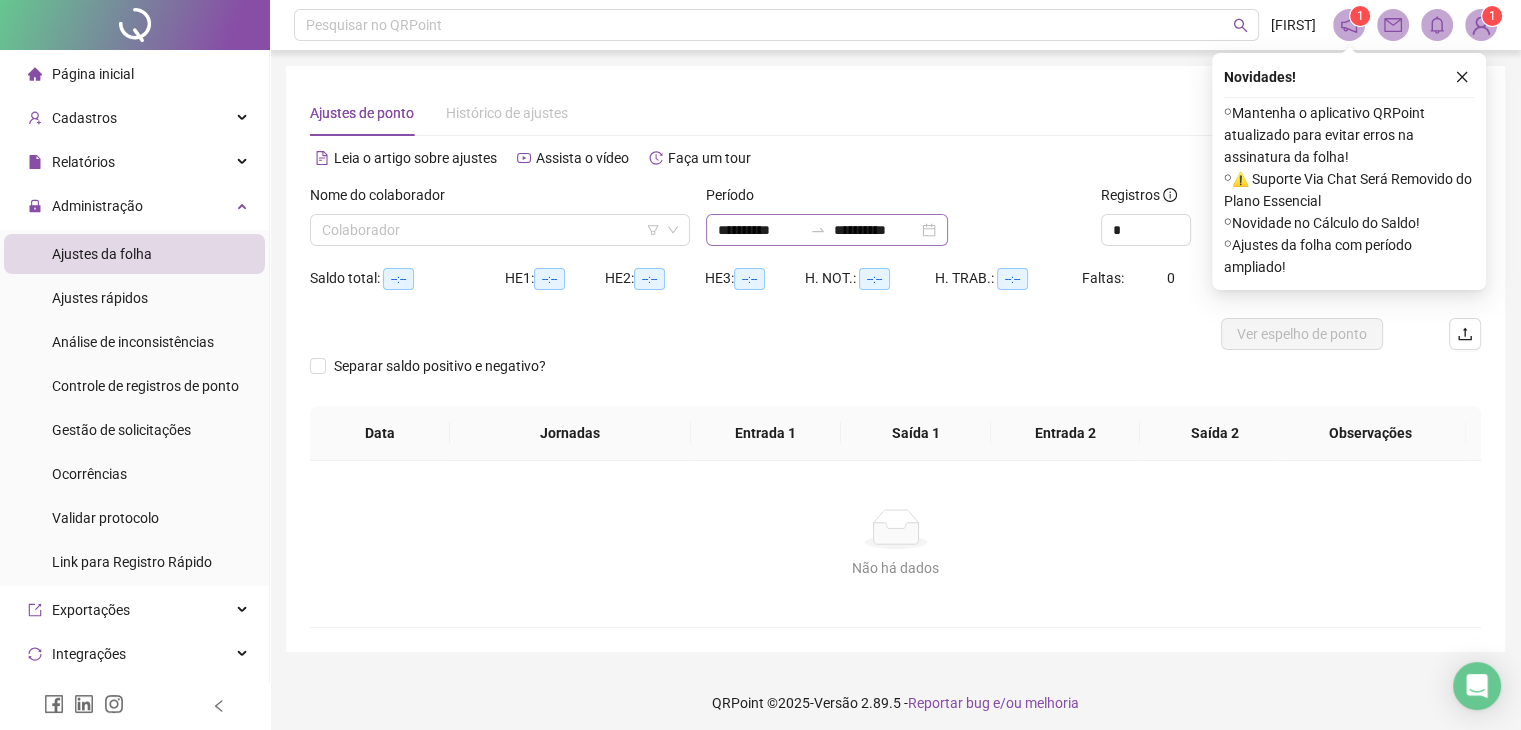 click on "**********" at bounding box center (827, 230) 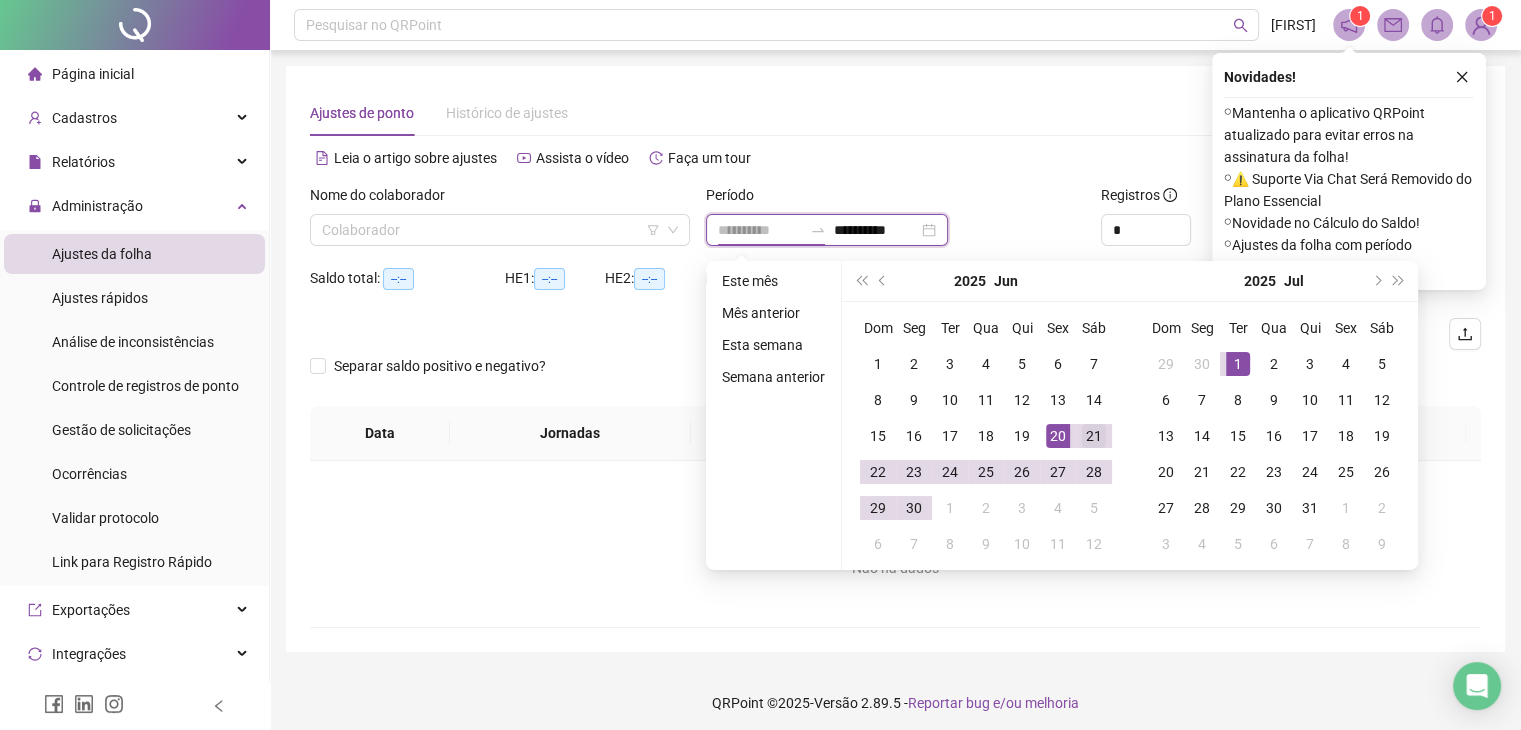 type on "**********" 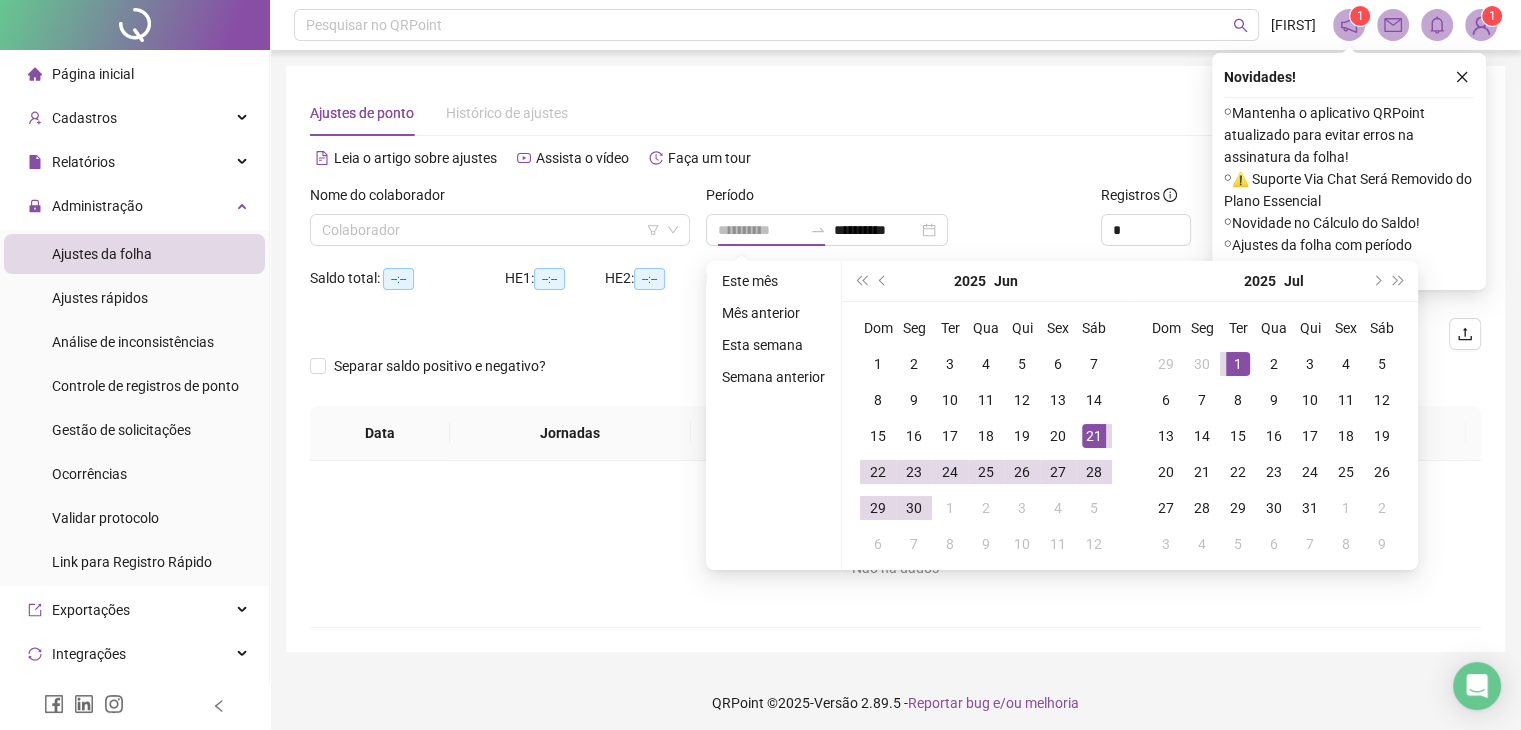 click on "21" at bounding box center [1094, 436] 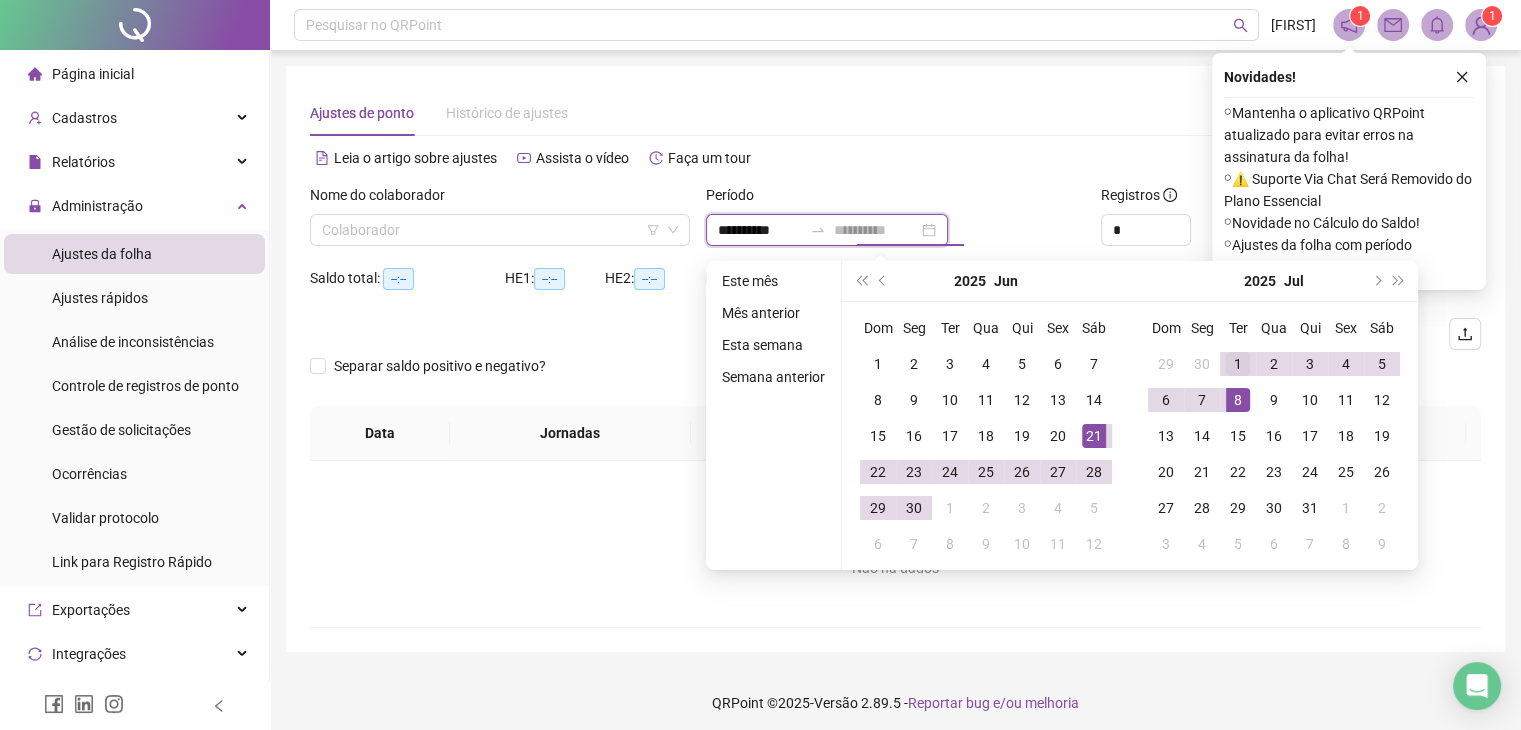type on "**********" 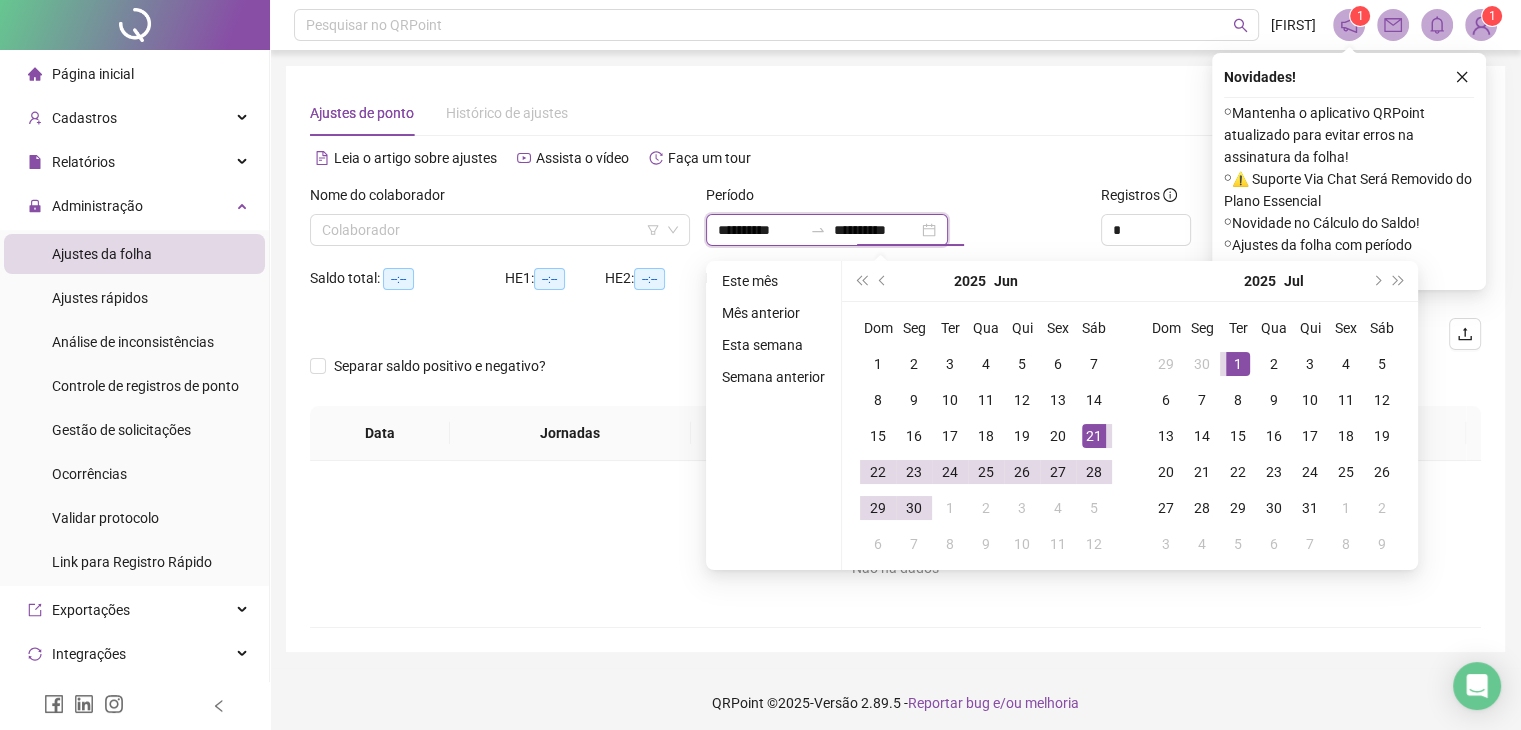 click on "**********" at bounding box center (827, 230) 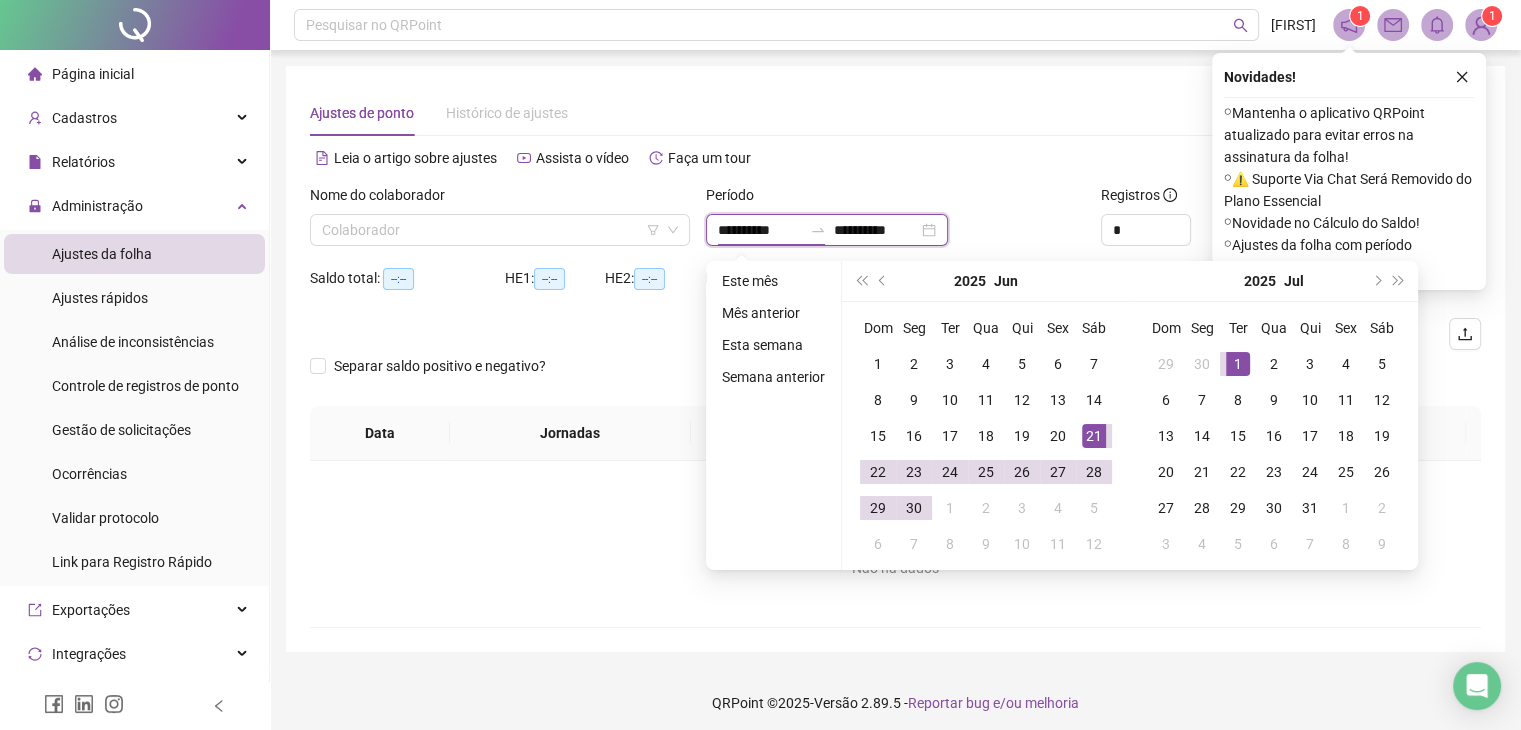 click on "**********" at bounding box center (760, 230) 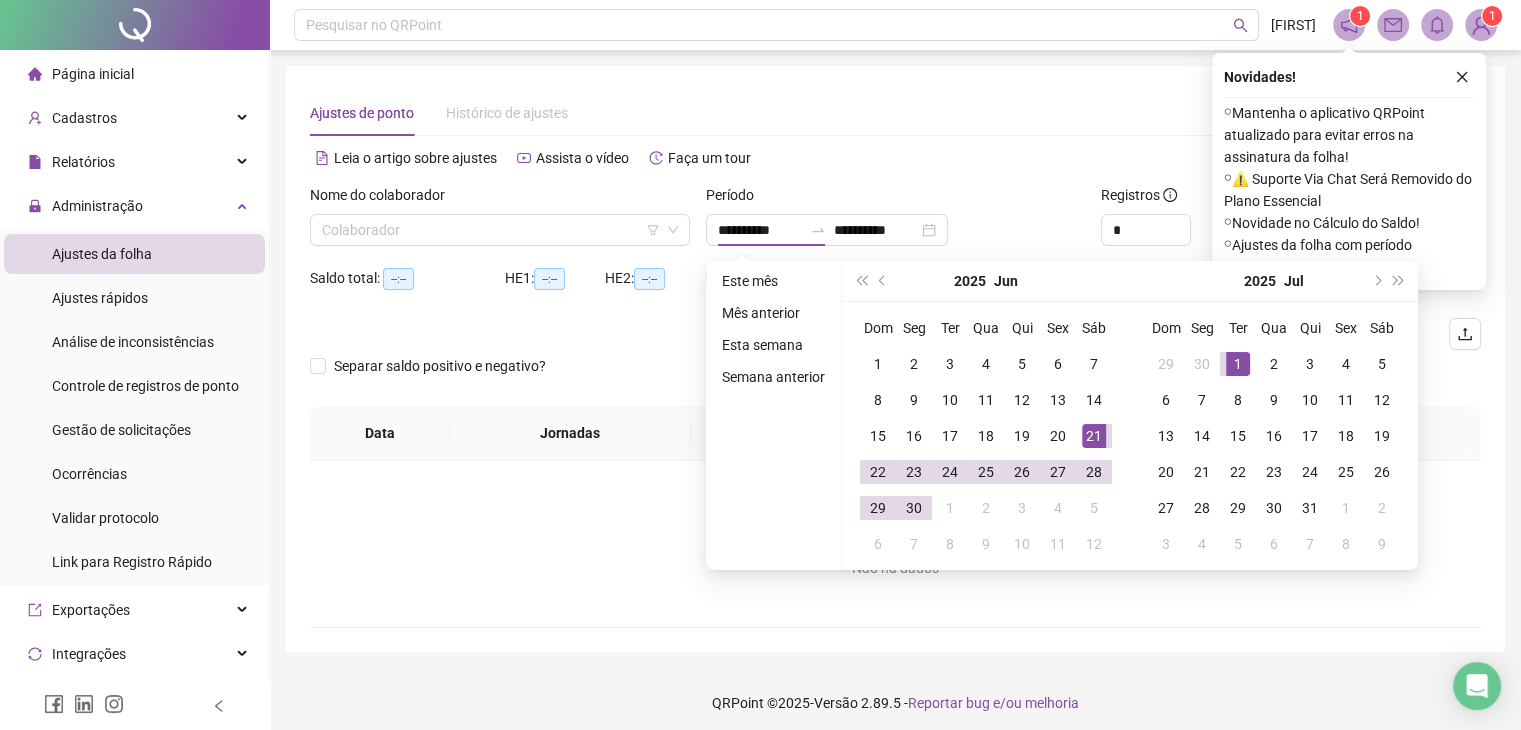 click on "**********" at bounding box center (896, 230) 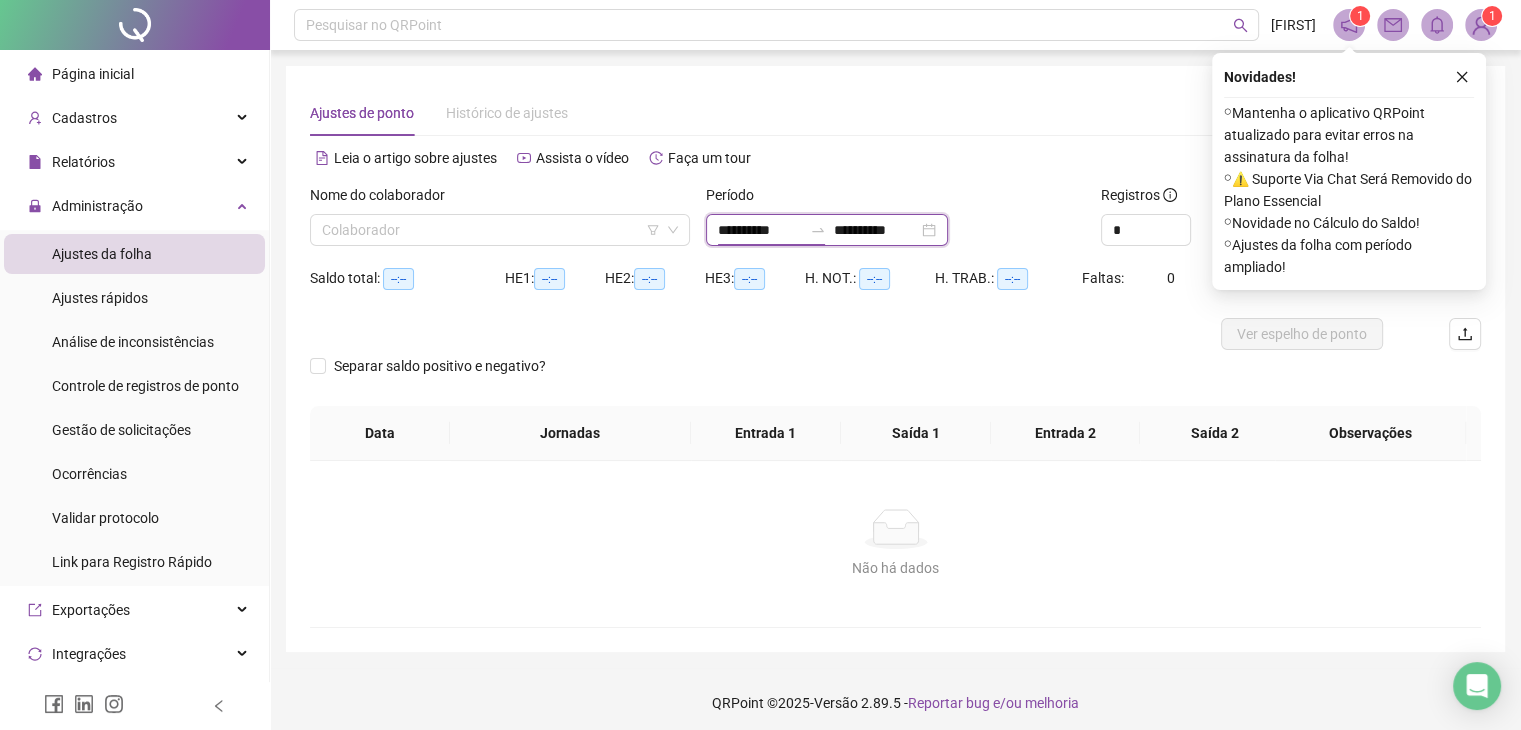 click on "**********" at bounding box center (760, 230) 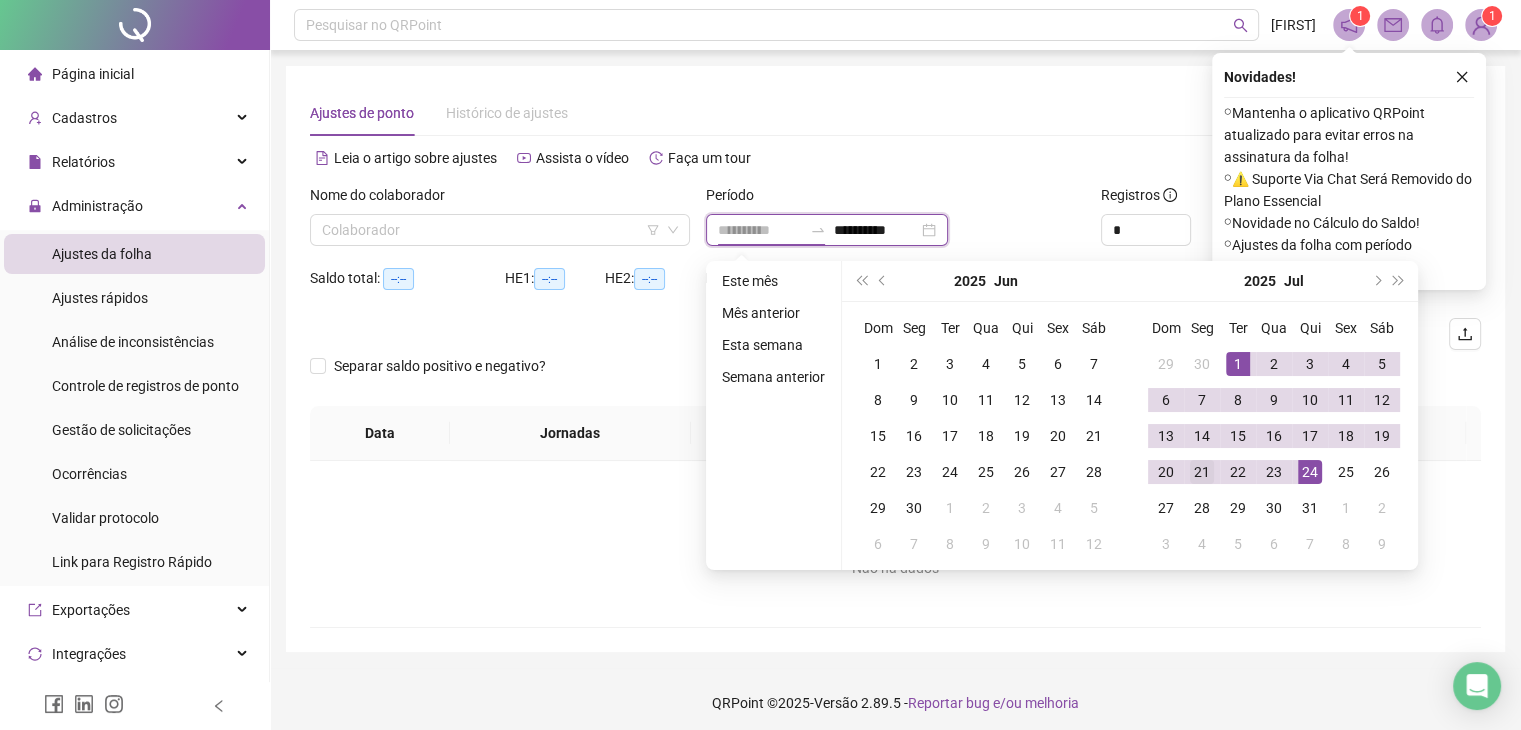 type on "**********" 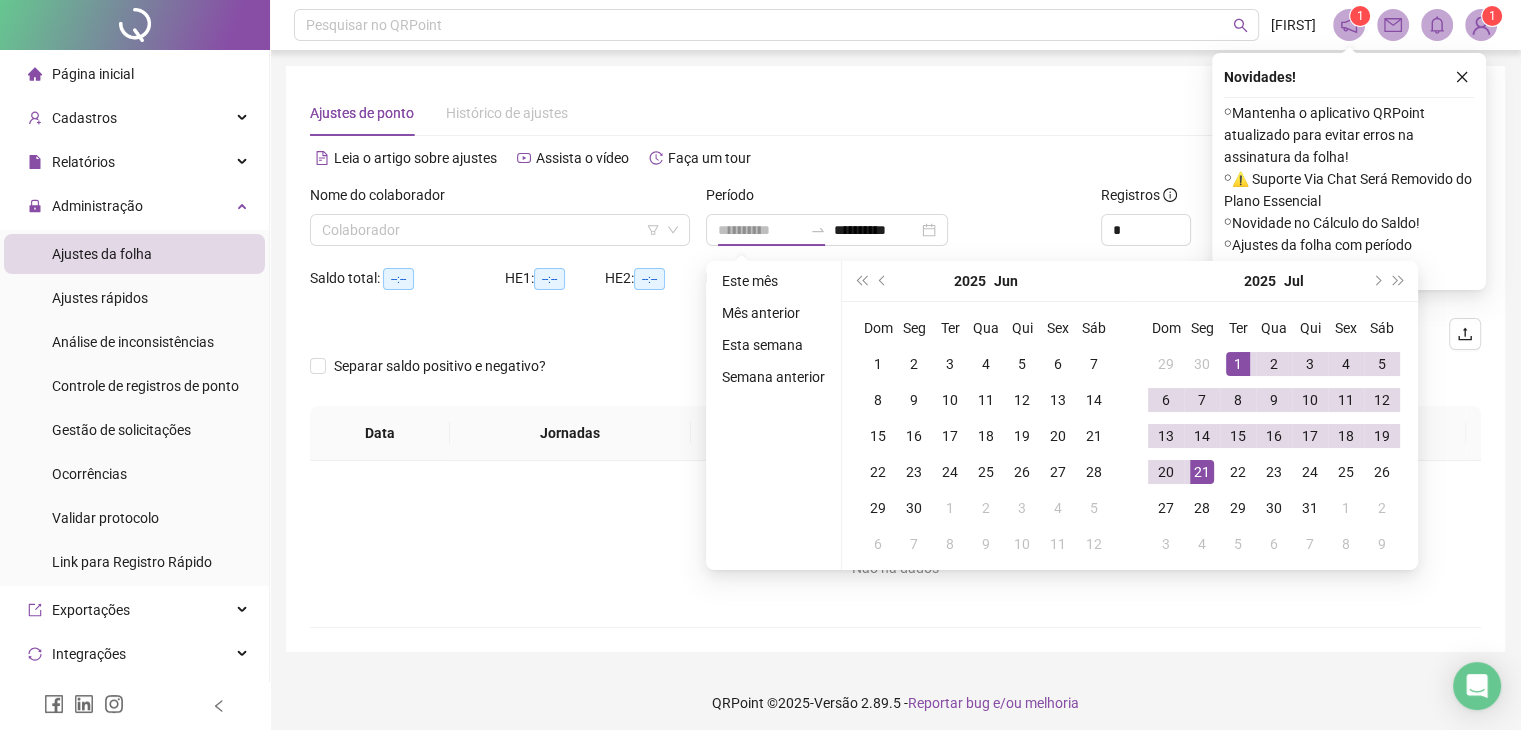 click on "21" at bounding box center [1202, 472] 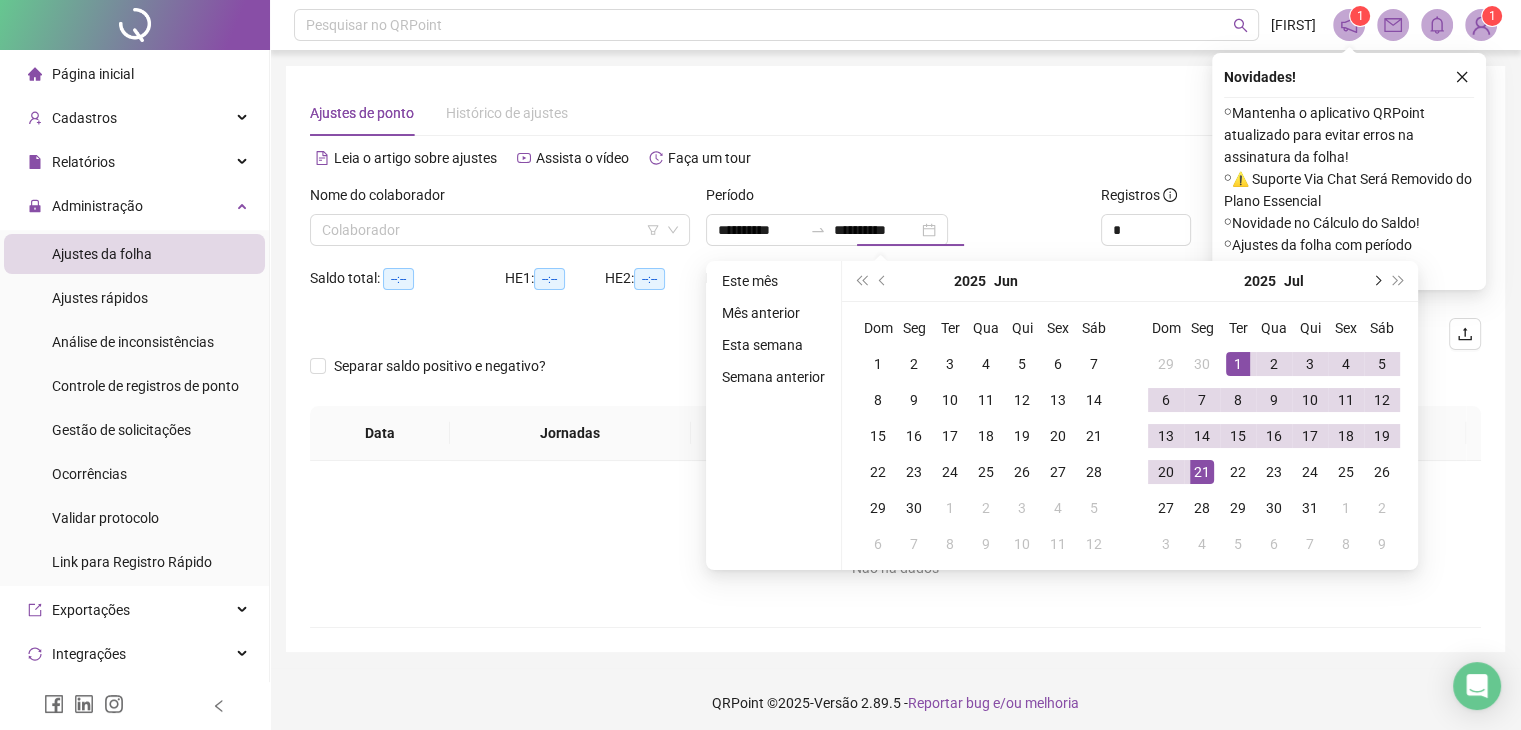 click at bounding box center [1376, 281] 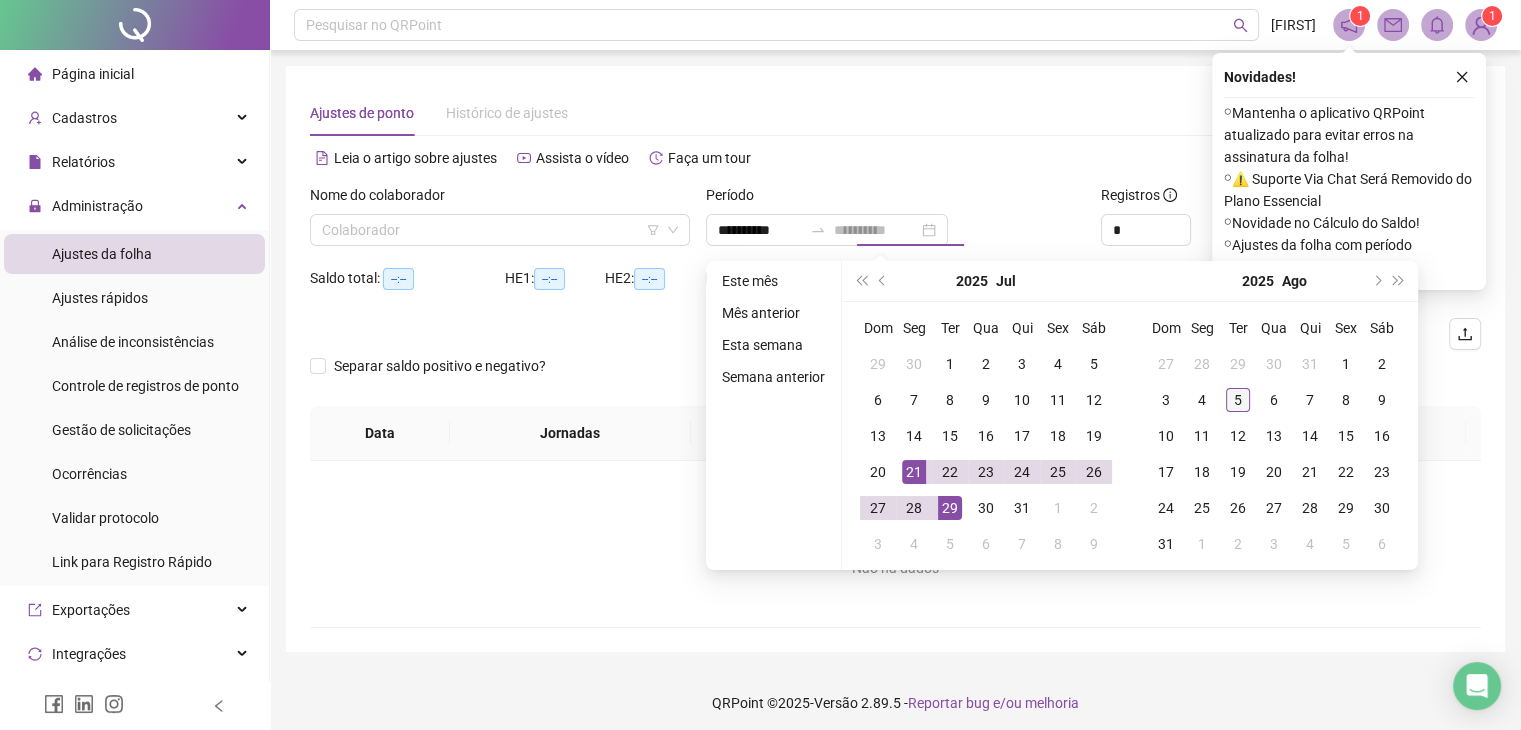 type on "**********" 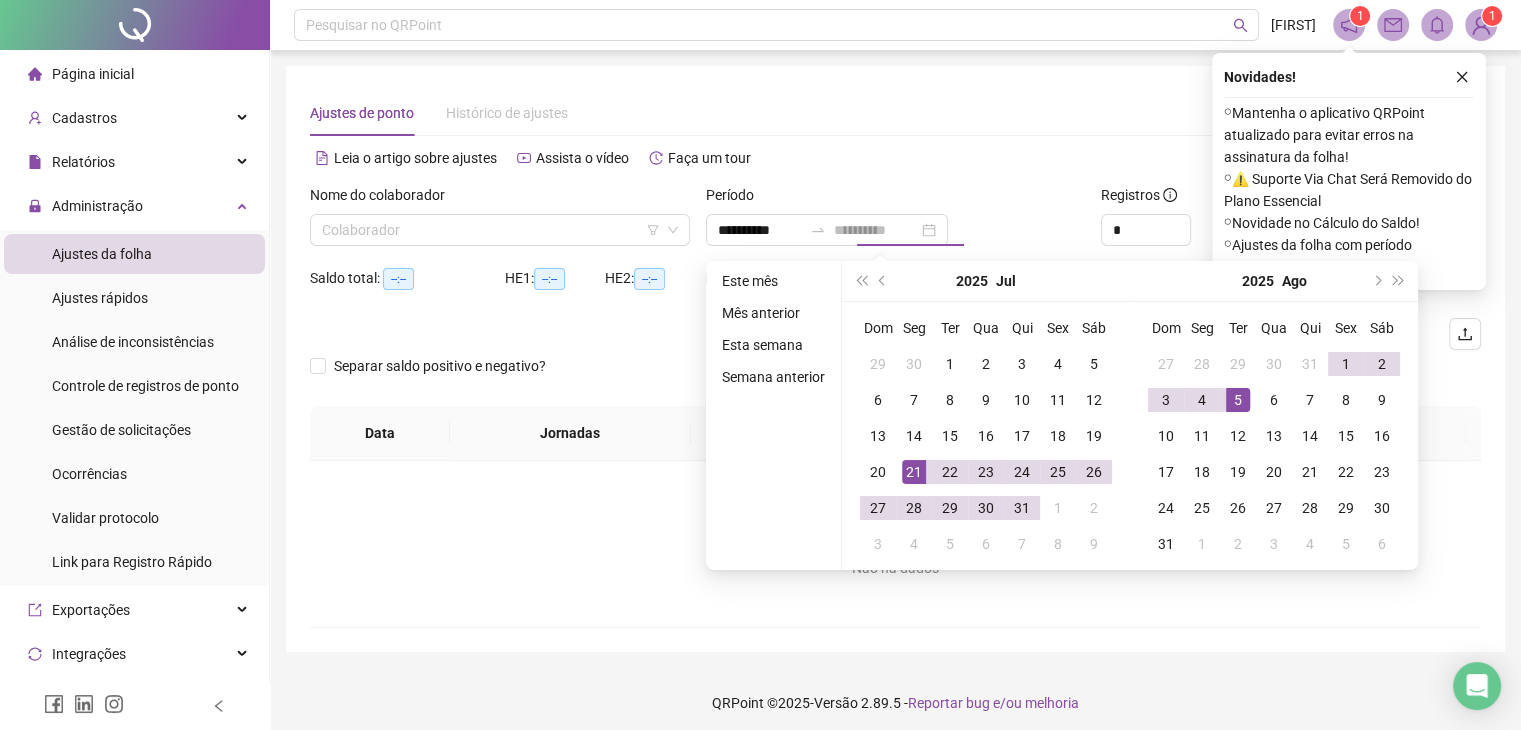 click on "5" at bounding box center (1238, 400) 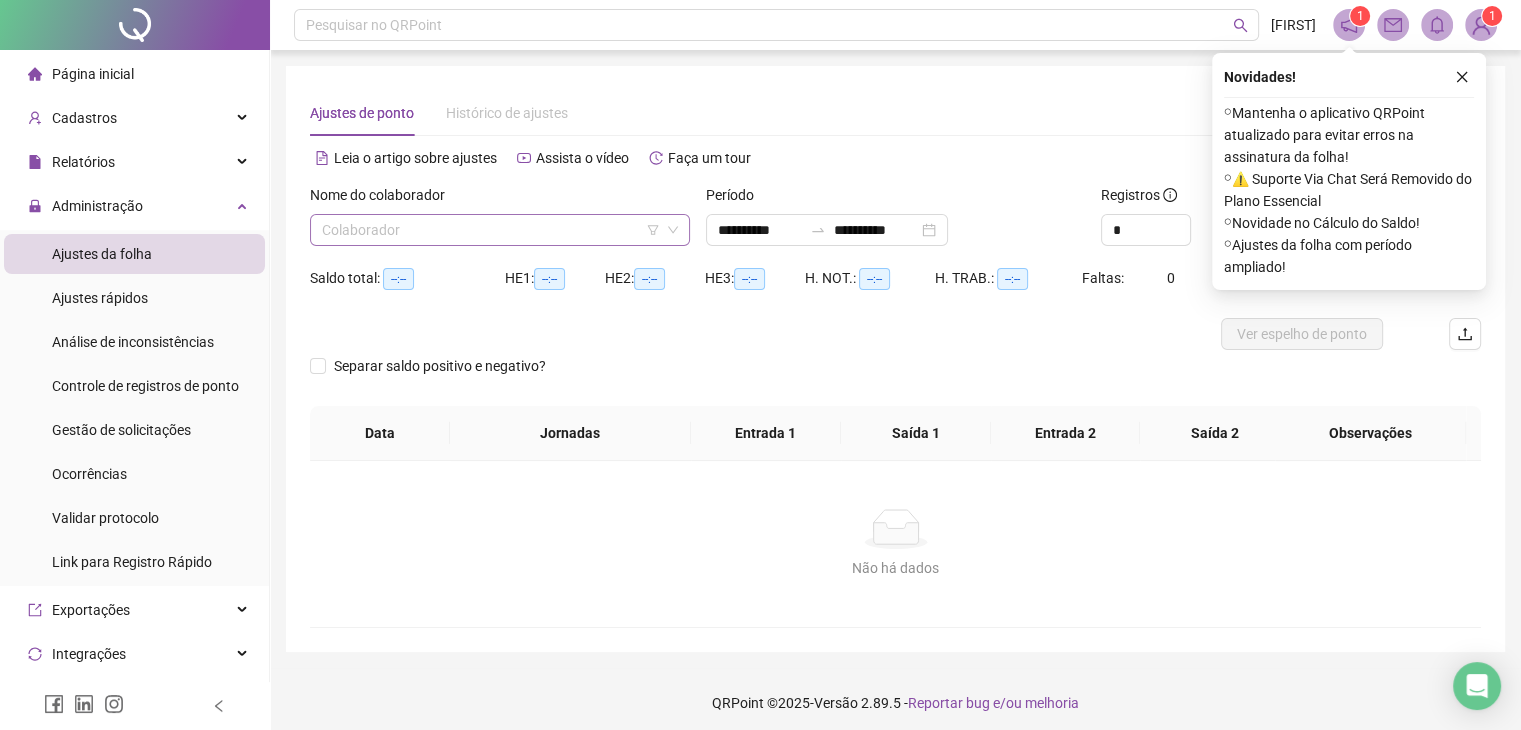 click at bounding box center (491, 230) 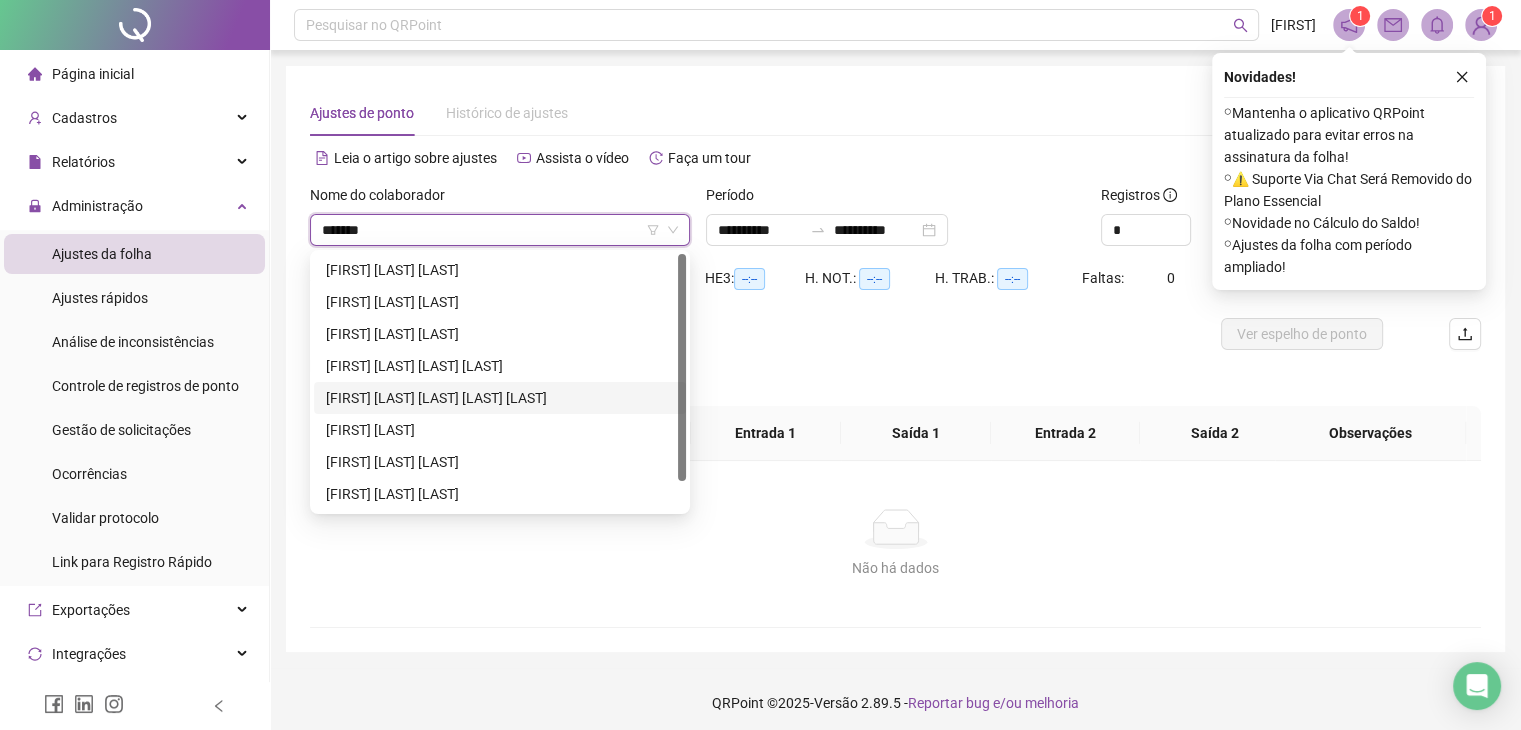 type on "********" 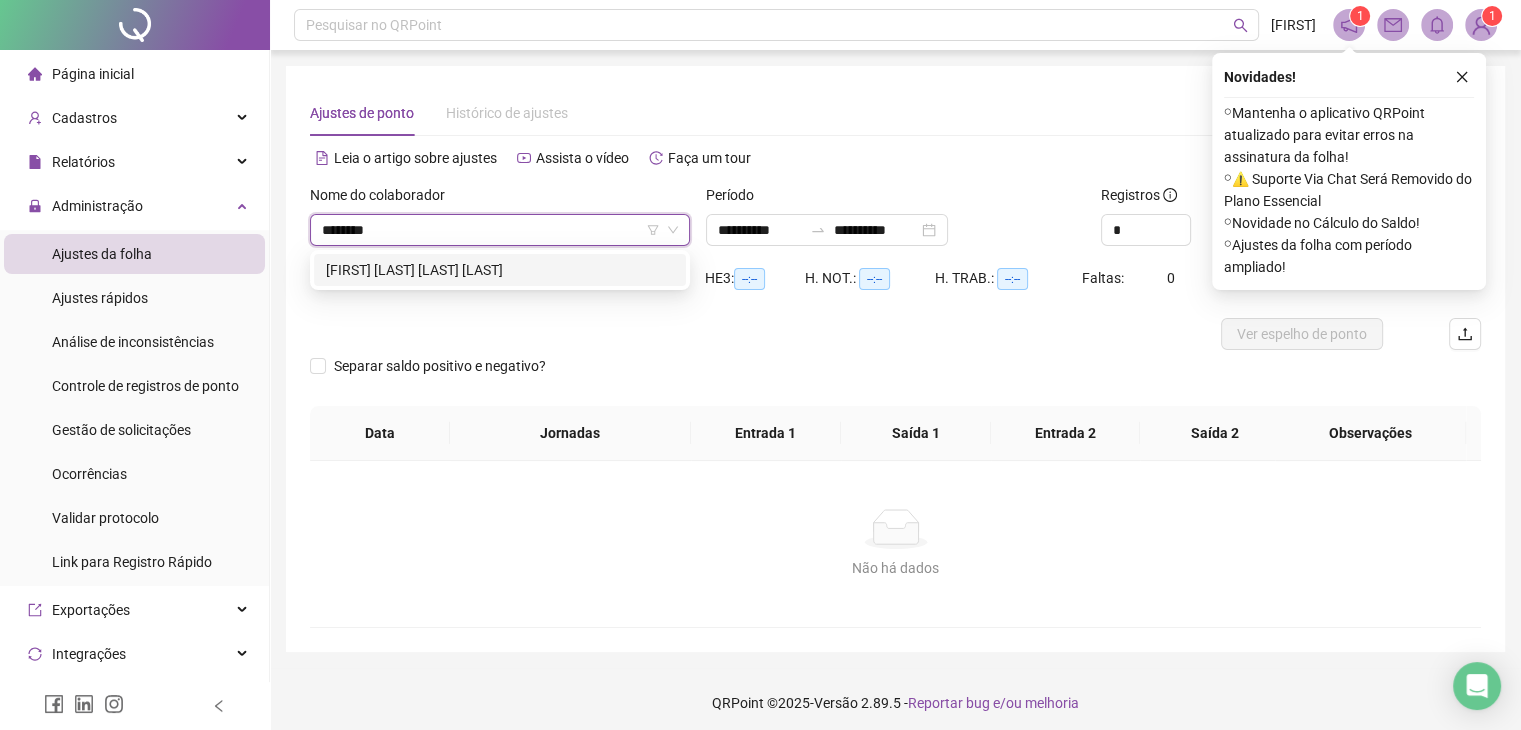 click on "[FIRST] [LAST] [LAST] [LAST]" at bounding box center [500, 270] 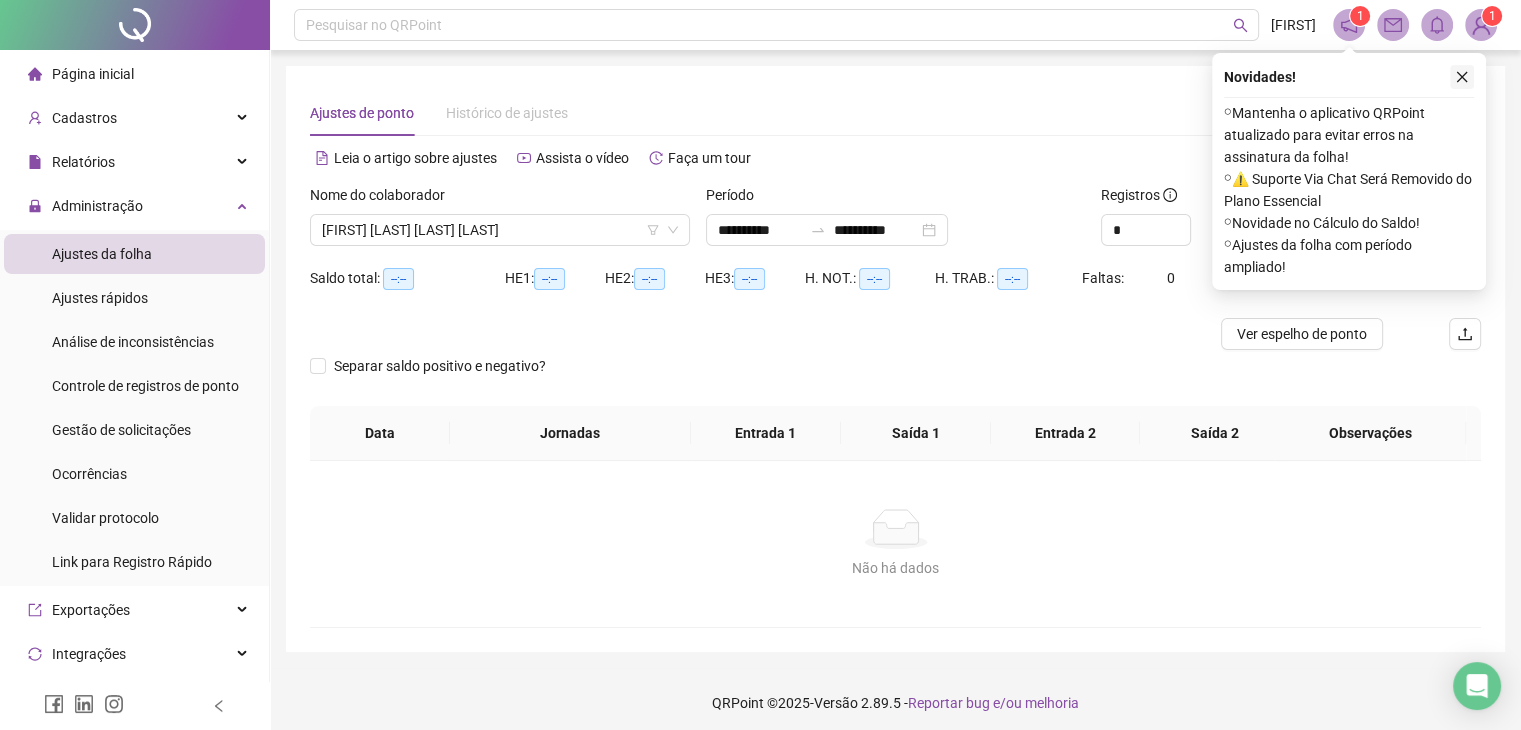 click at bounding box center [1462, 77] 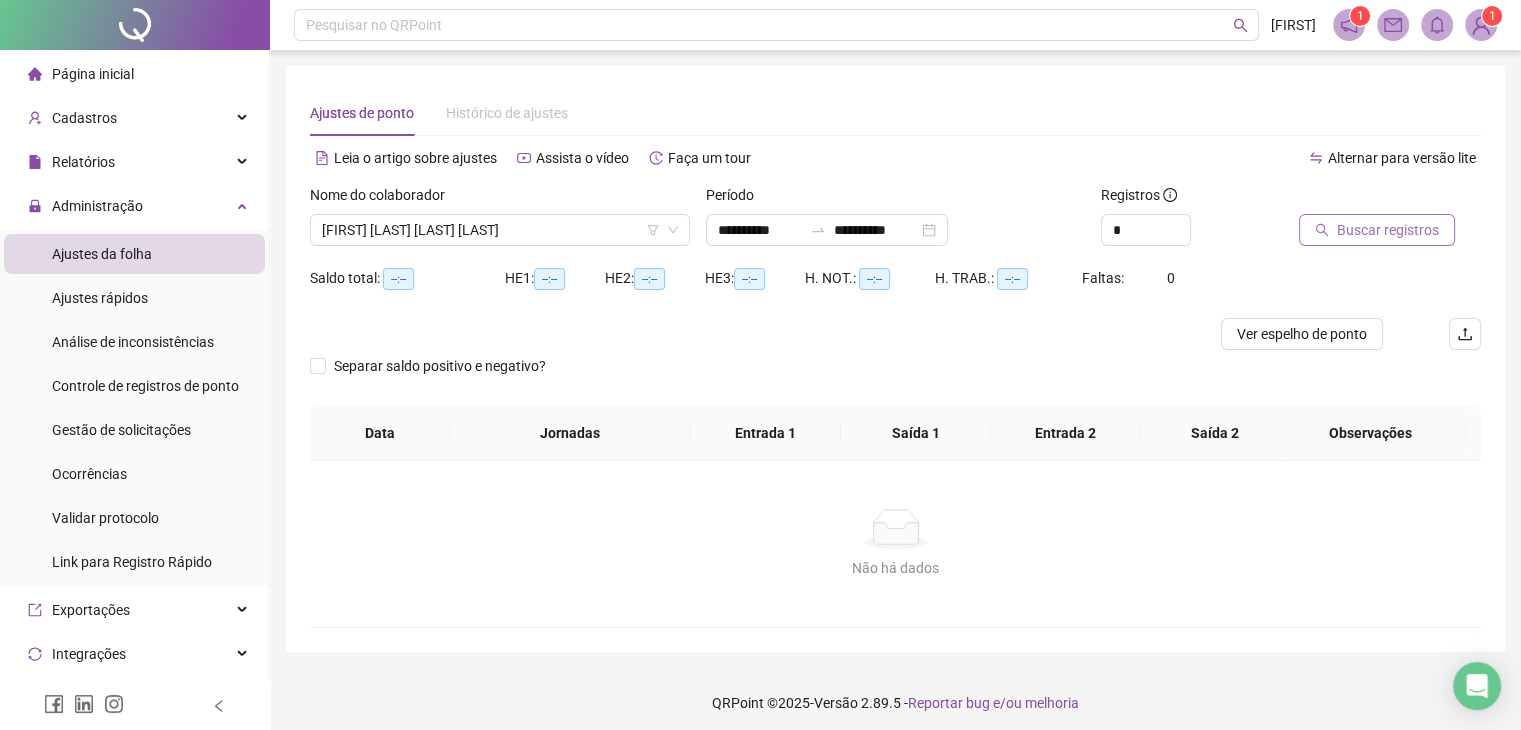 click on "Buscar registros" at bounding box center (1388, 230) 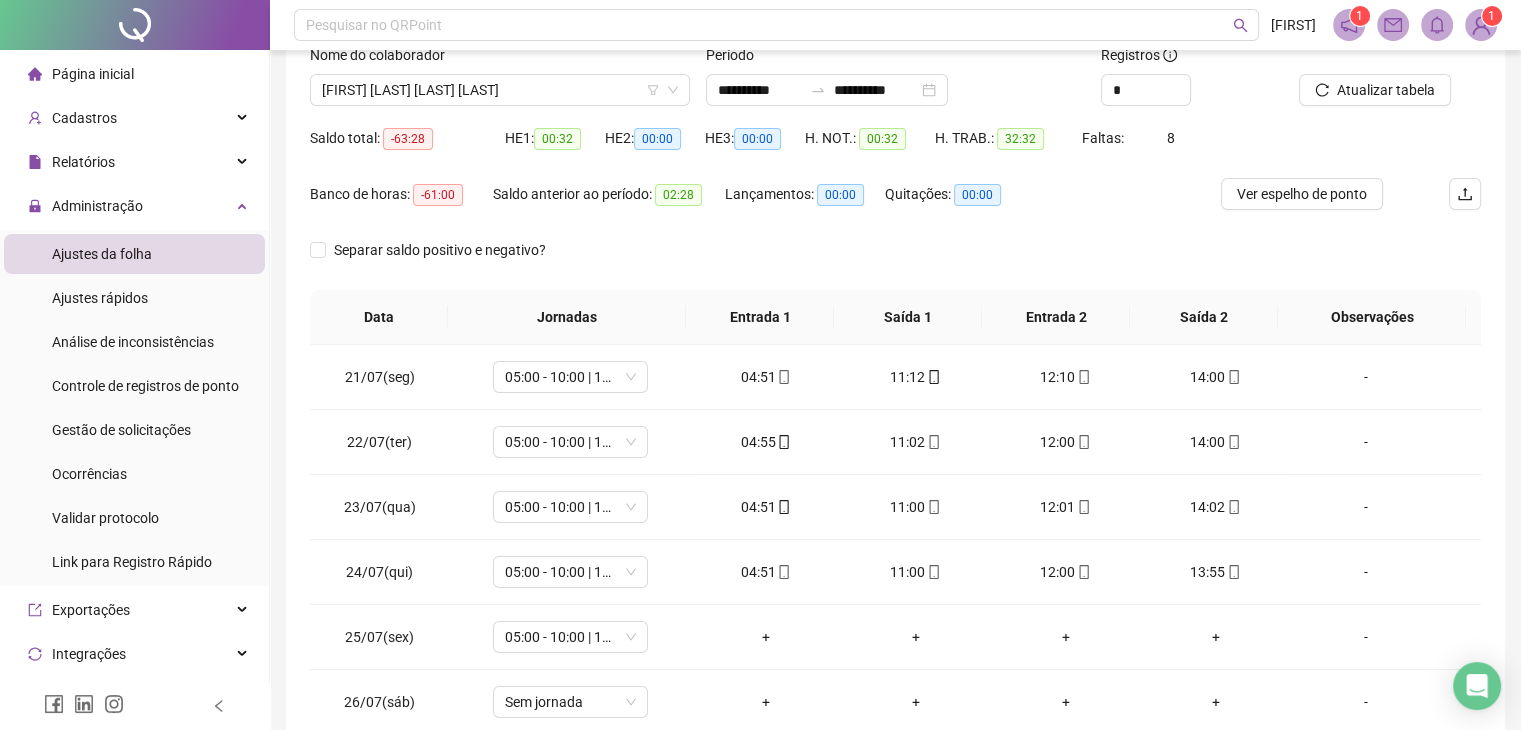 scroll, scrollTop: 292, scrollLeft: 0, axis: vertical 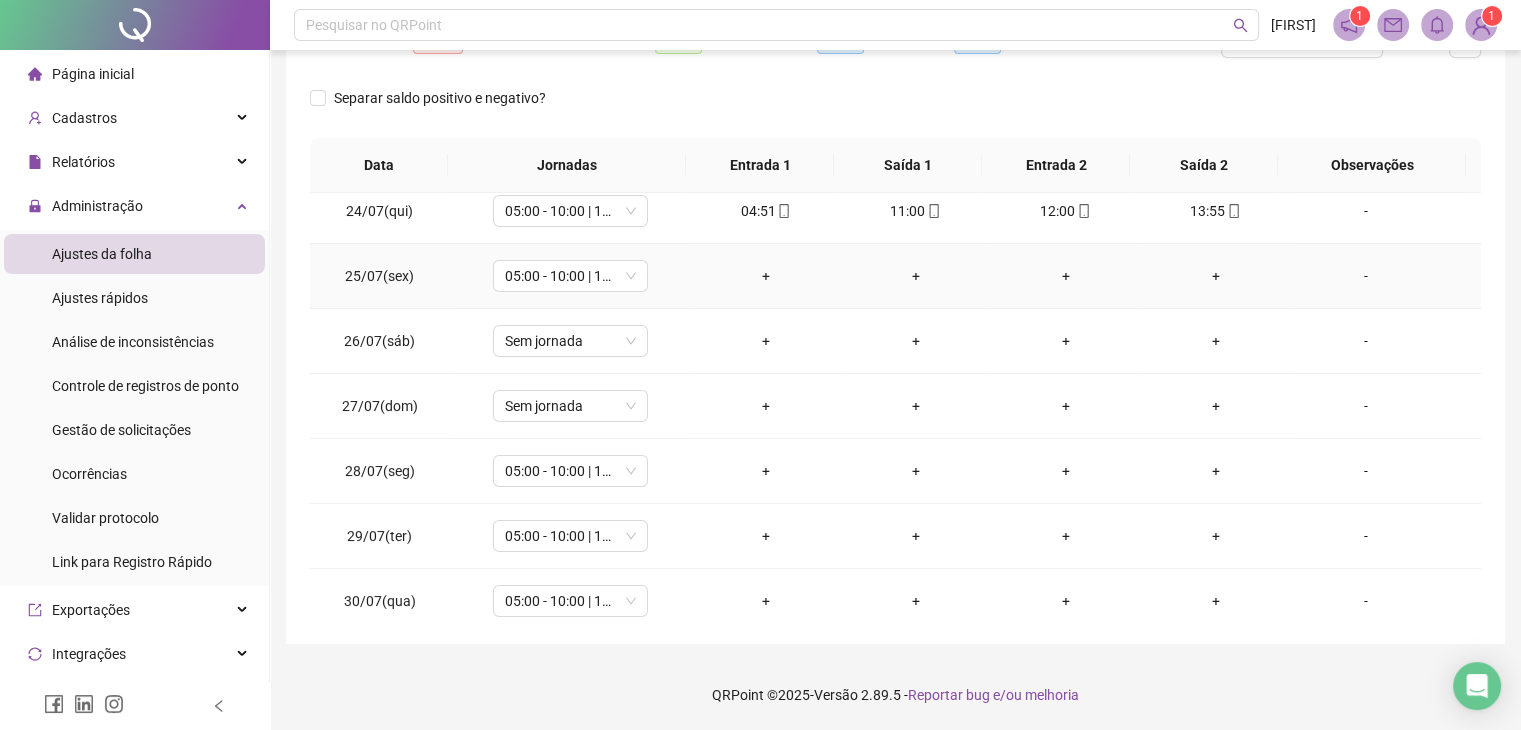 click on "-" at bounding box center (1365, 276) 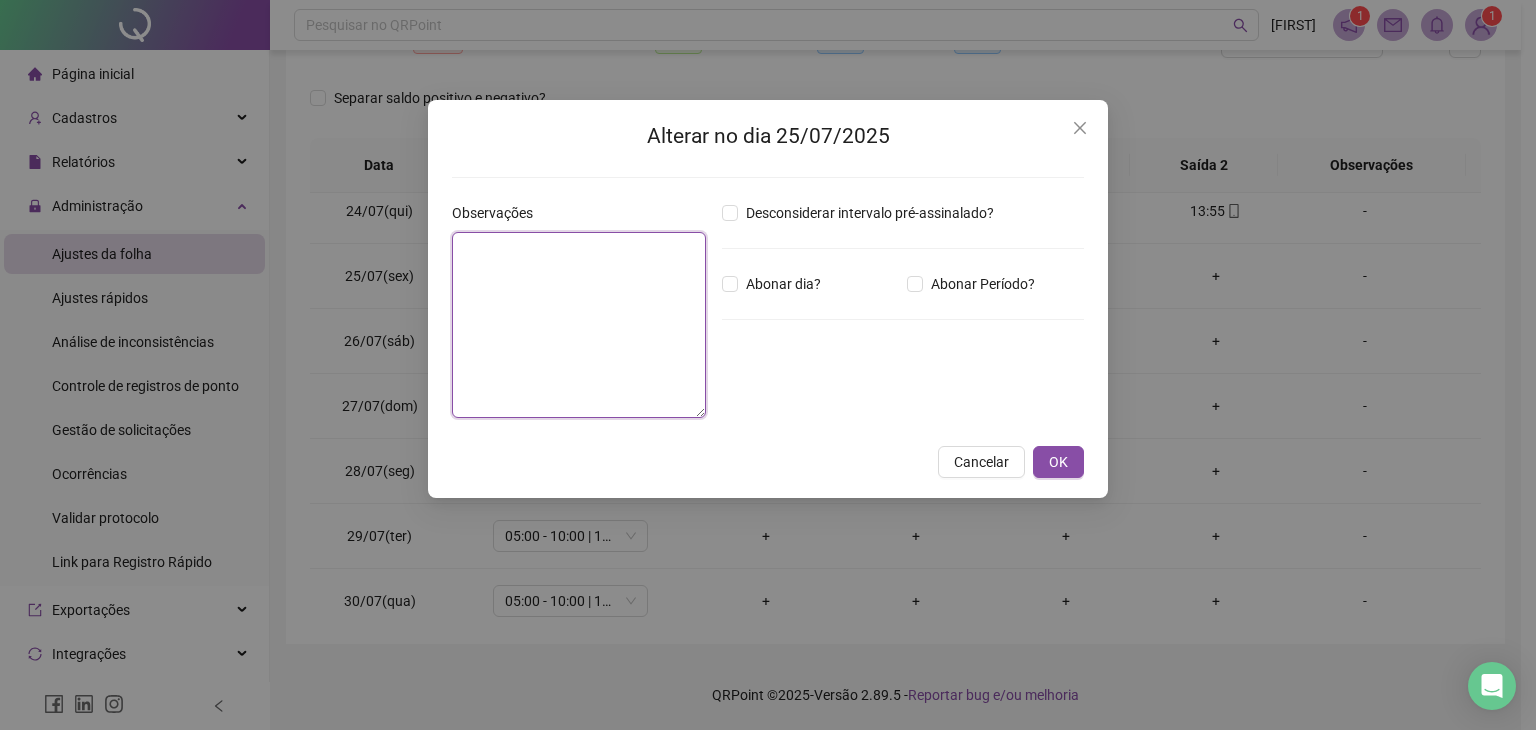 click at bounding box center (579, 325) 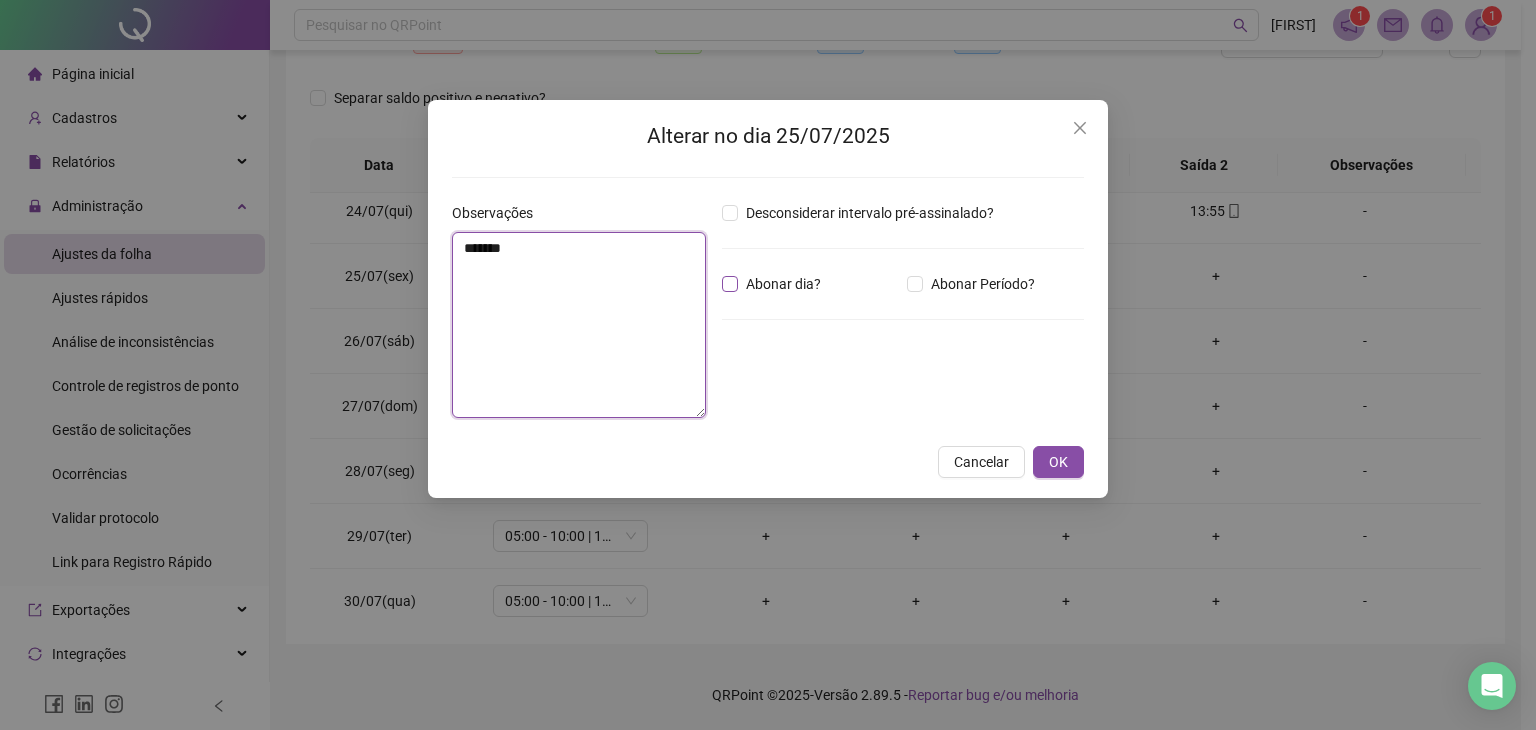 type on "*******" 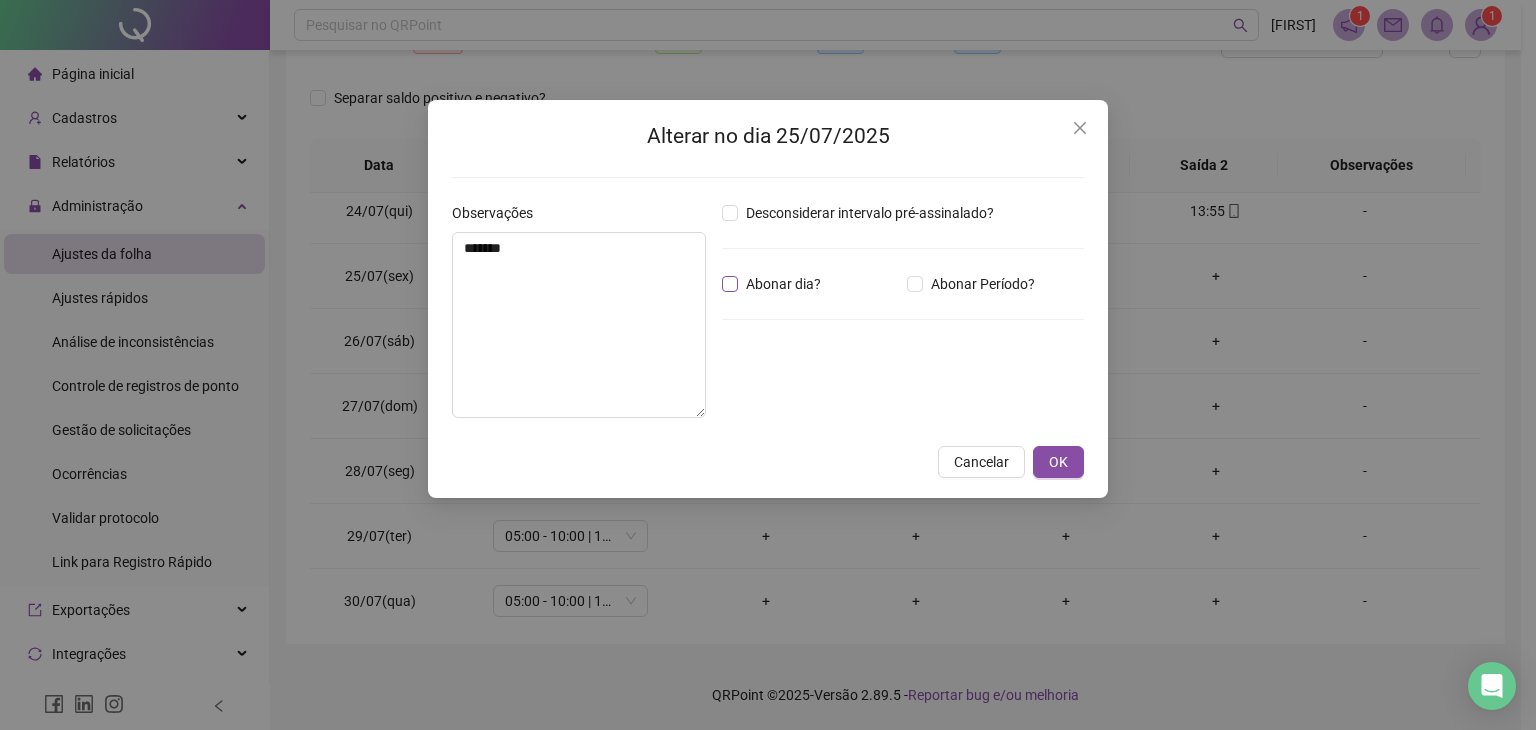 click on "Abonar dia?" at bounding box center [783, 284] 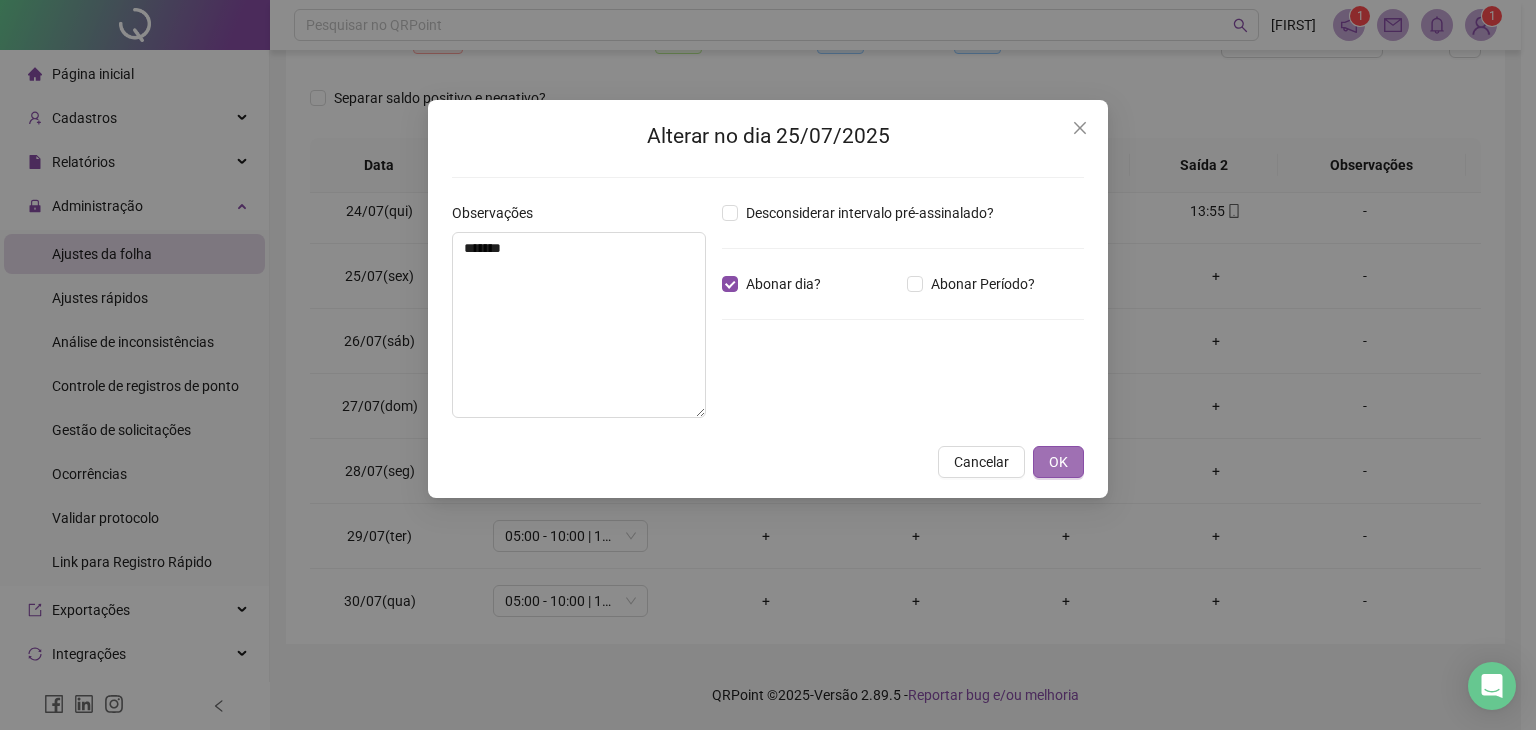 click on "OK" at bounding box center [1058, 462] 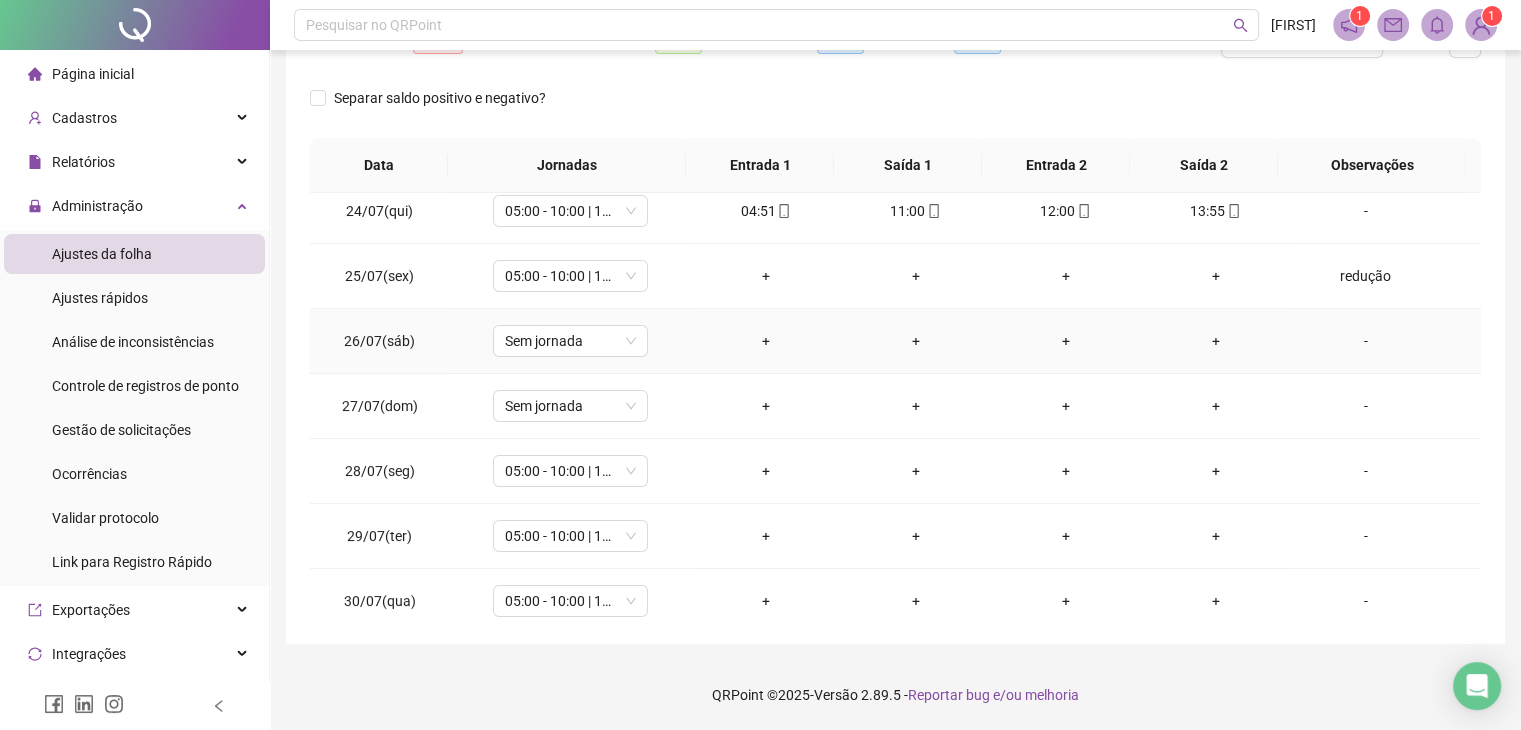 click on "-" at bounding box center [1365, 341] 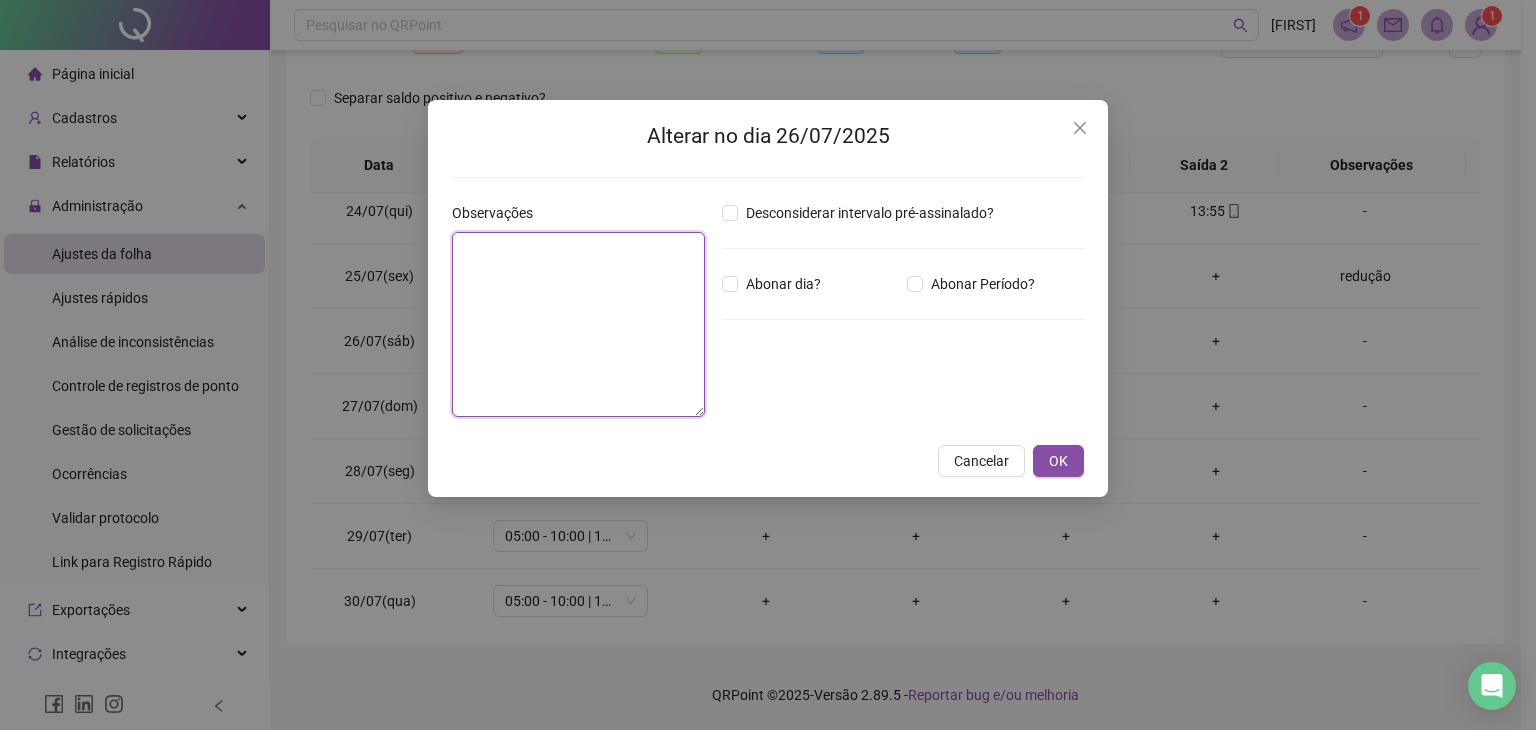 click at bounding box center [578, 324] 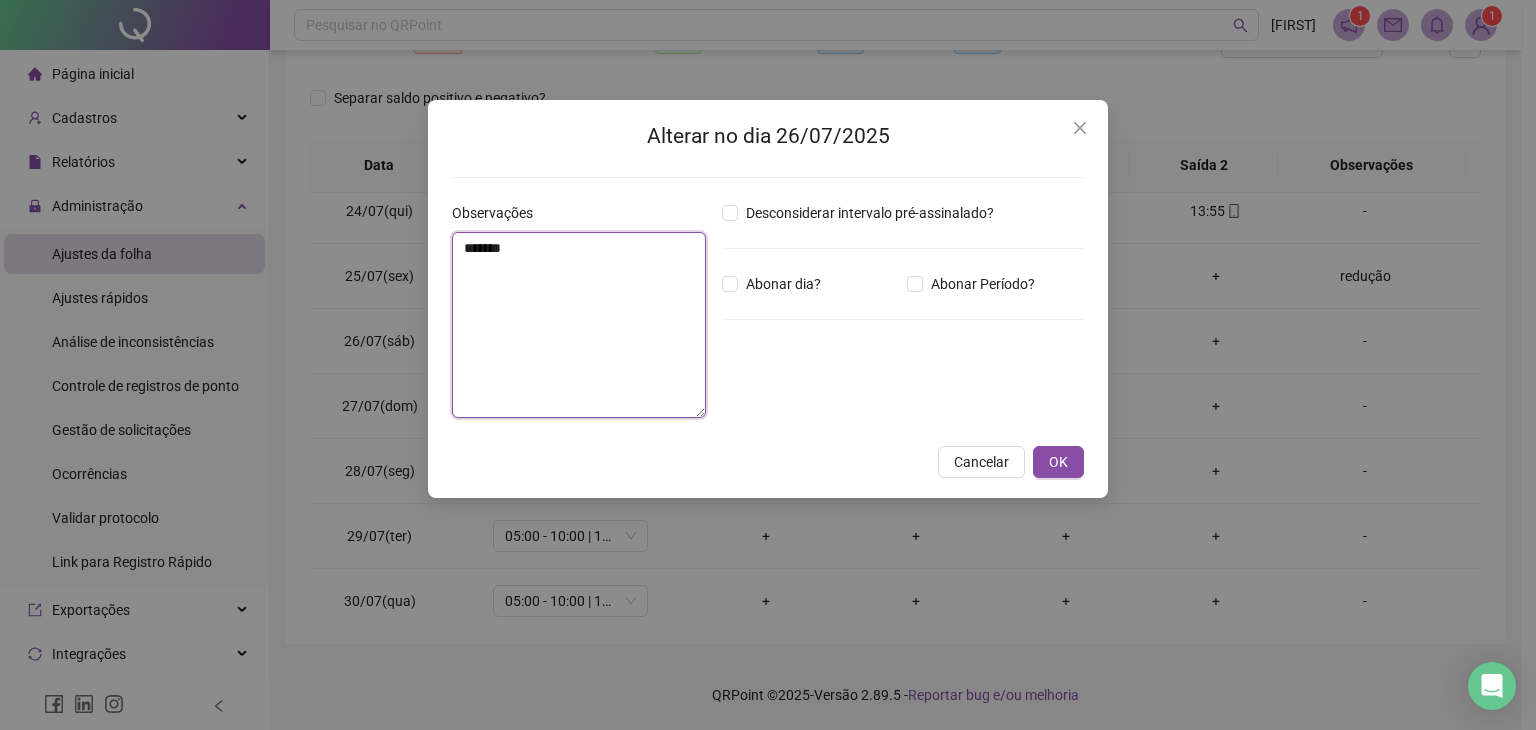 drag, startPoint x: 556, startPoint y: 234, endPoint x: 380, endPoint y: 261, distance: 178.05898 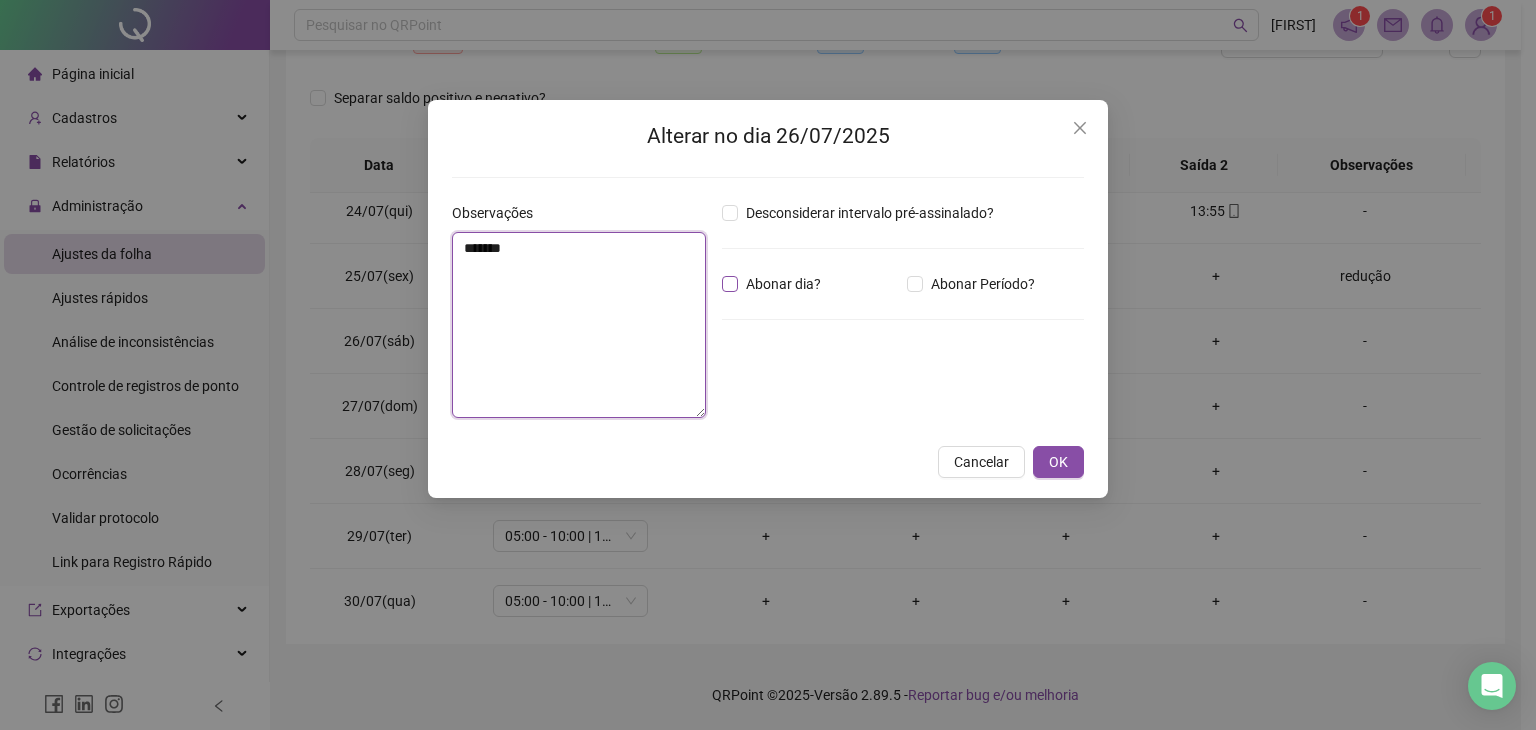 type on "*******" 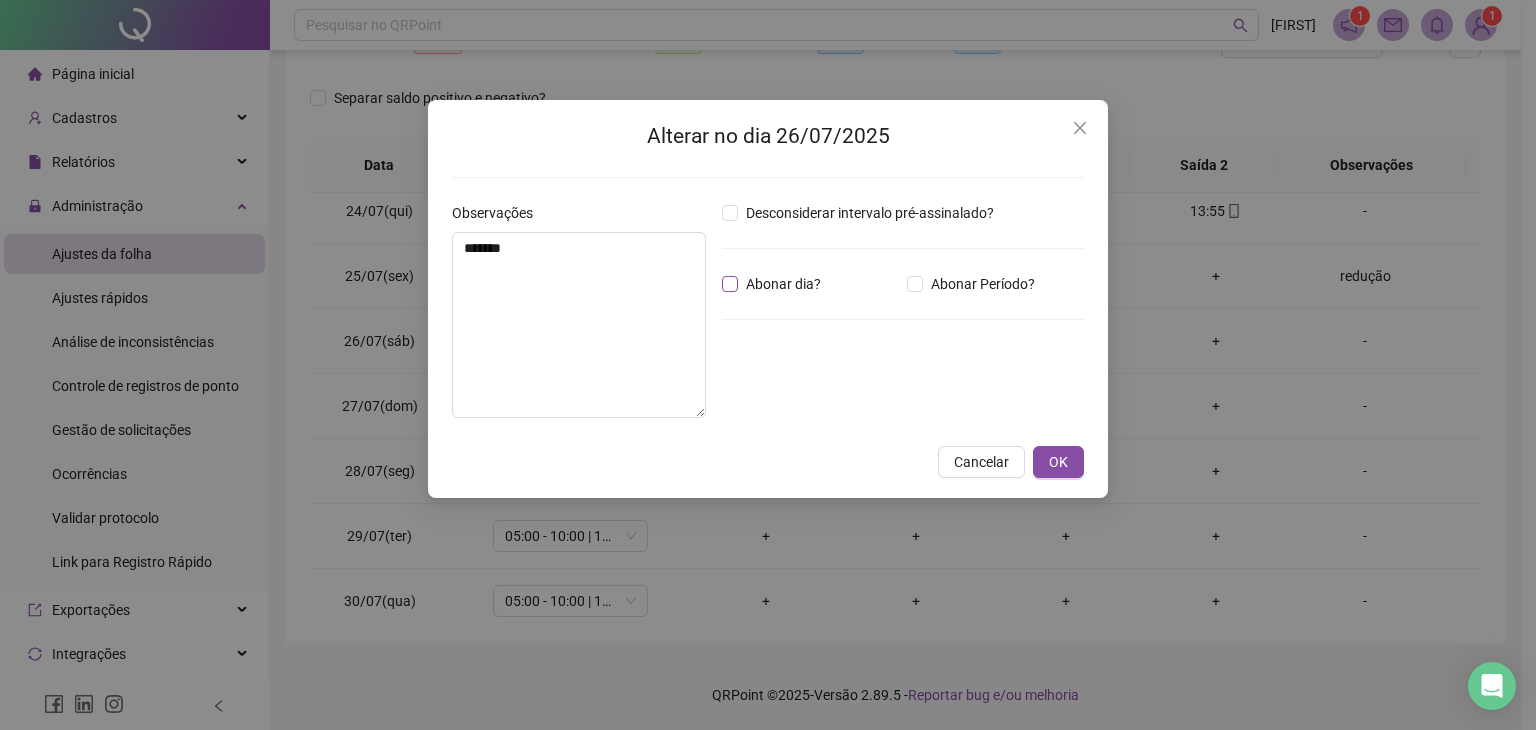 click on "Abonar dia?" at bounding box center [783, 284] 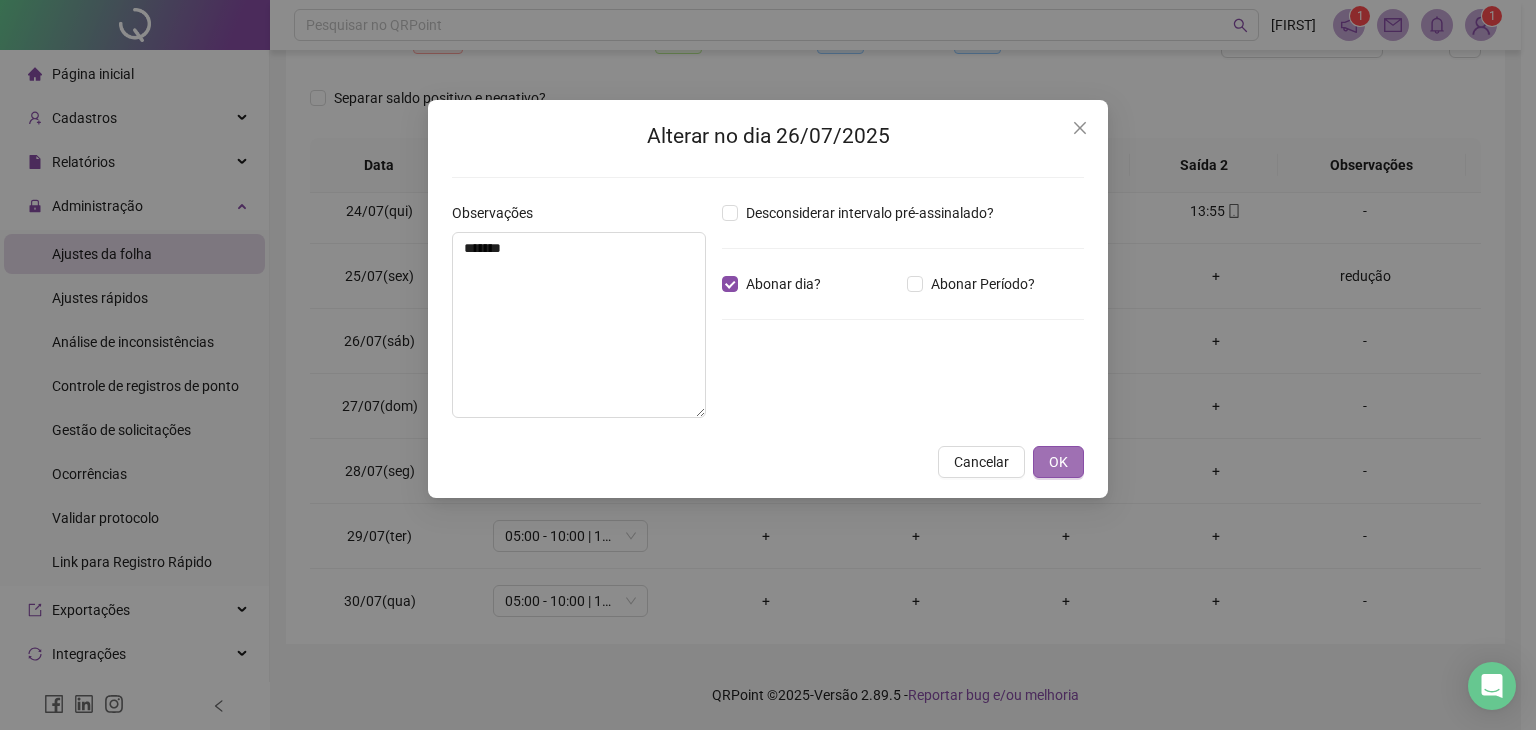 click on "OK" at bounding box center [1058, 462] 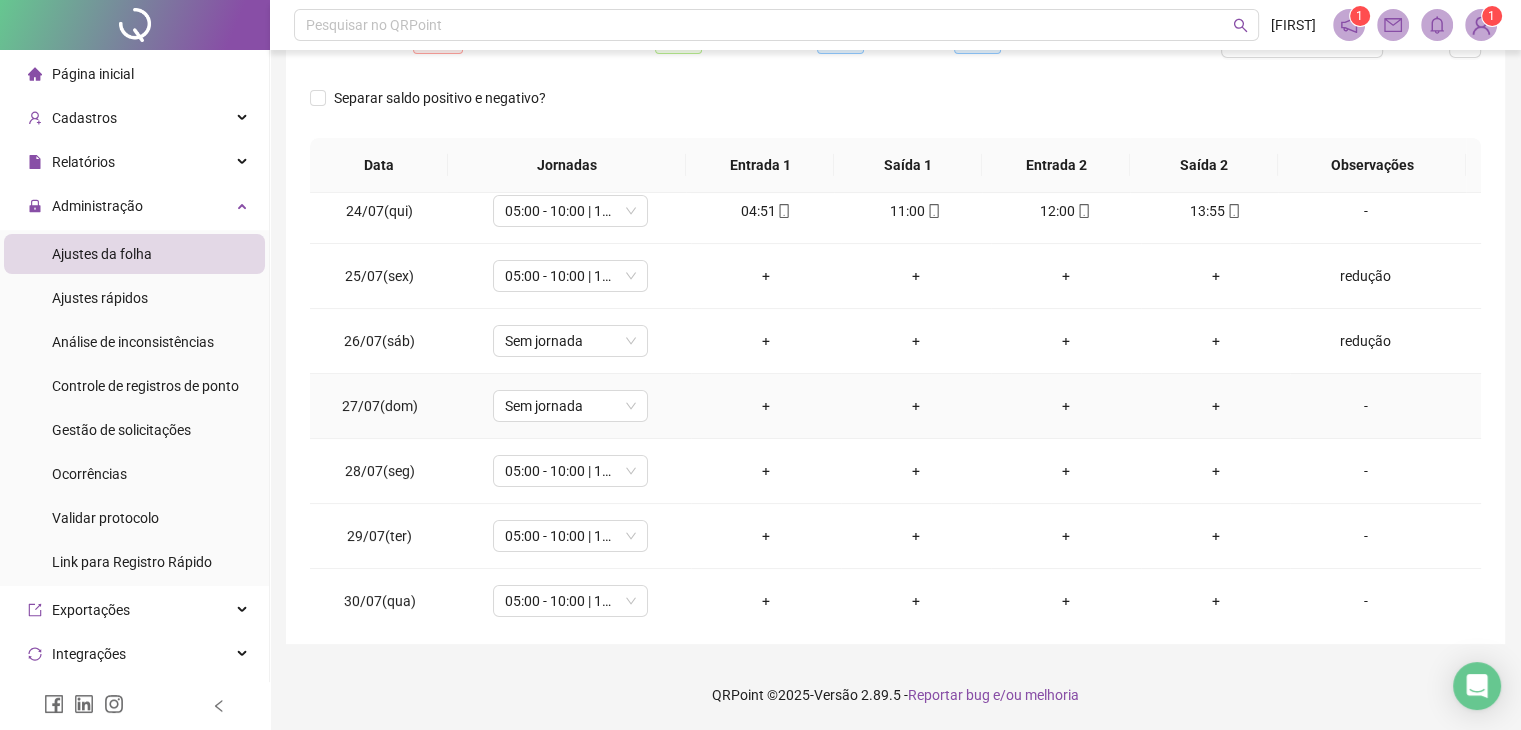 click on "-" at bounding box center (1385, 406) 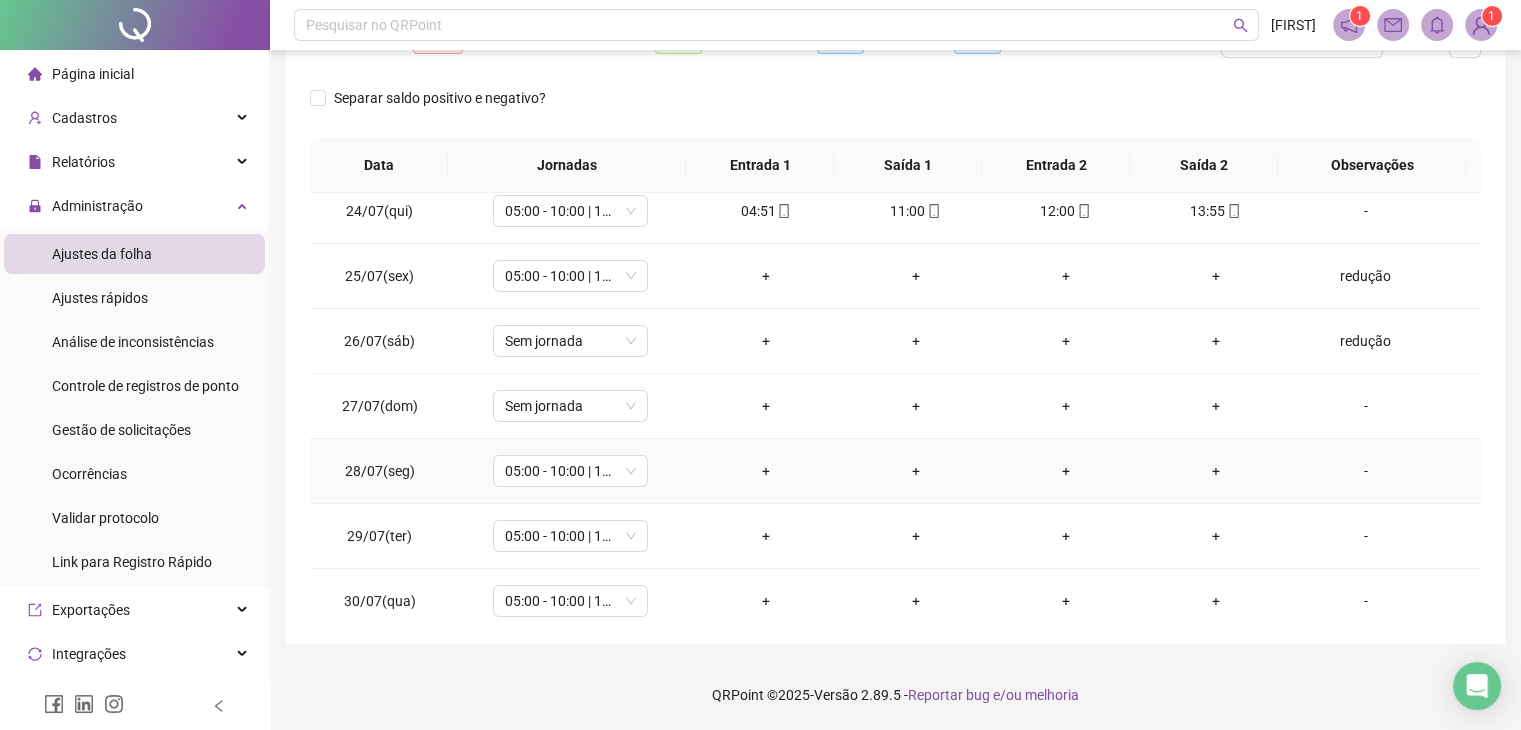 click on "-" at bounding box center [1365, 471] 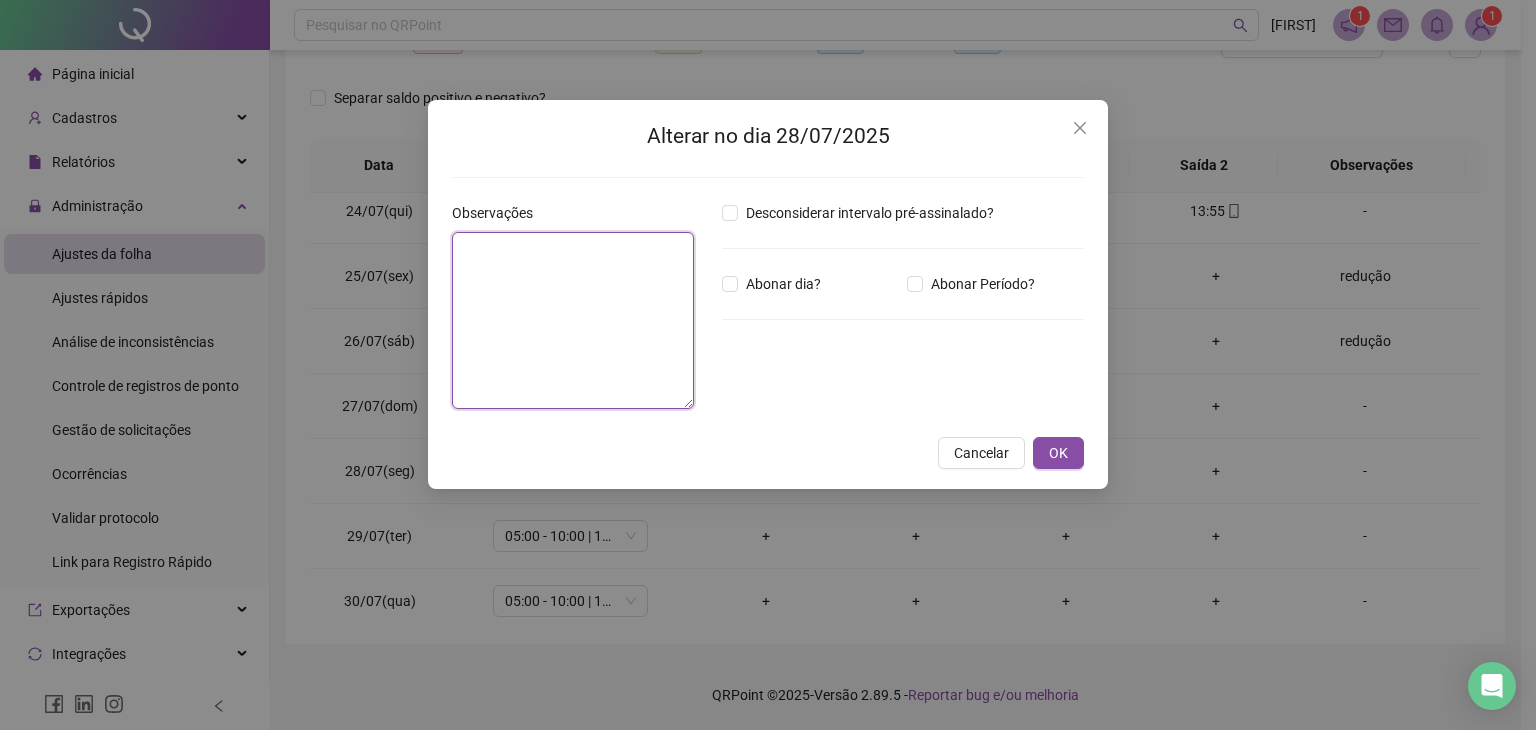 click at bounding box center (573, 320) 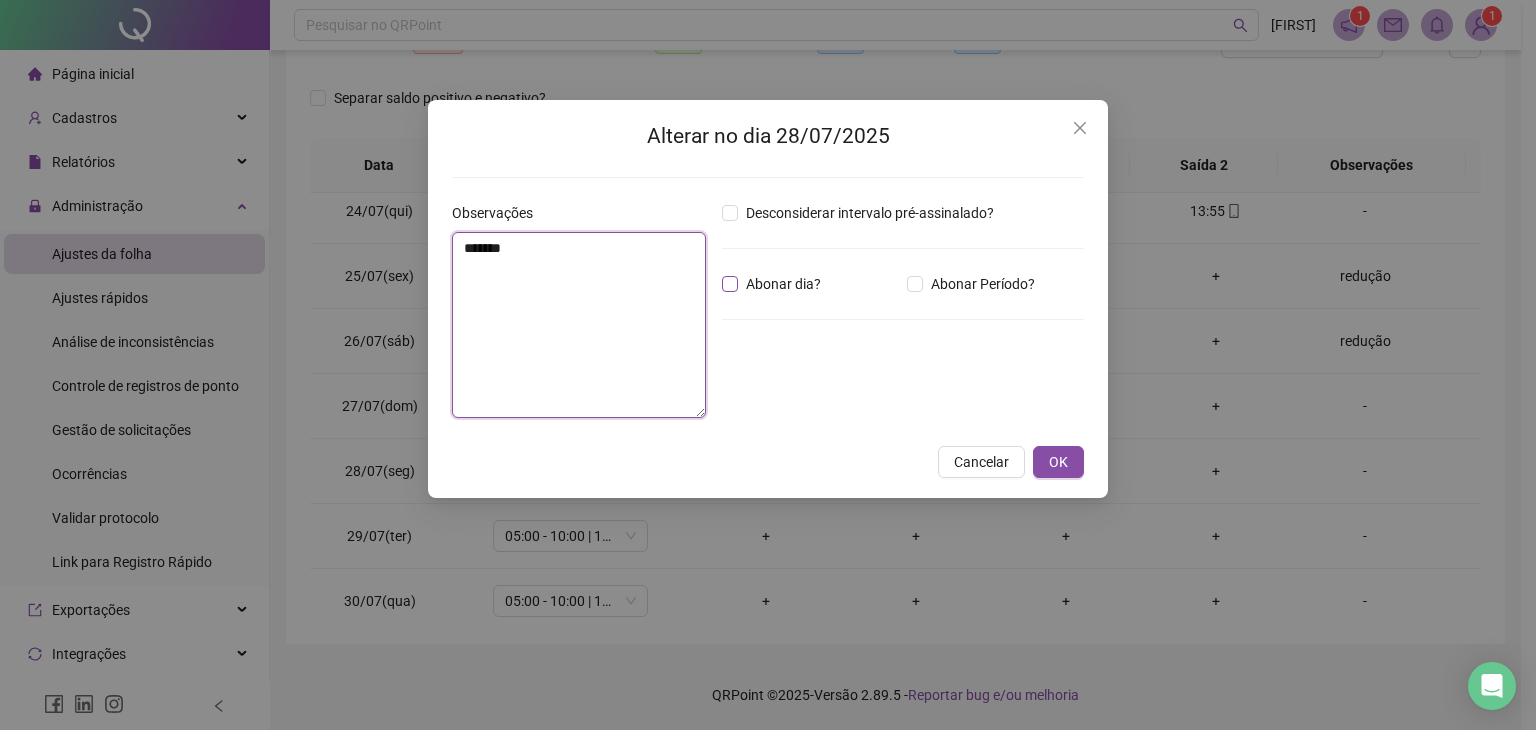type on "*******" 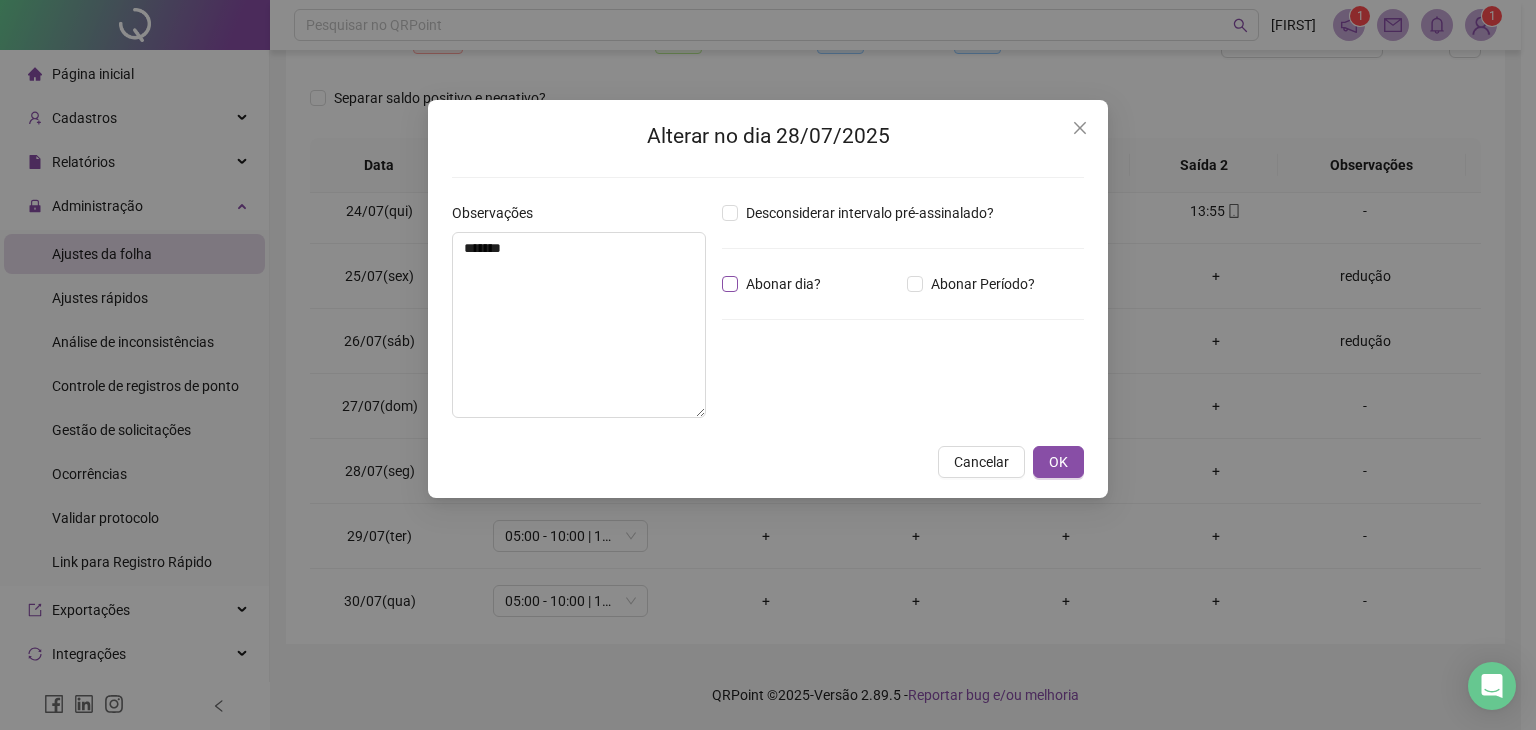 click on "Abonar dia?" at bounding box center [783, 284] 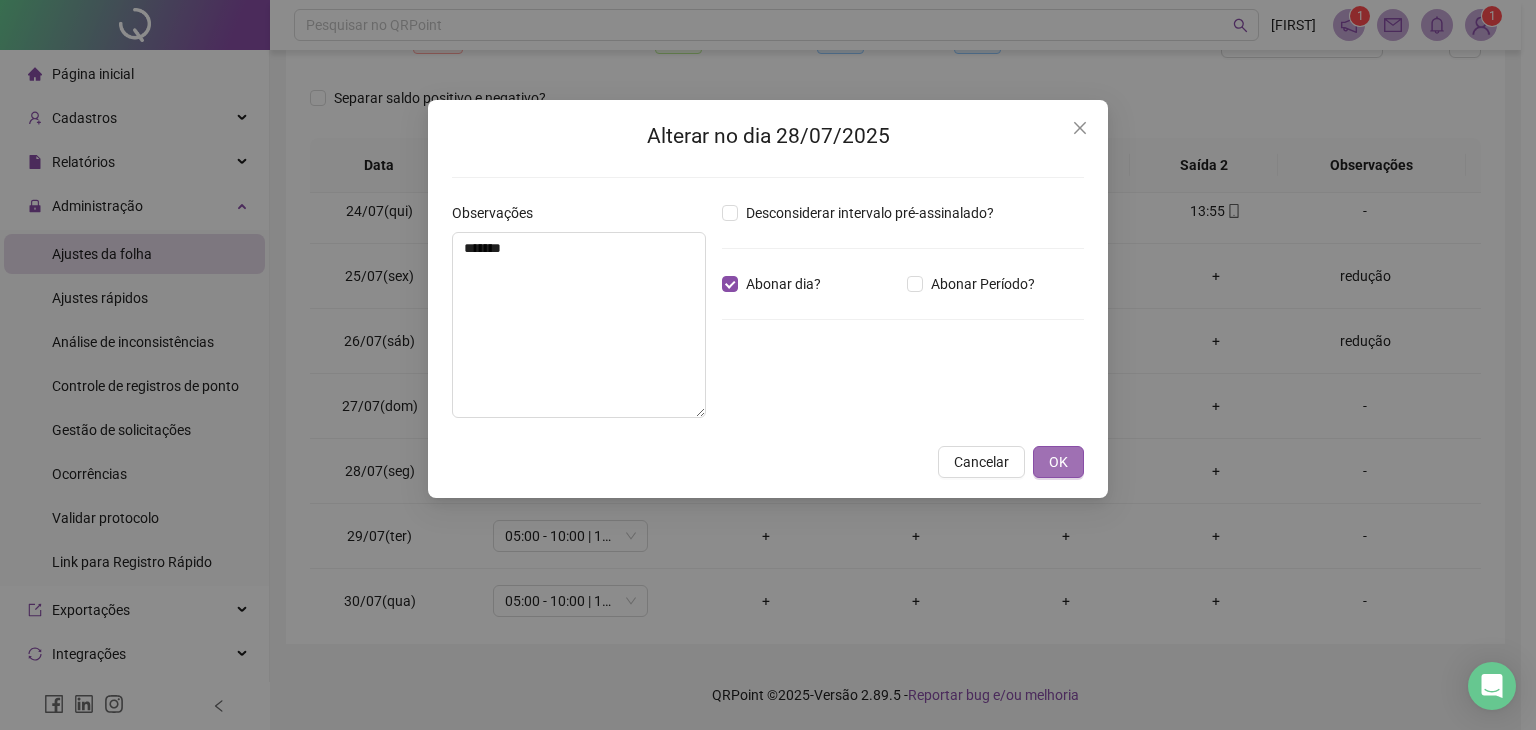 click on "OK" at bounding box center [1058, 462] 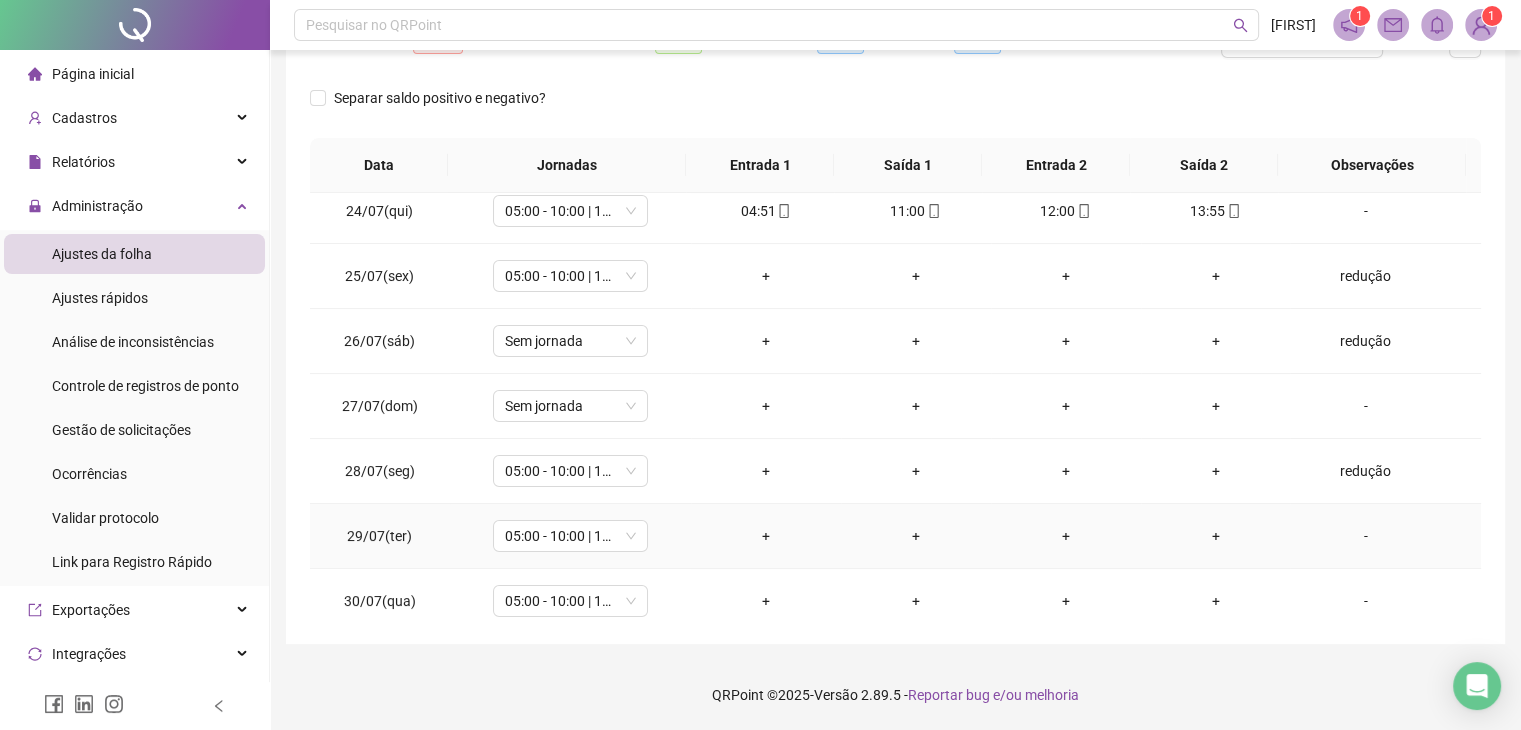 click on "-" at bounding box center [1365, 536] 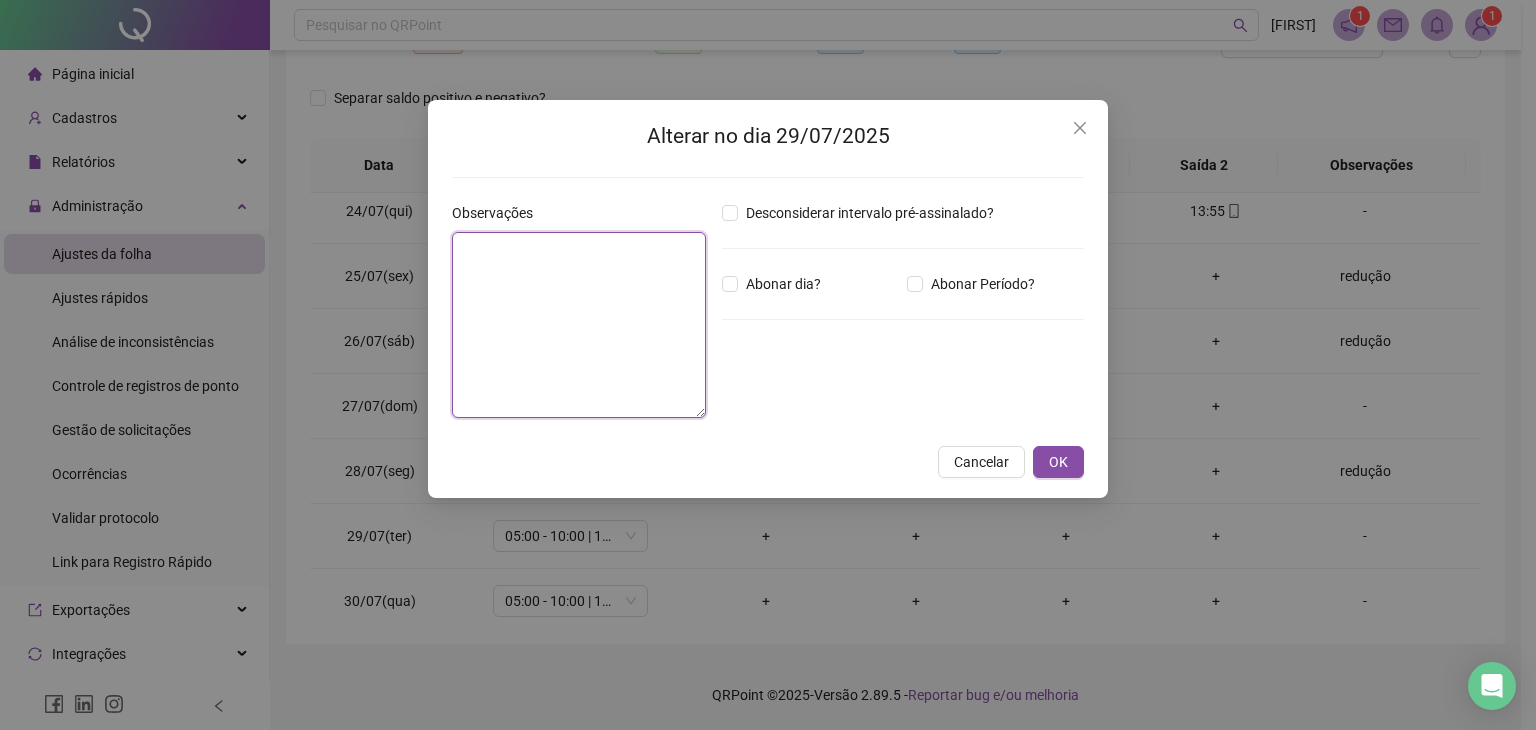click at bounding box center (579, 325) 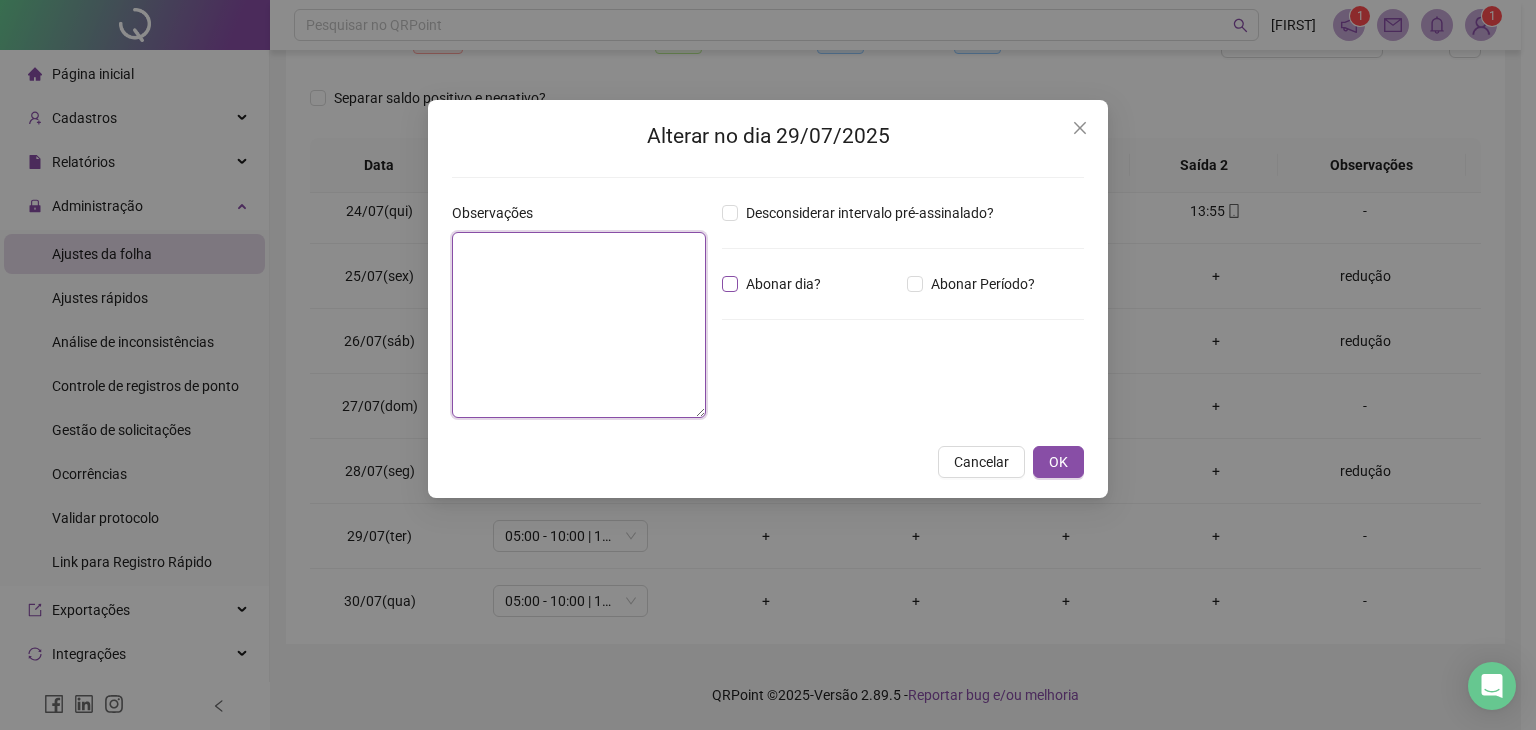 paste on "*******" 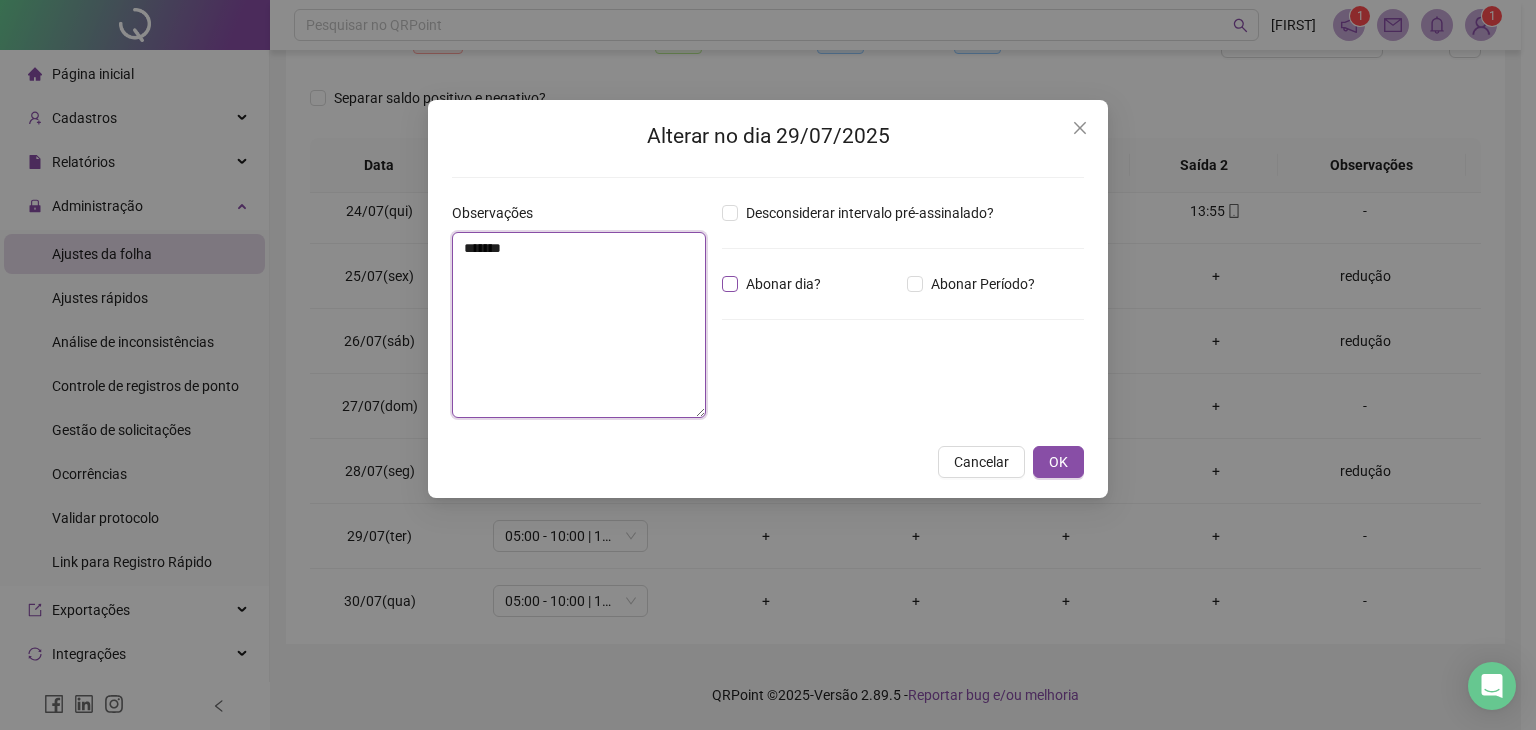 type on "*******" 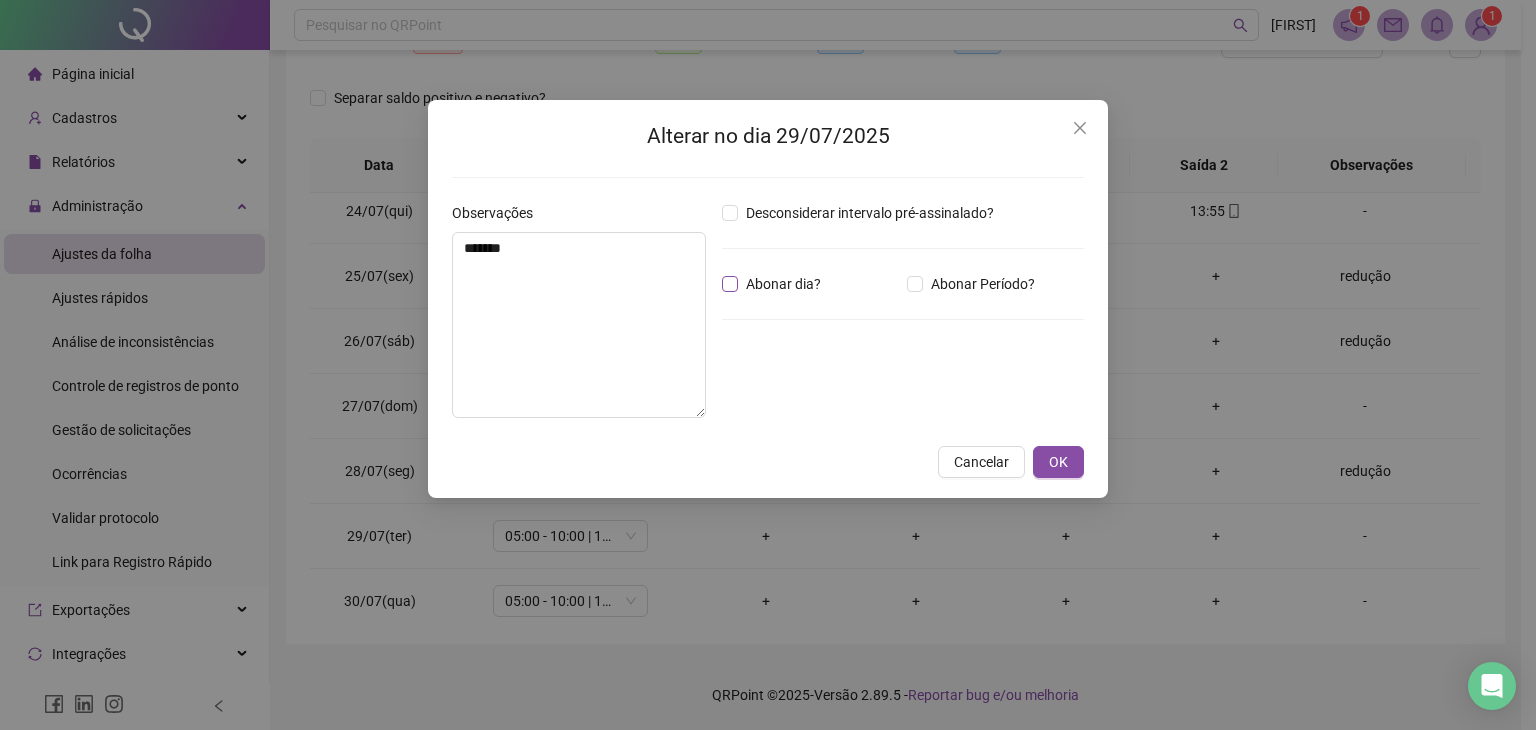 click on "Abonar dia?" at bounding box center [783, 284] 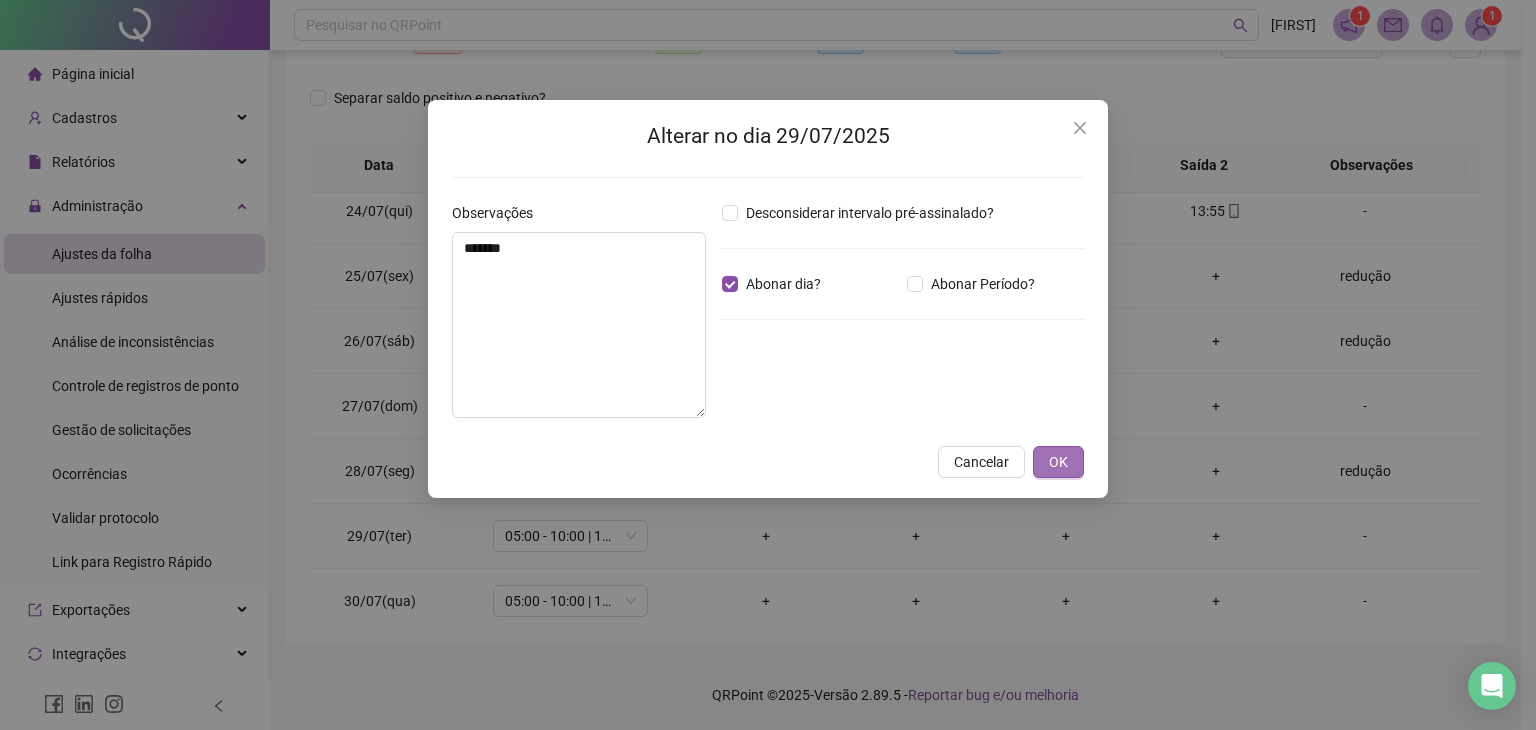 click on "OK" at bounding box center (1058, 462) 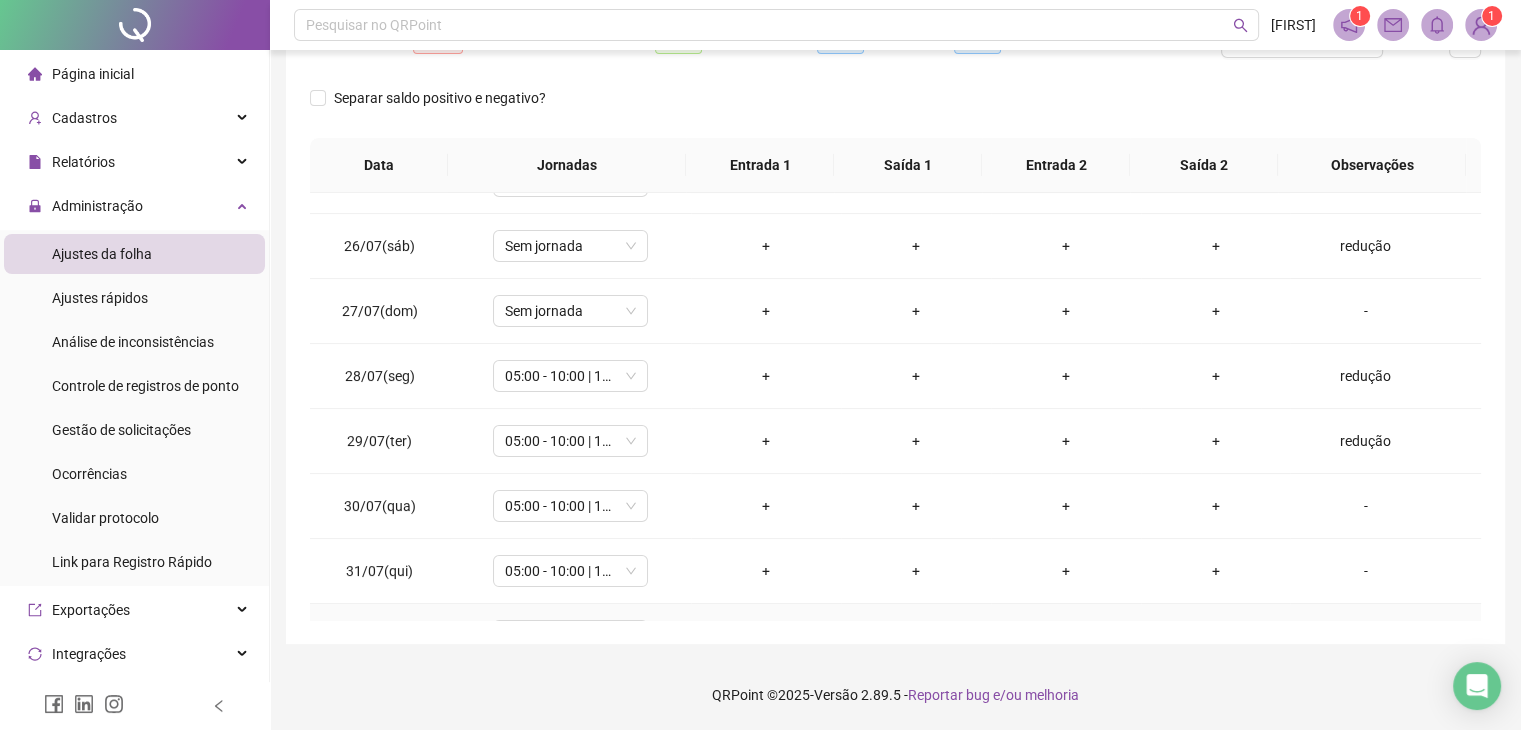 scroll, scrollTop: 509, scrollLeft: 0, axis: vertical 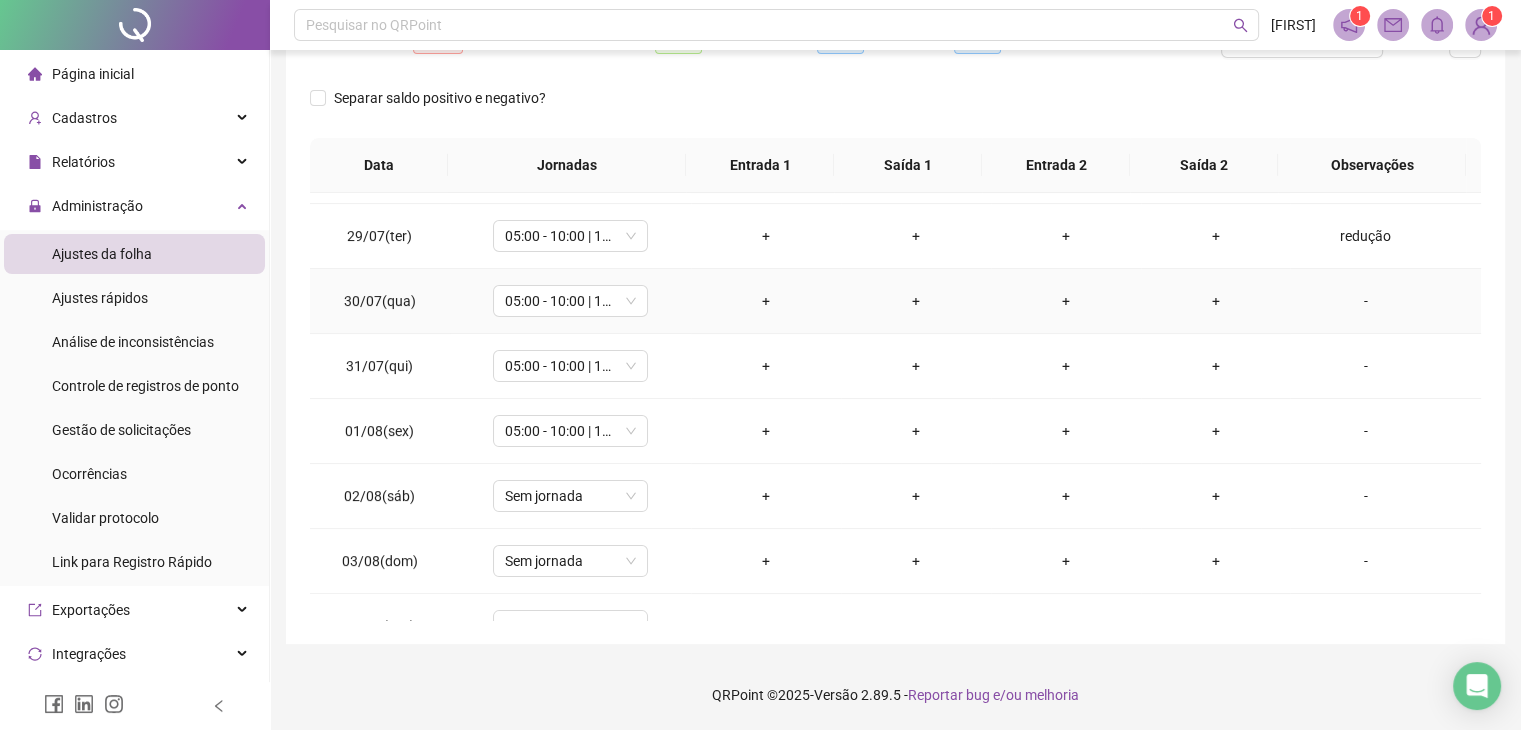 click on "-" at bounding box center [1365, 301] 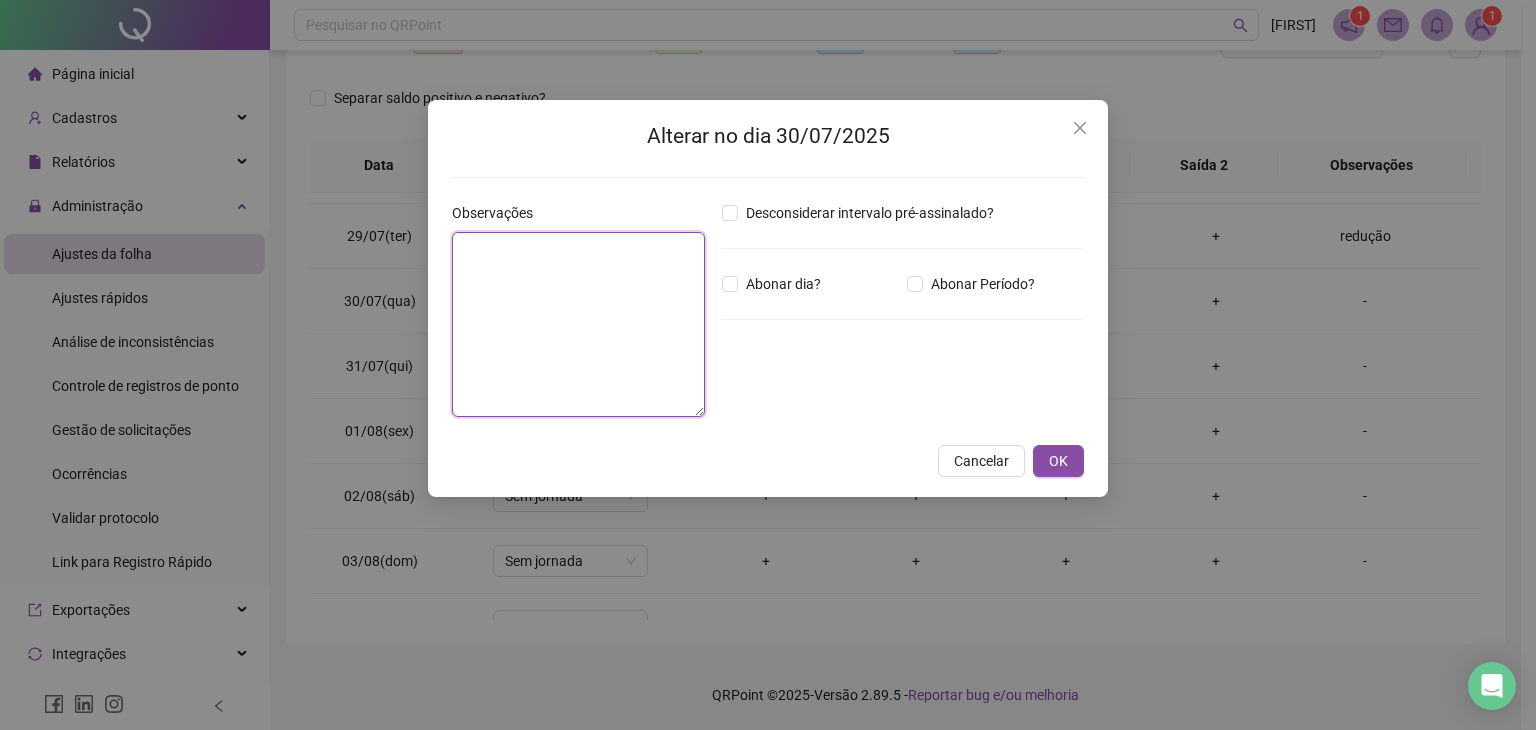 click at bounding box center (578, 324) 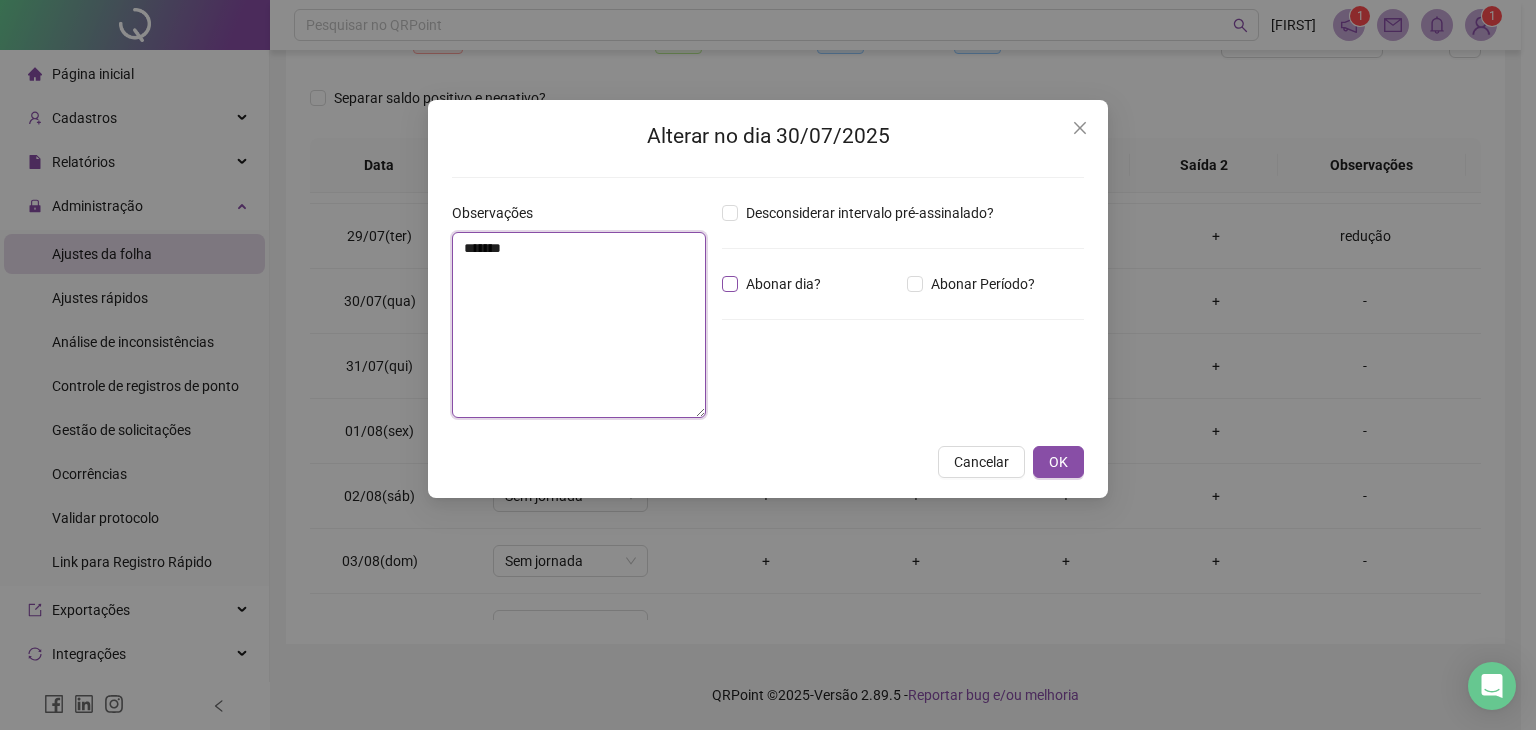 type on "*******" 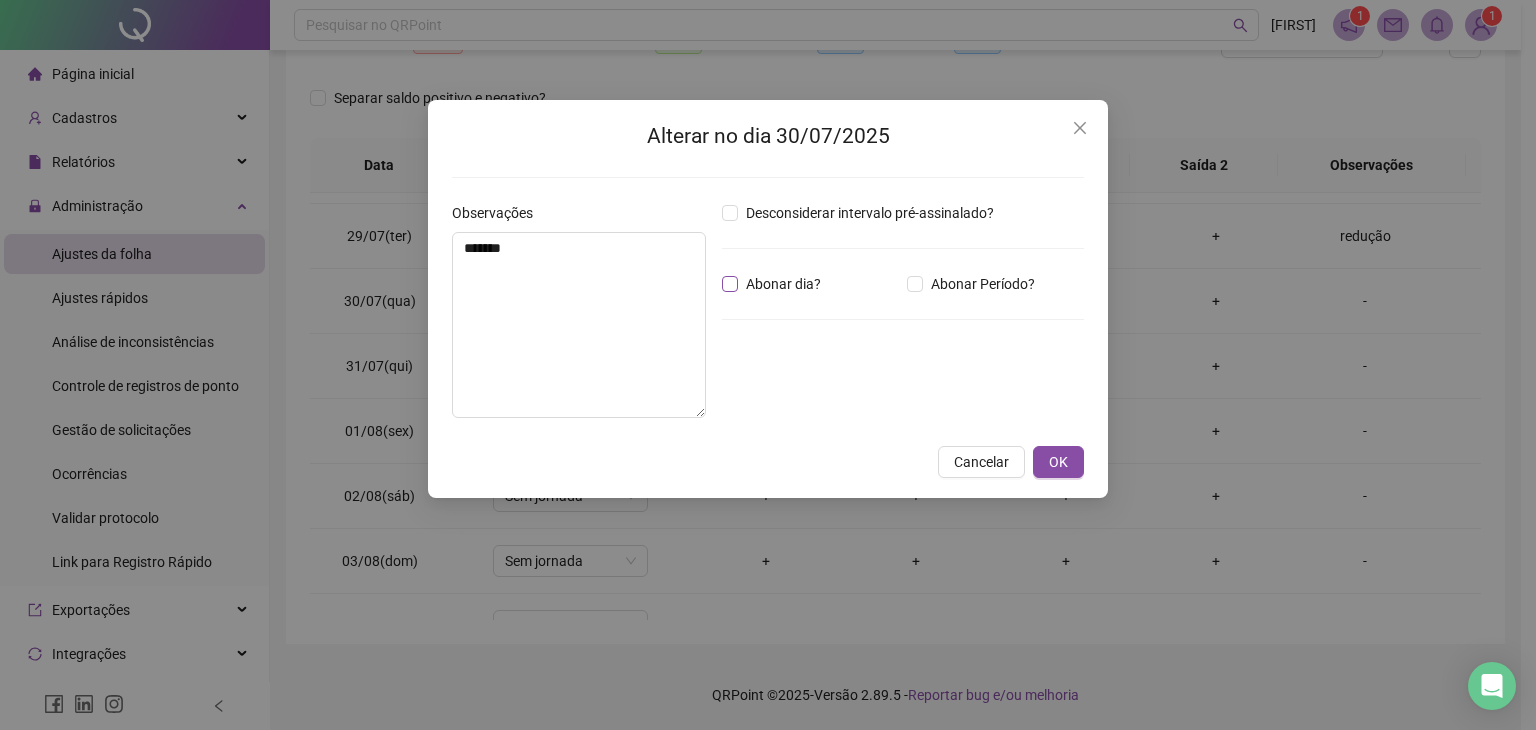 click on "Abonar dia?" at bounding box center [783, 284] 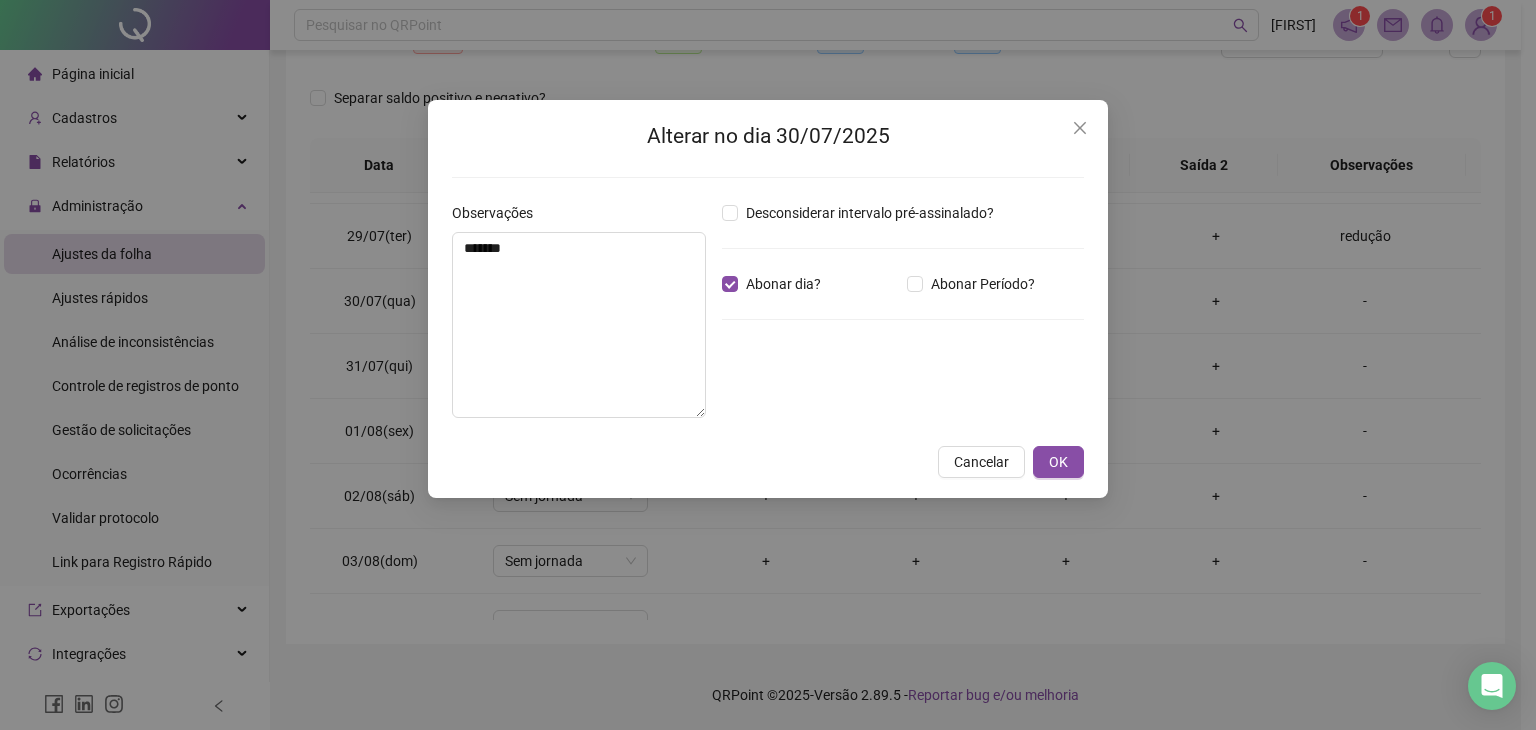drag, startPoint x: 1060, startPoint y: 449, endPoint x: 1100, endPoint y: 454, distance: 40.311287 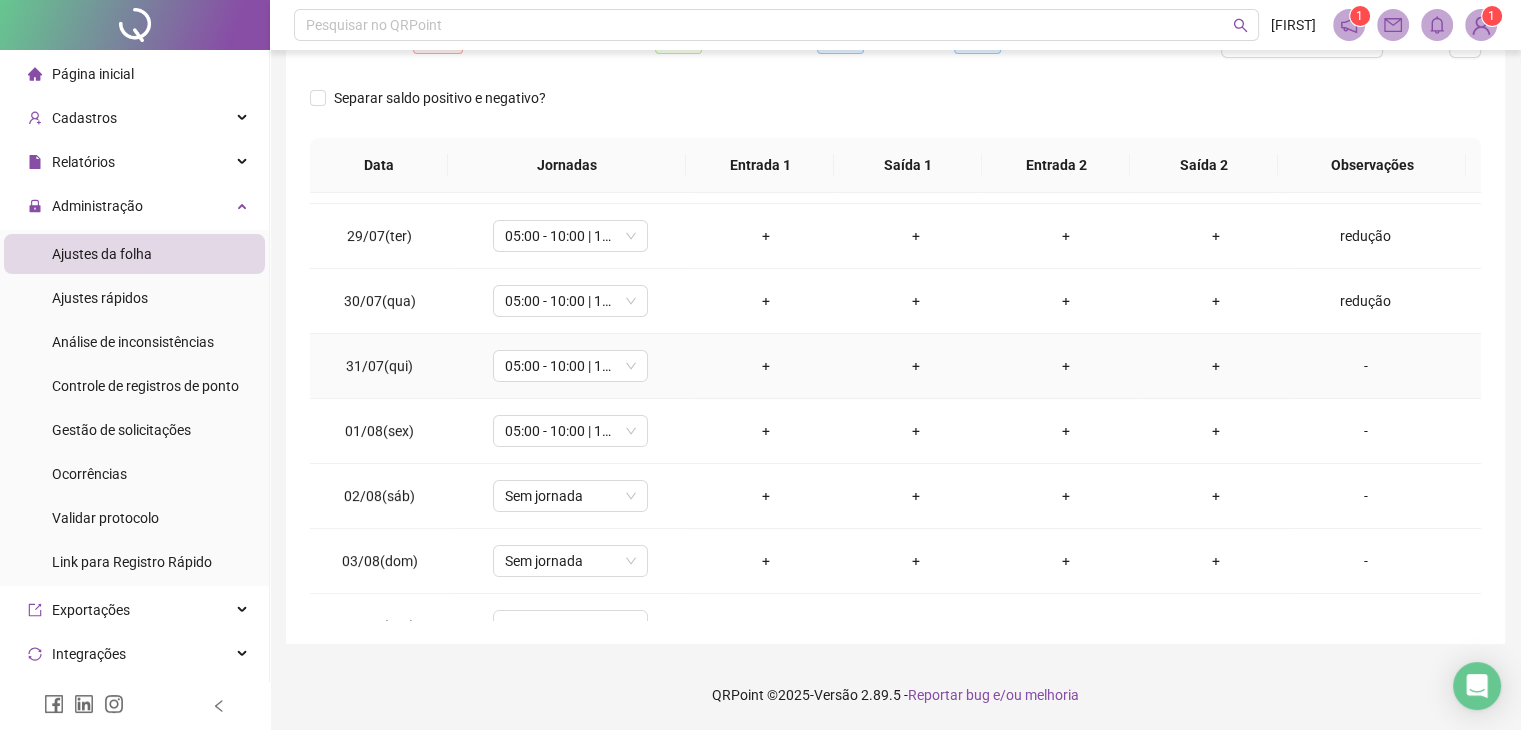 click on "-" at bounding box center [1365, 366] 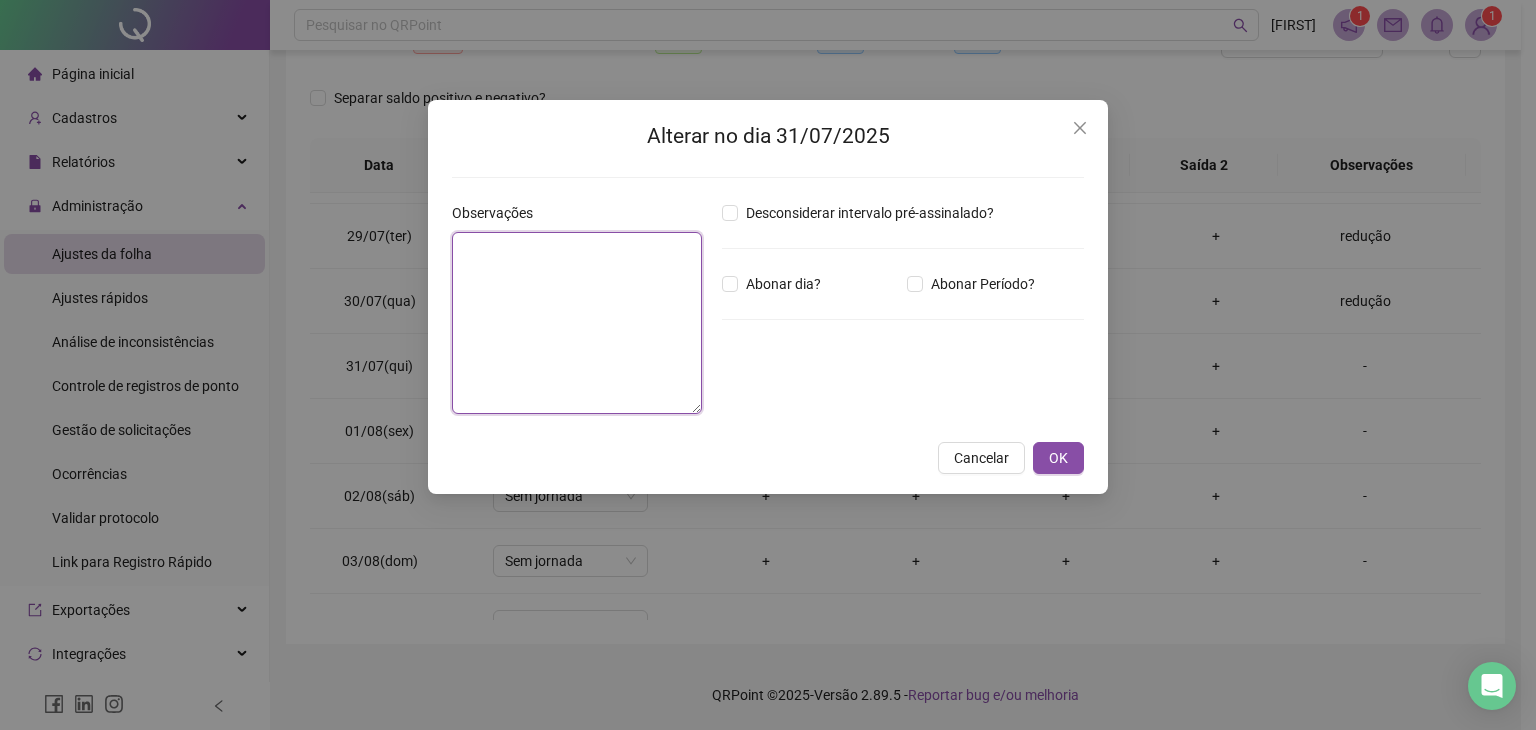 click at bounding box center (577, 323) 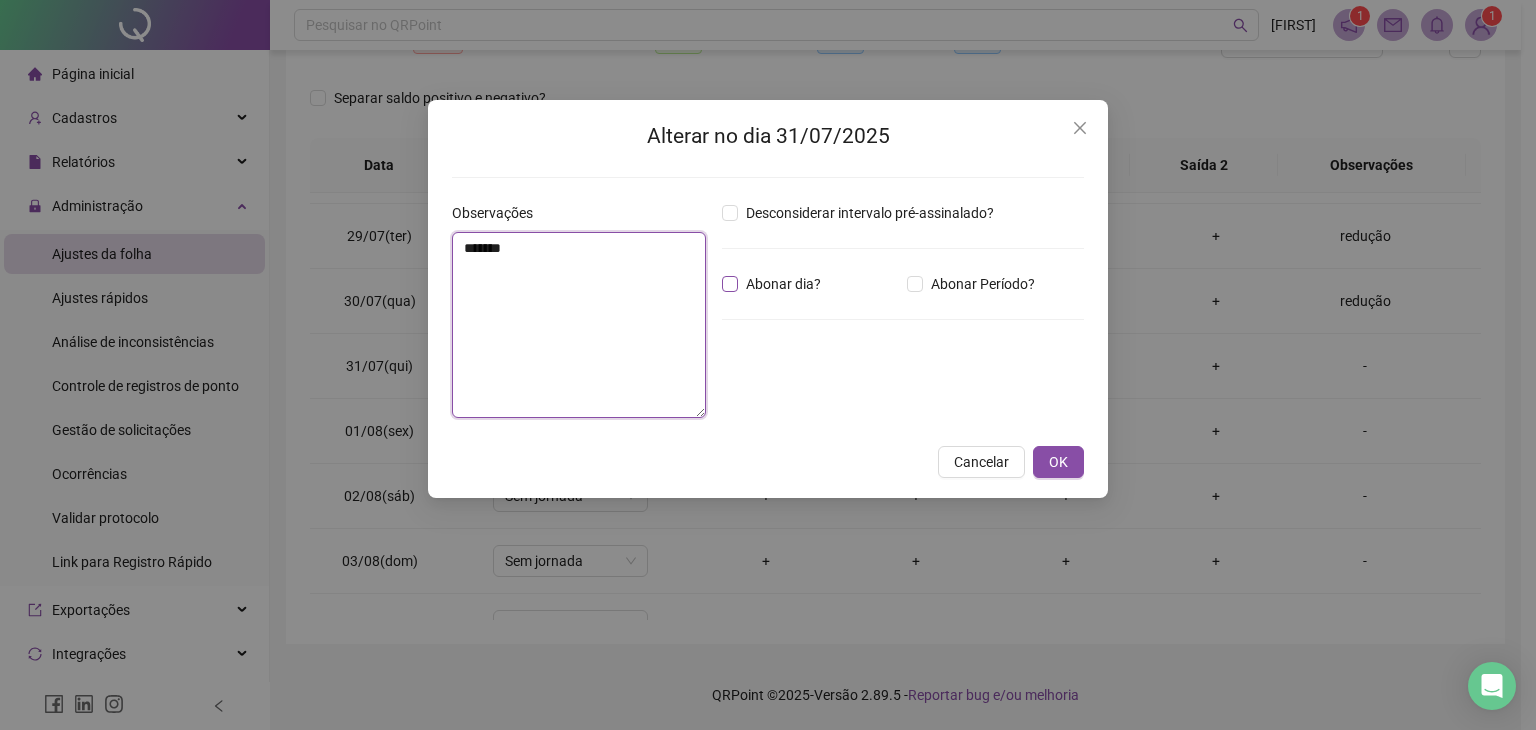 type on "*******" 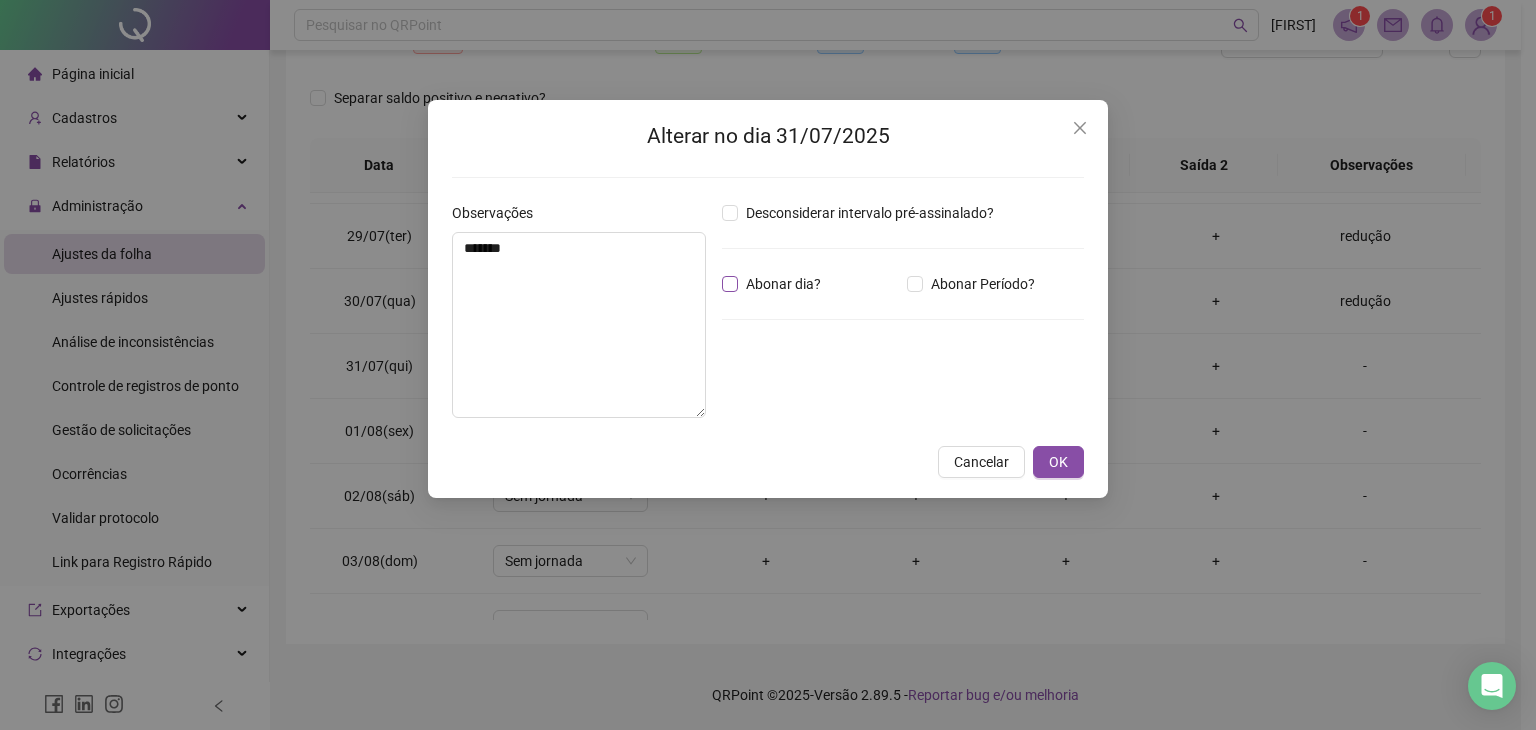 click on "Abonar dia?" at bounding box center (783, 284) 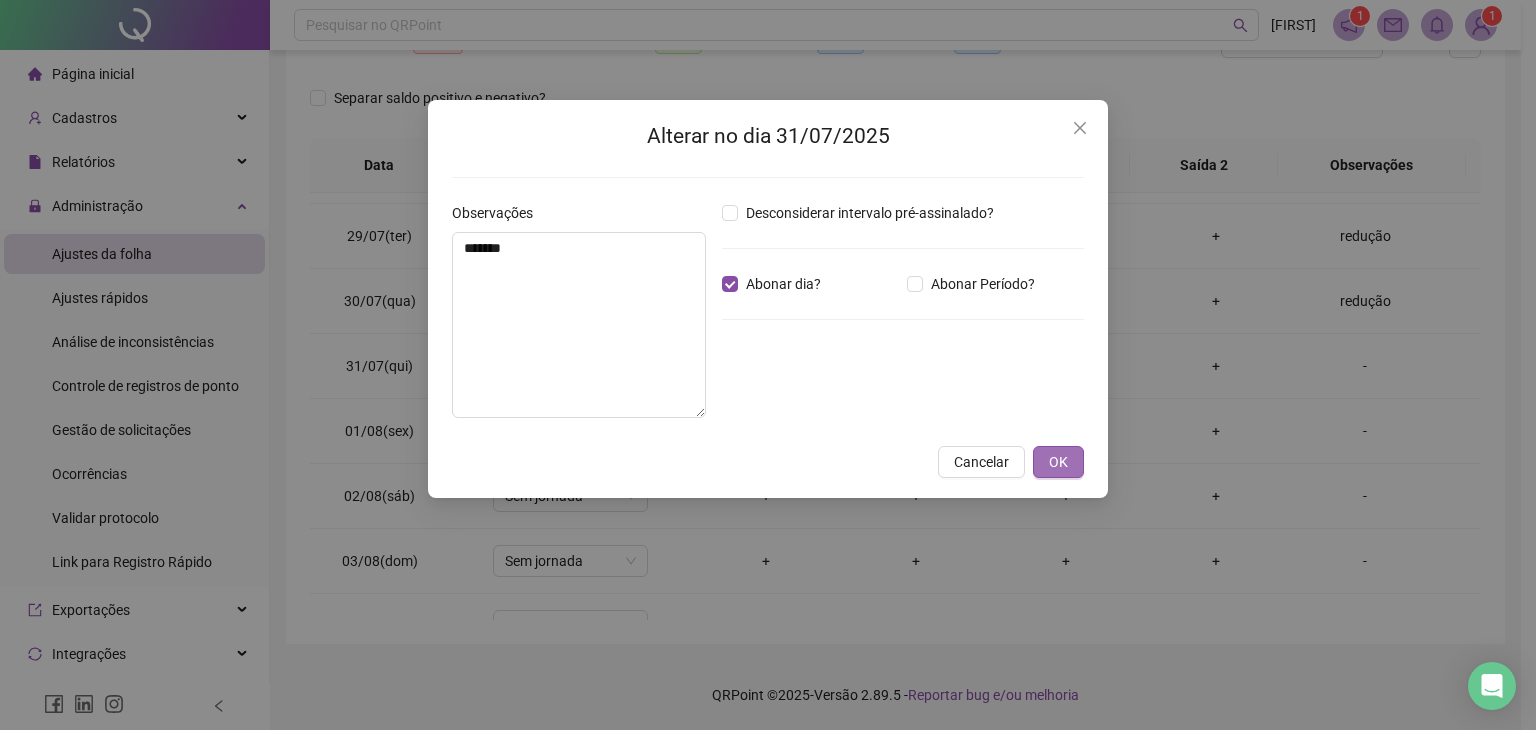 click on "OK" at bounding box center (1058, 462) 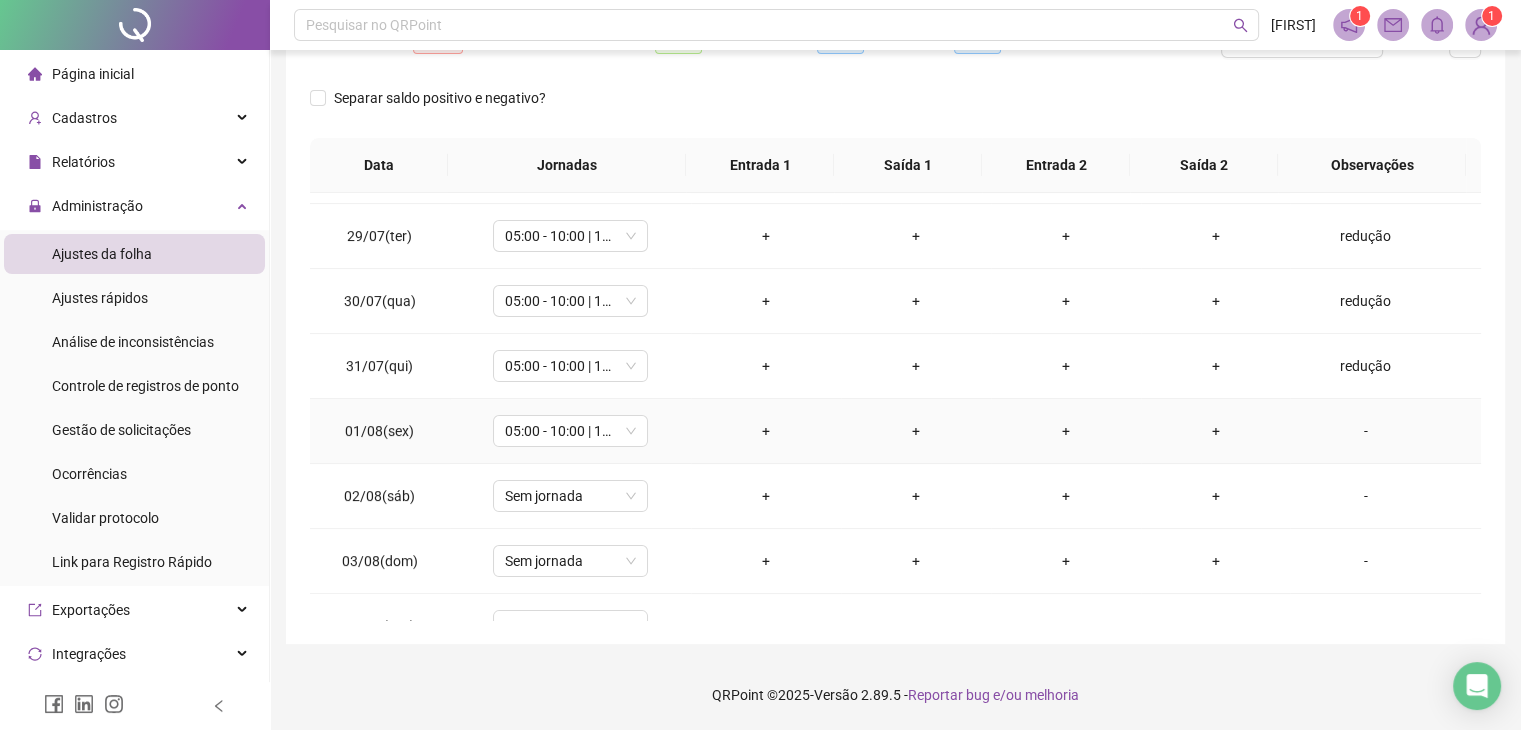click on "-" at bounding box center [1365, 431] 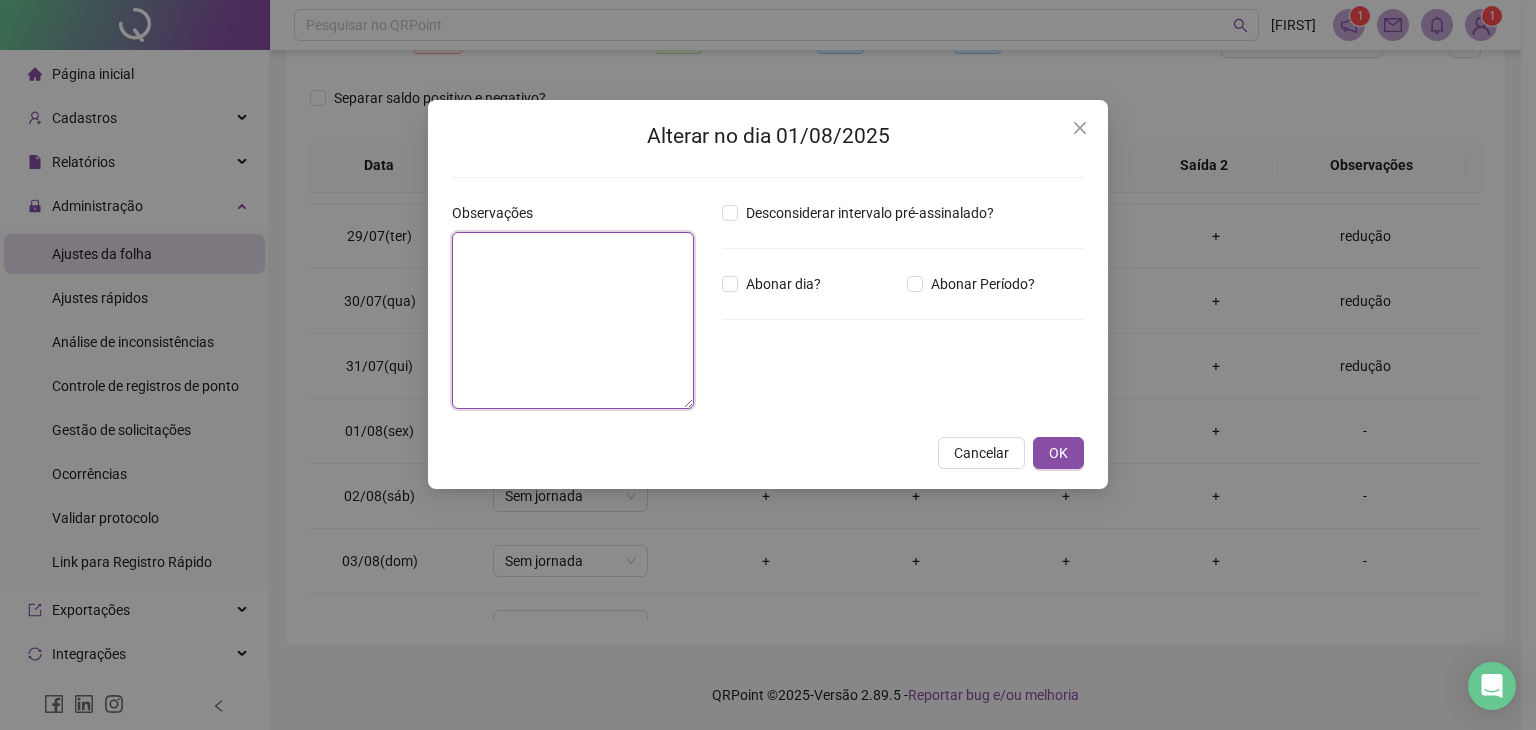 click at bounding box center (573, 320) 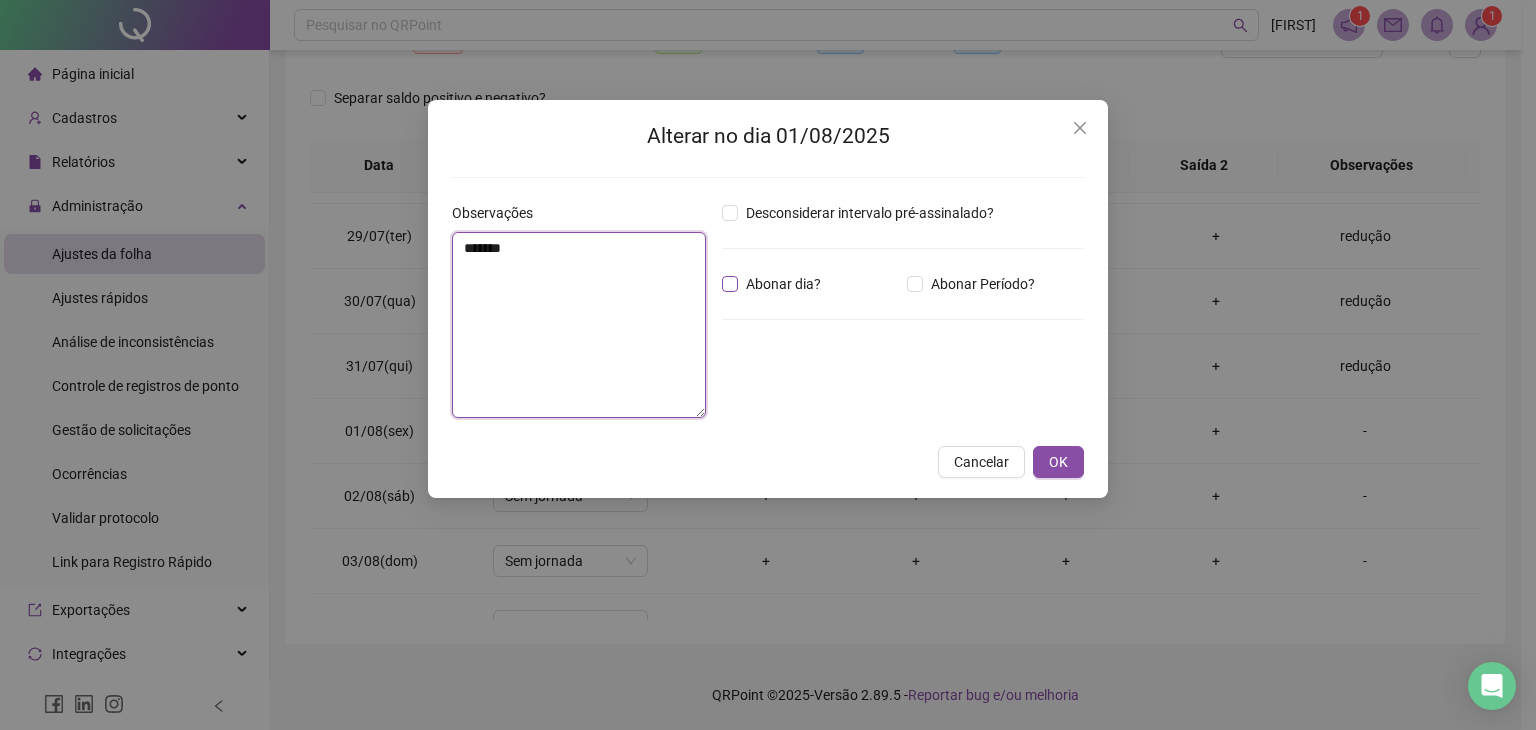 type on "*******" 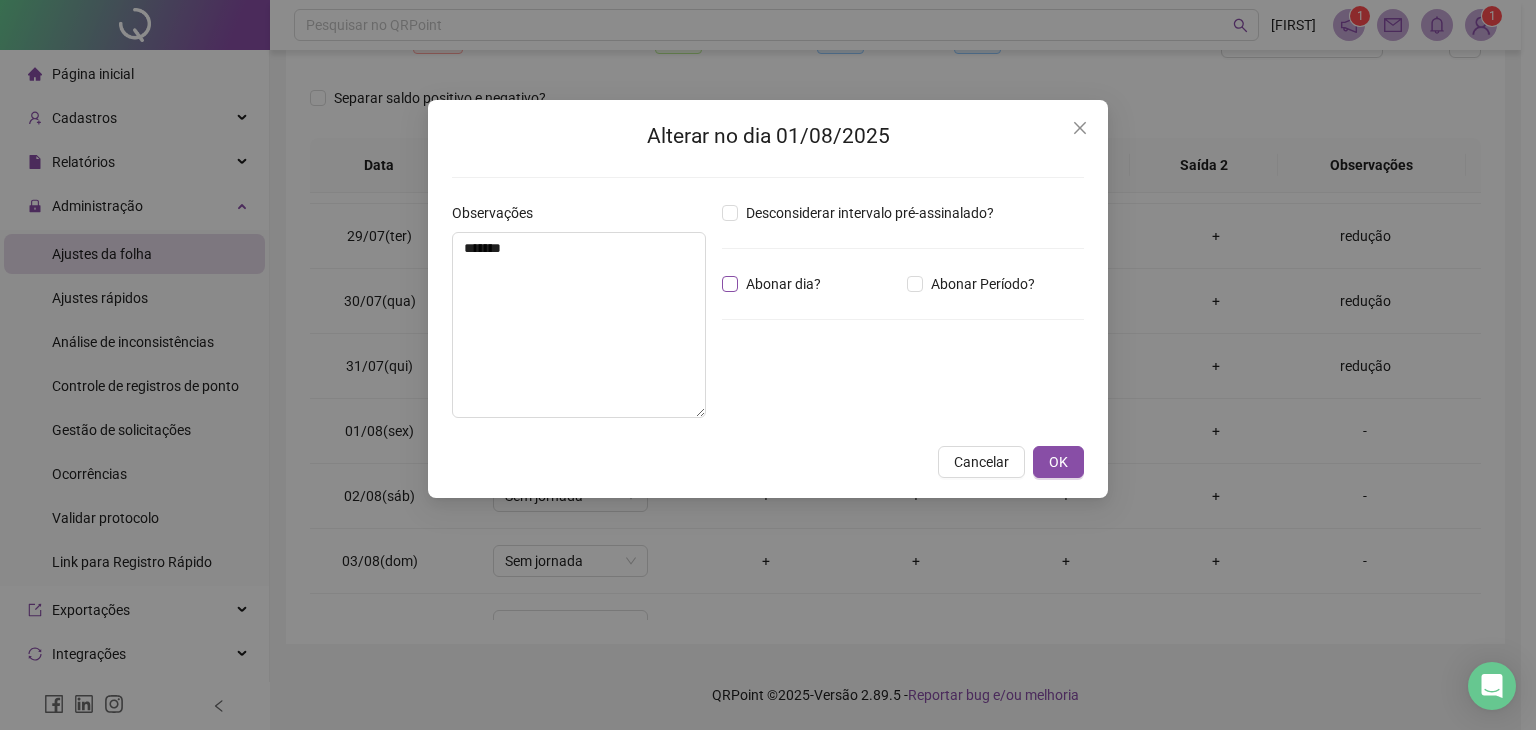 click on "Abonar dia?" at bounding box center (783, 284) 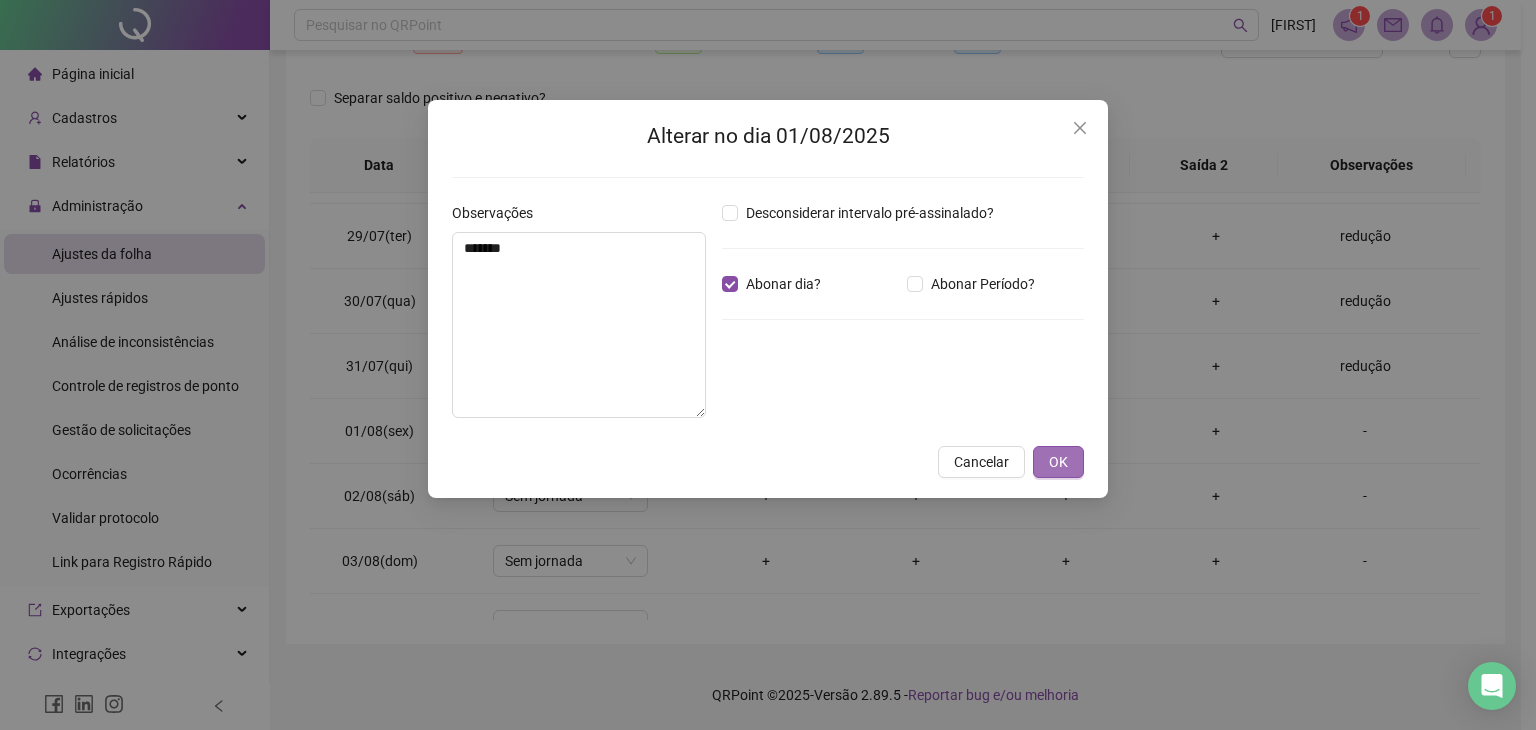 click on "OK" at bounding box center [1058, 462] 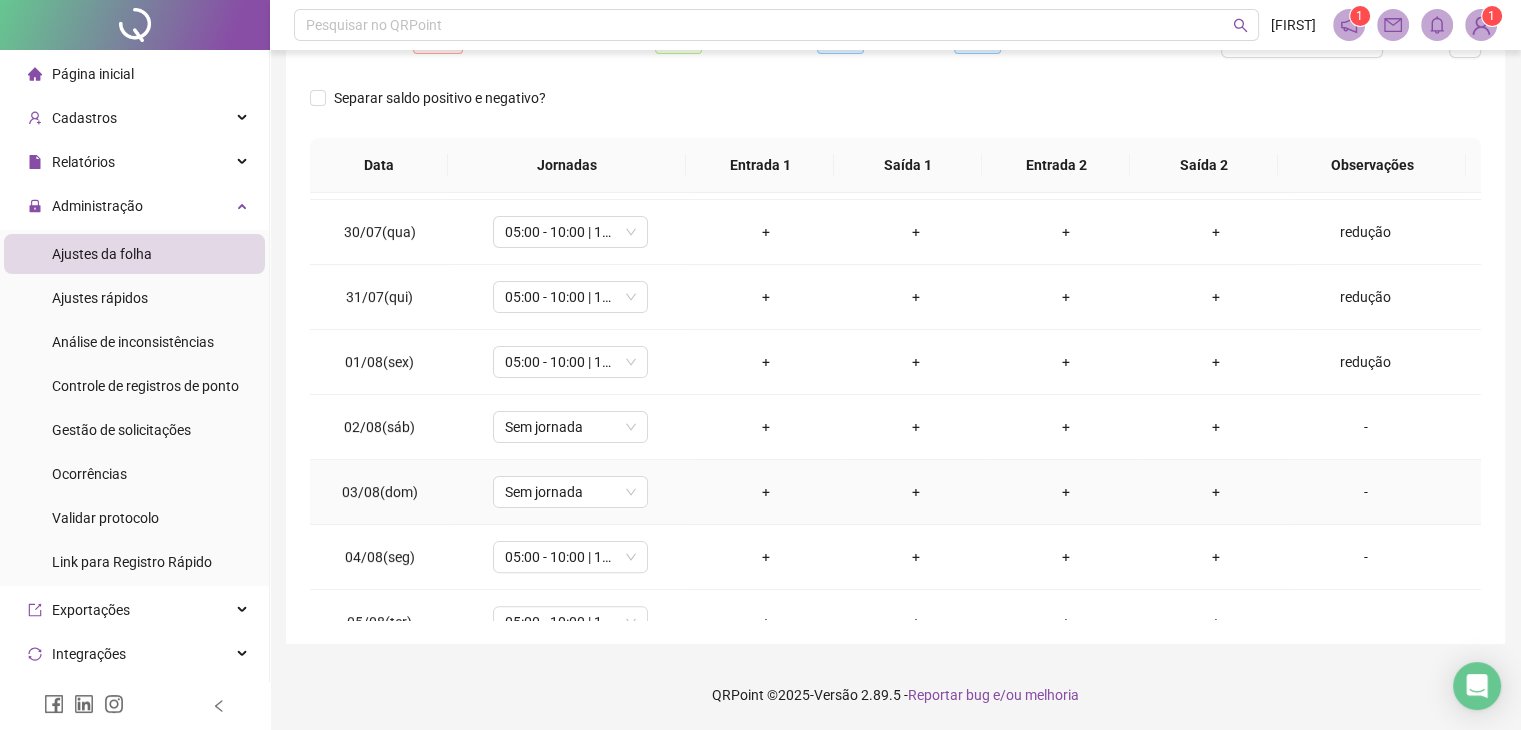 scroll, scrollTop: 609, scrollLeft: 0, axis: vertical 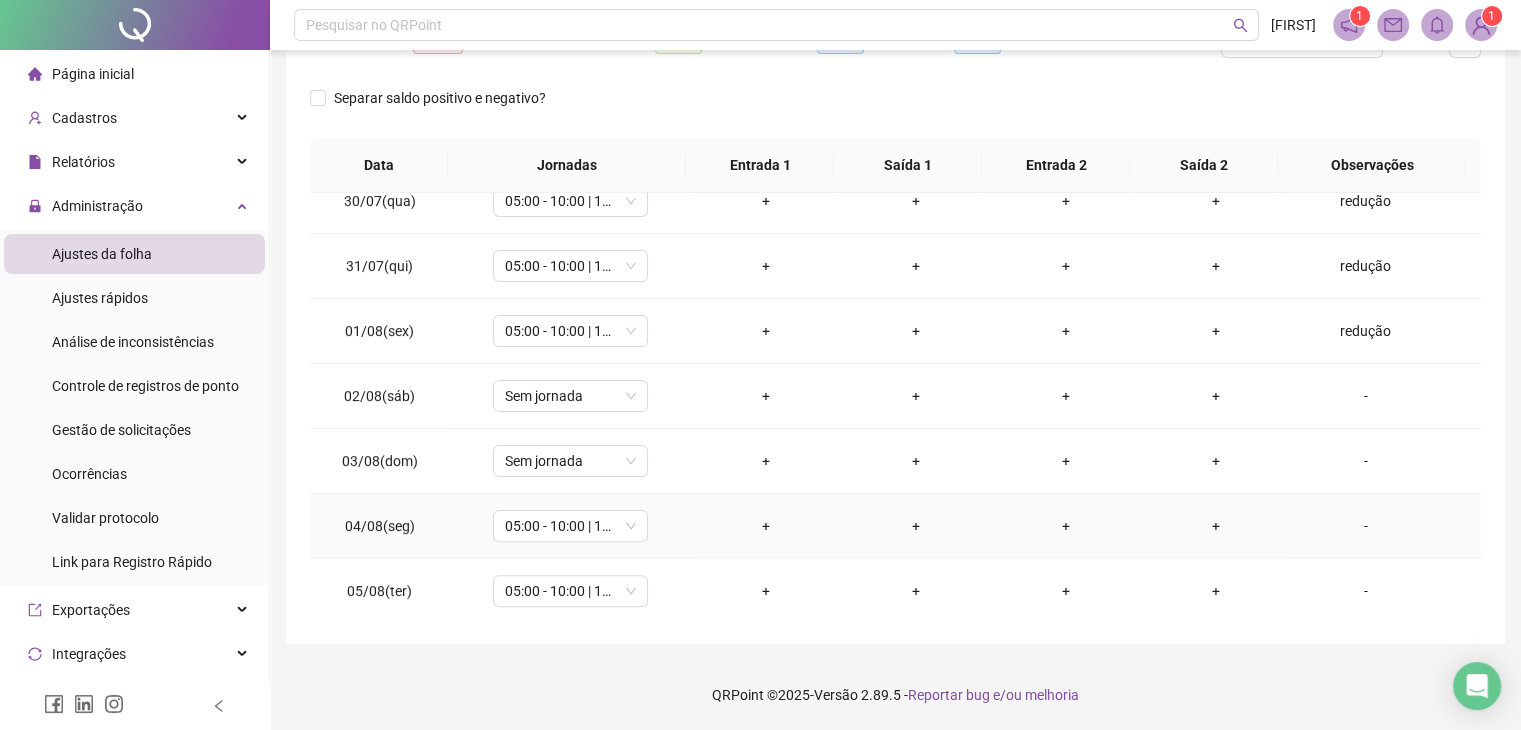 click on "-" at bounding box center [1365, 526] 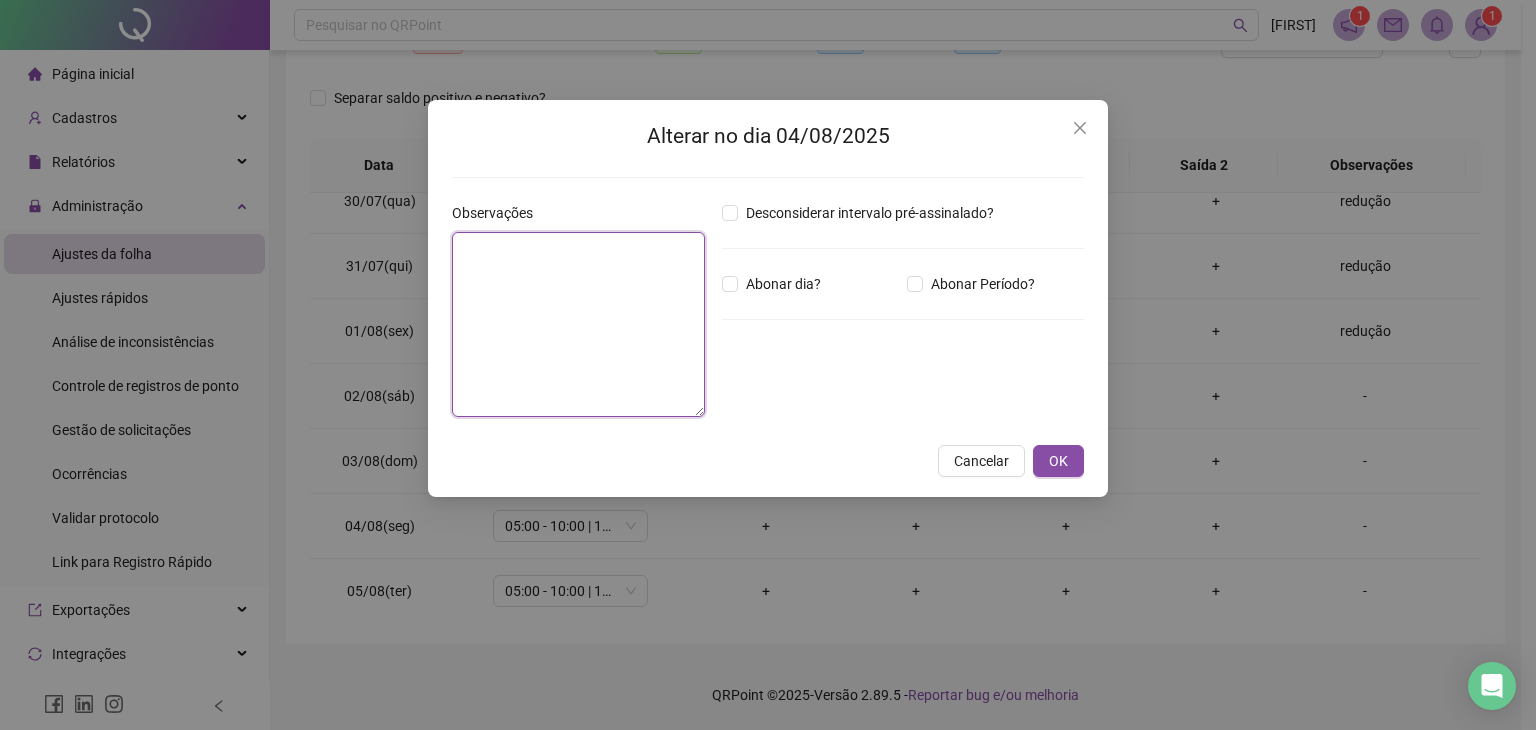 click at bounding box center [578, 324] 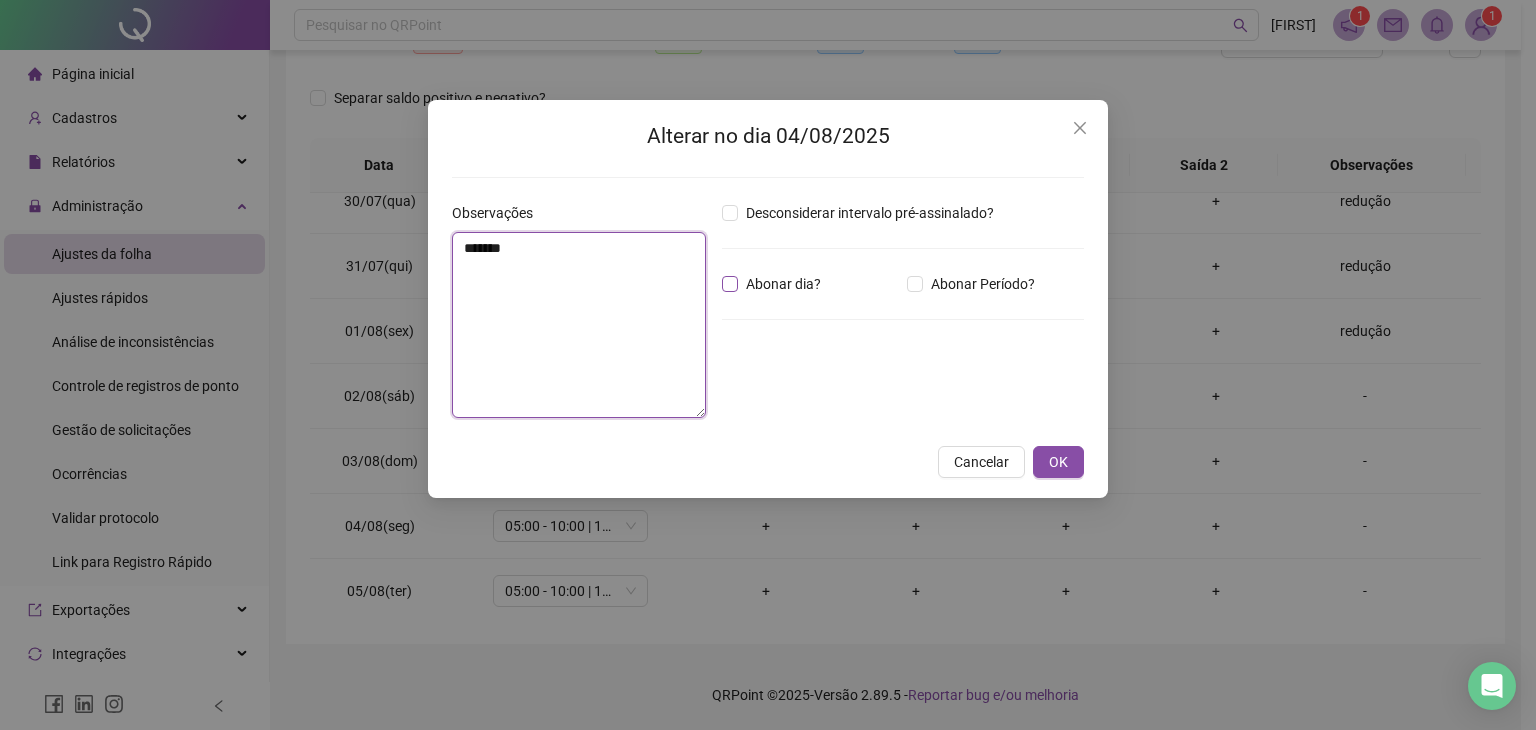 type on "*******" 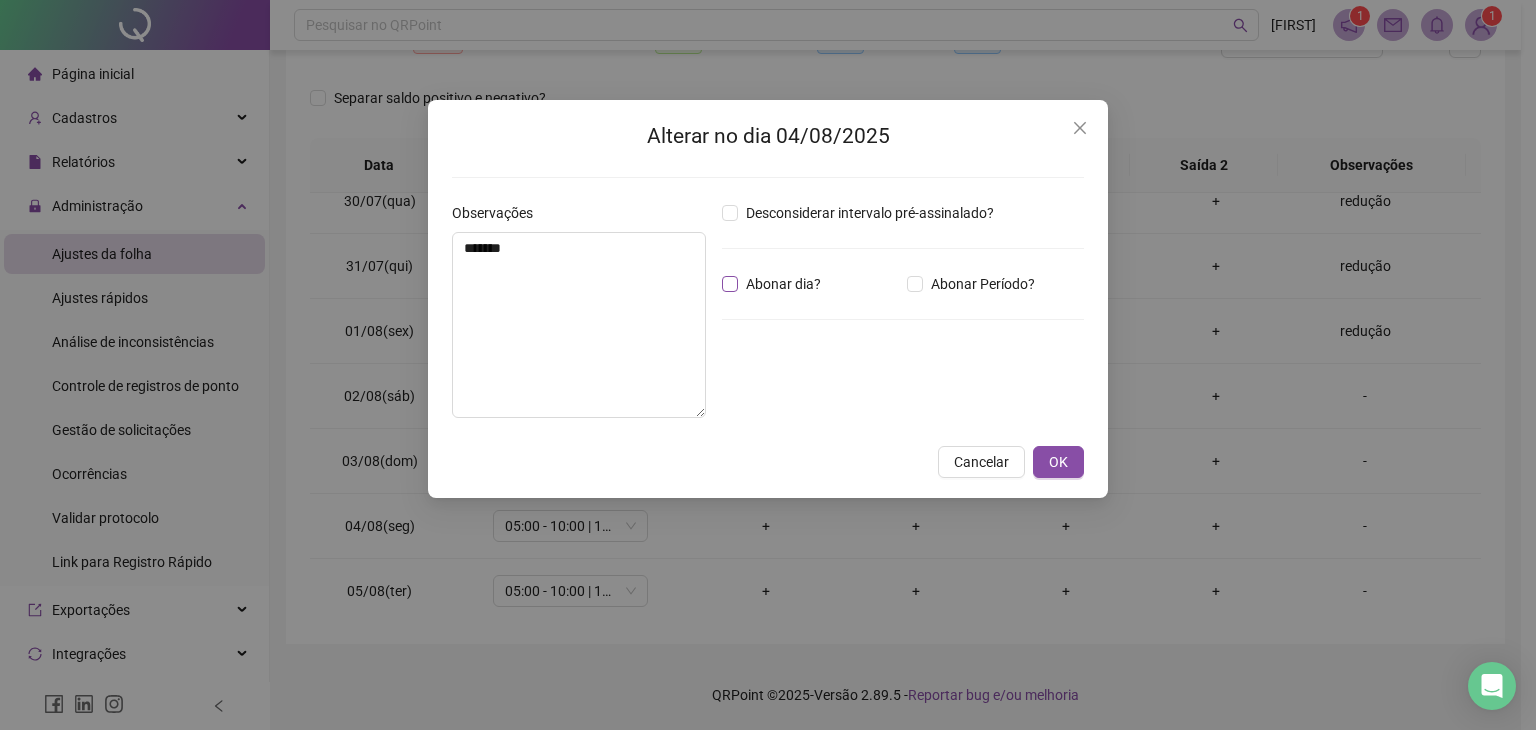 click on "Abonar dia?" at bounding box center (783, 284) 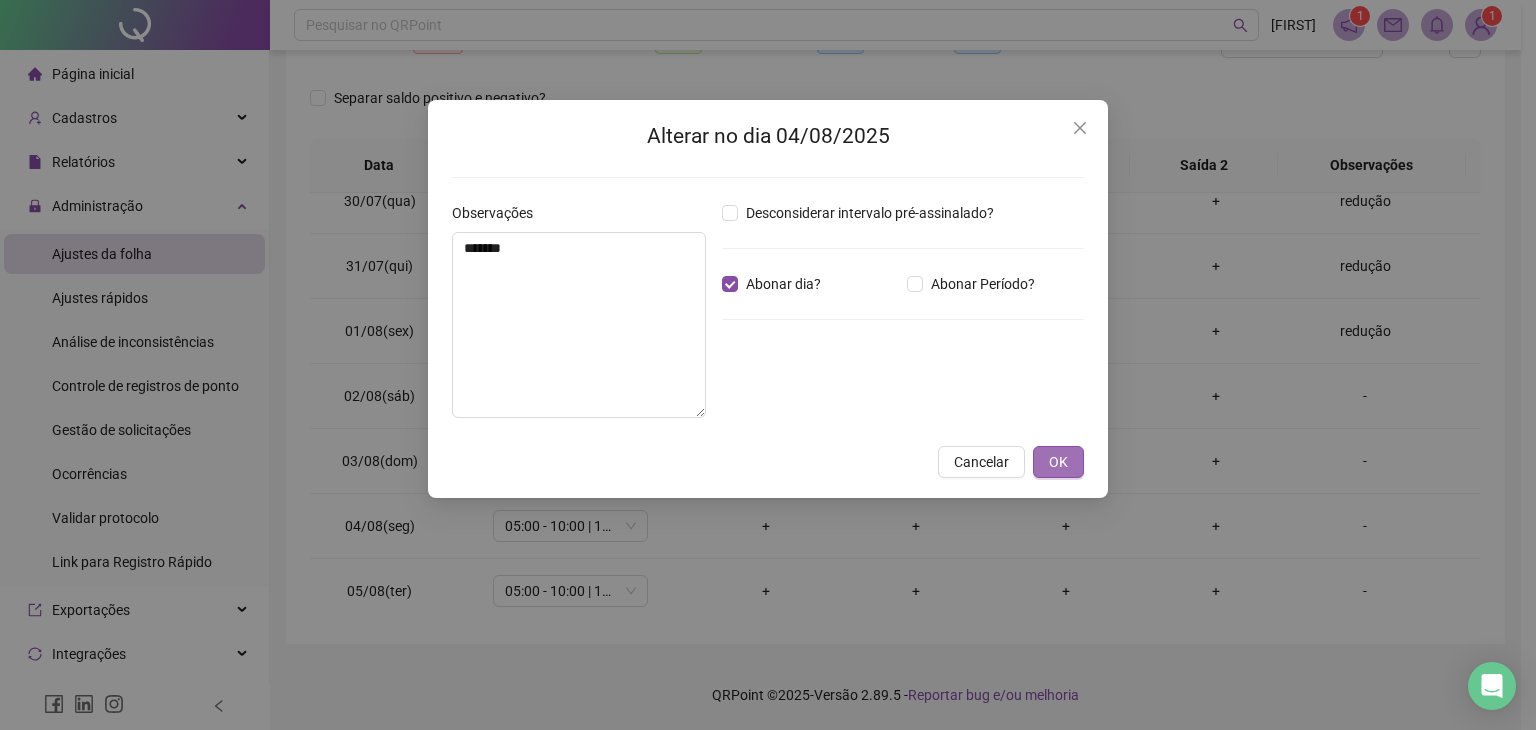 click on "OK" at bounding box center (1058, 462) 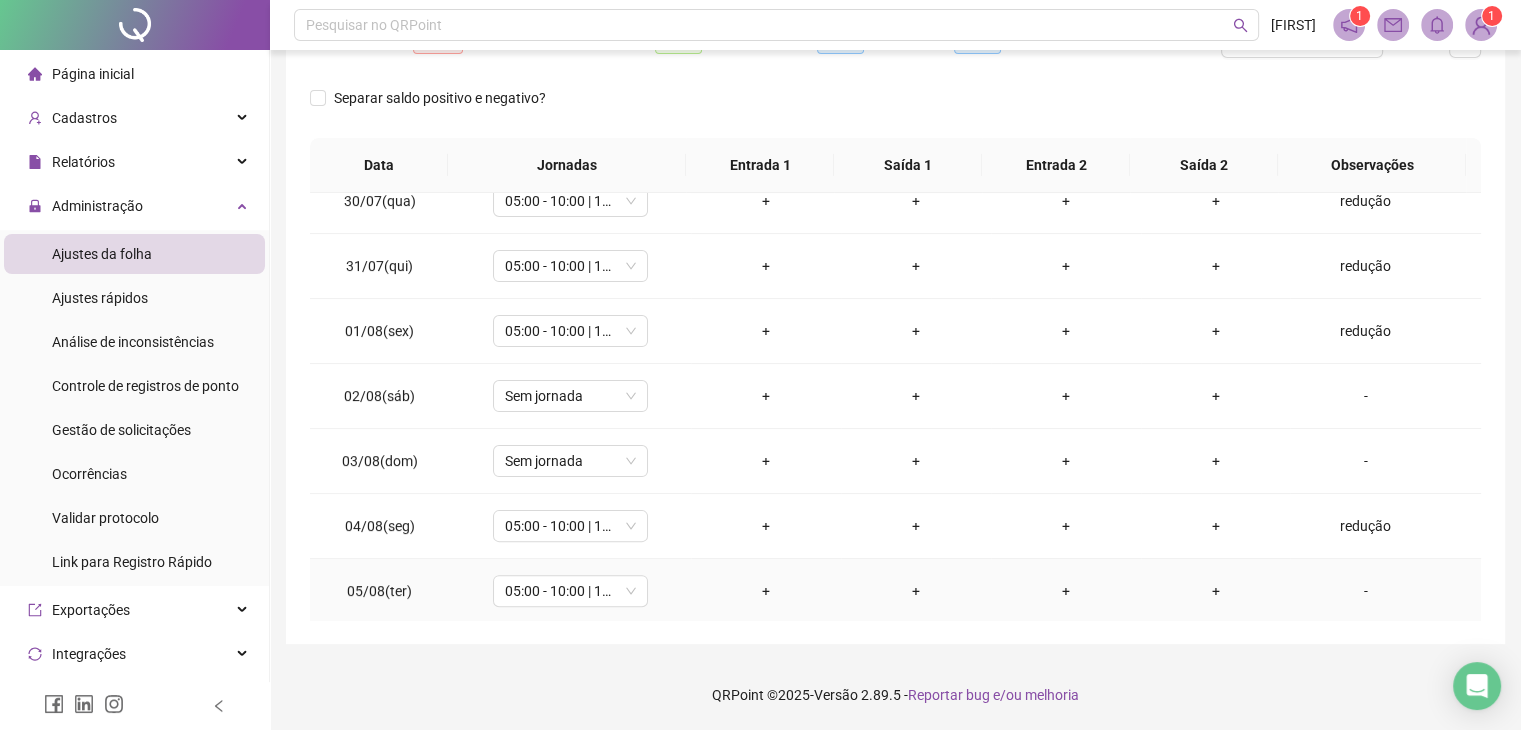click on "-" at bounding box center [1365, 591] 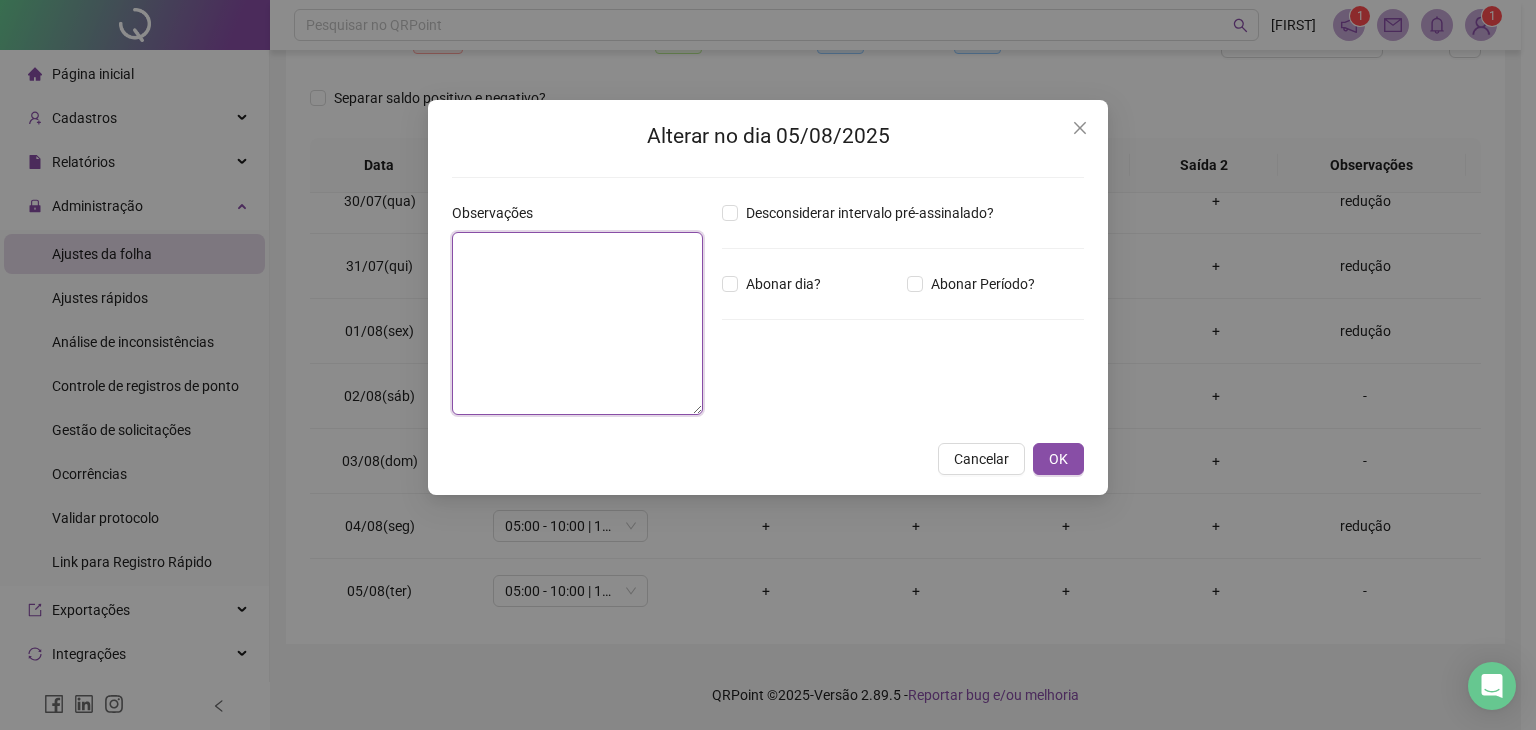 click at bounding box center (577, 323) 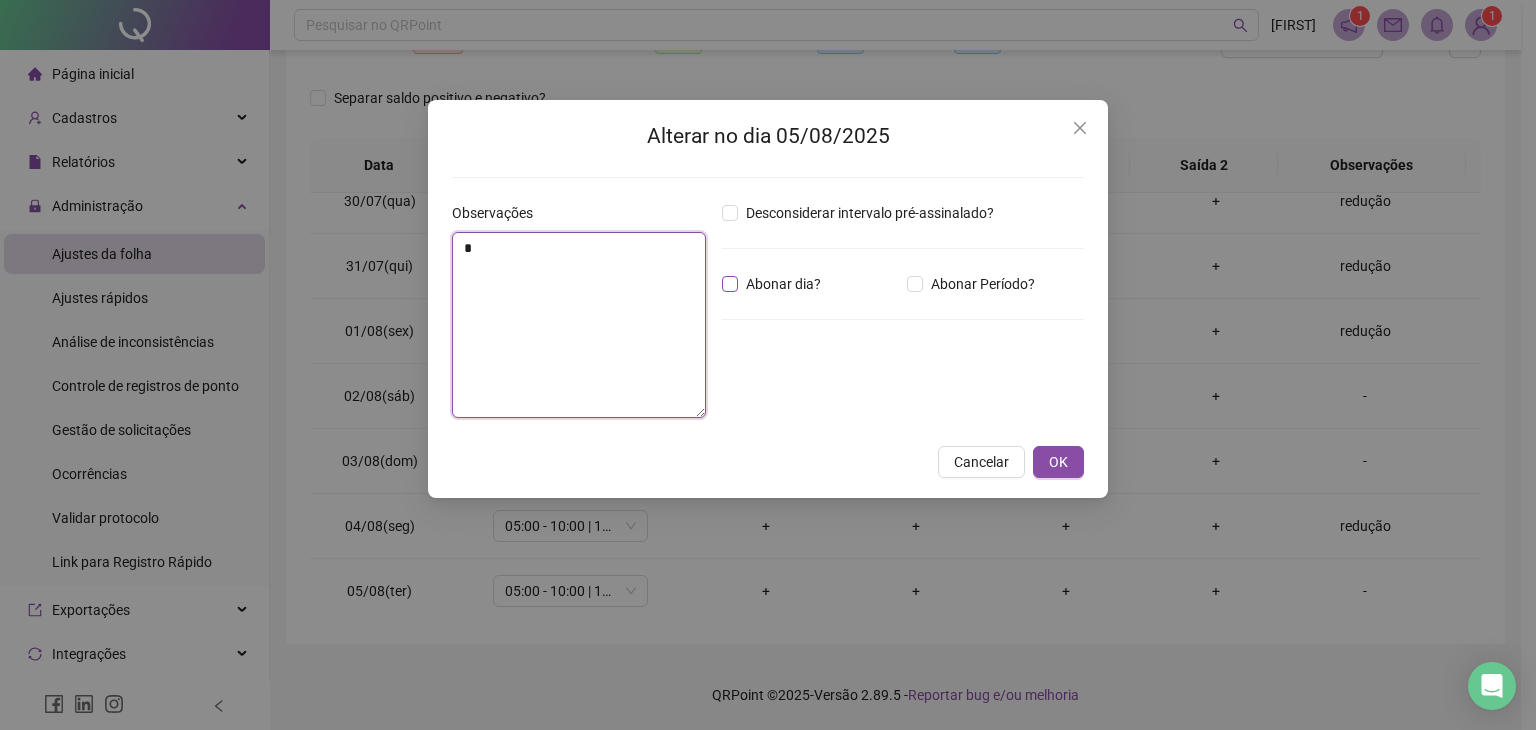 type on "*" 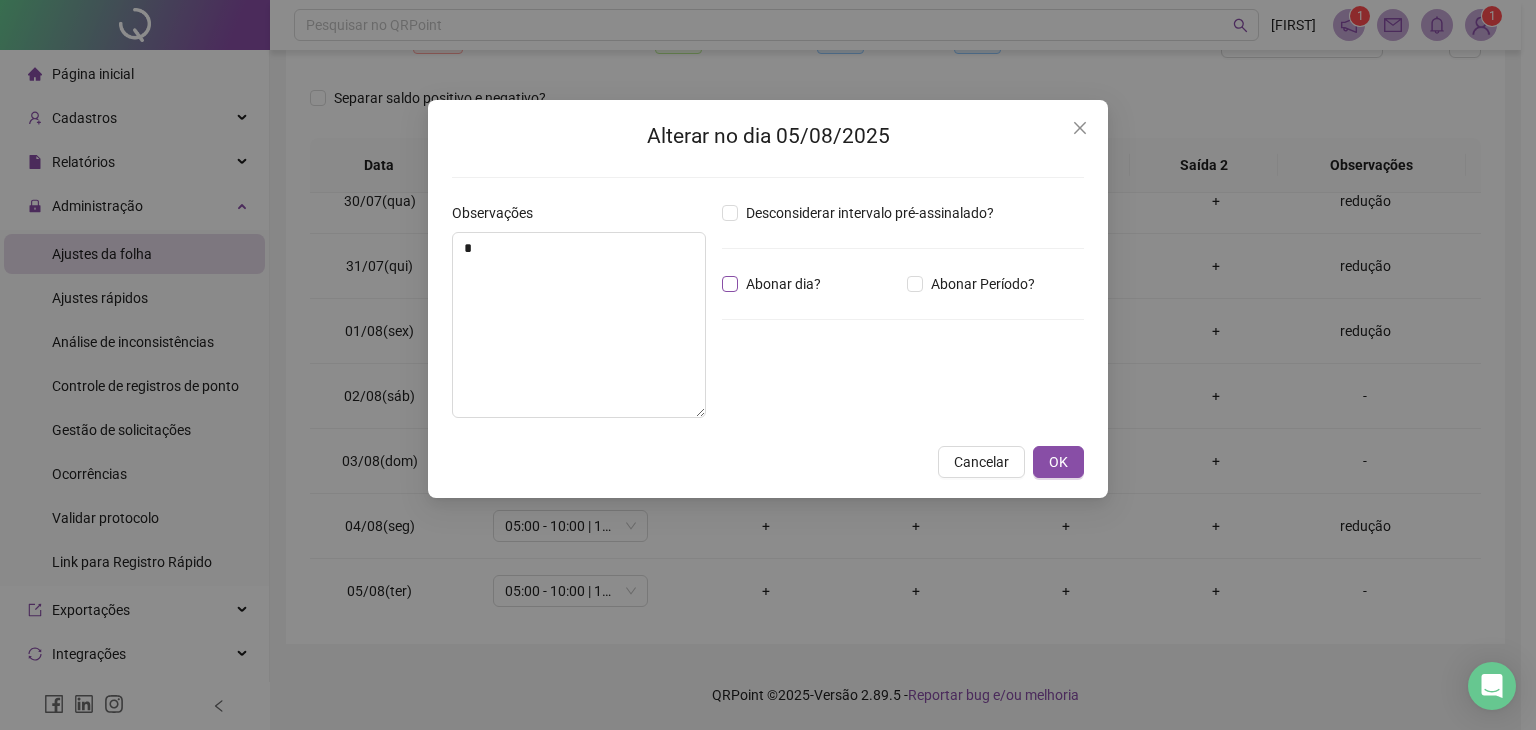 click on "Abonar dia?" at bounding box center (783, 284) 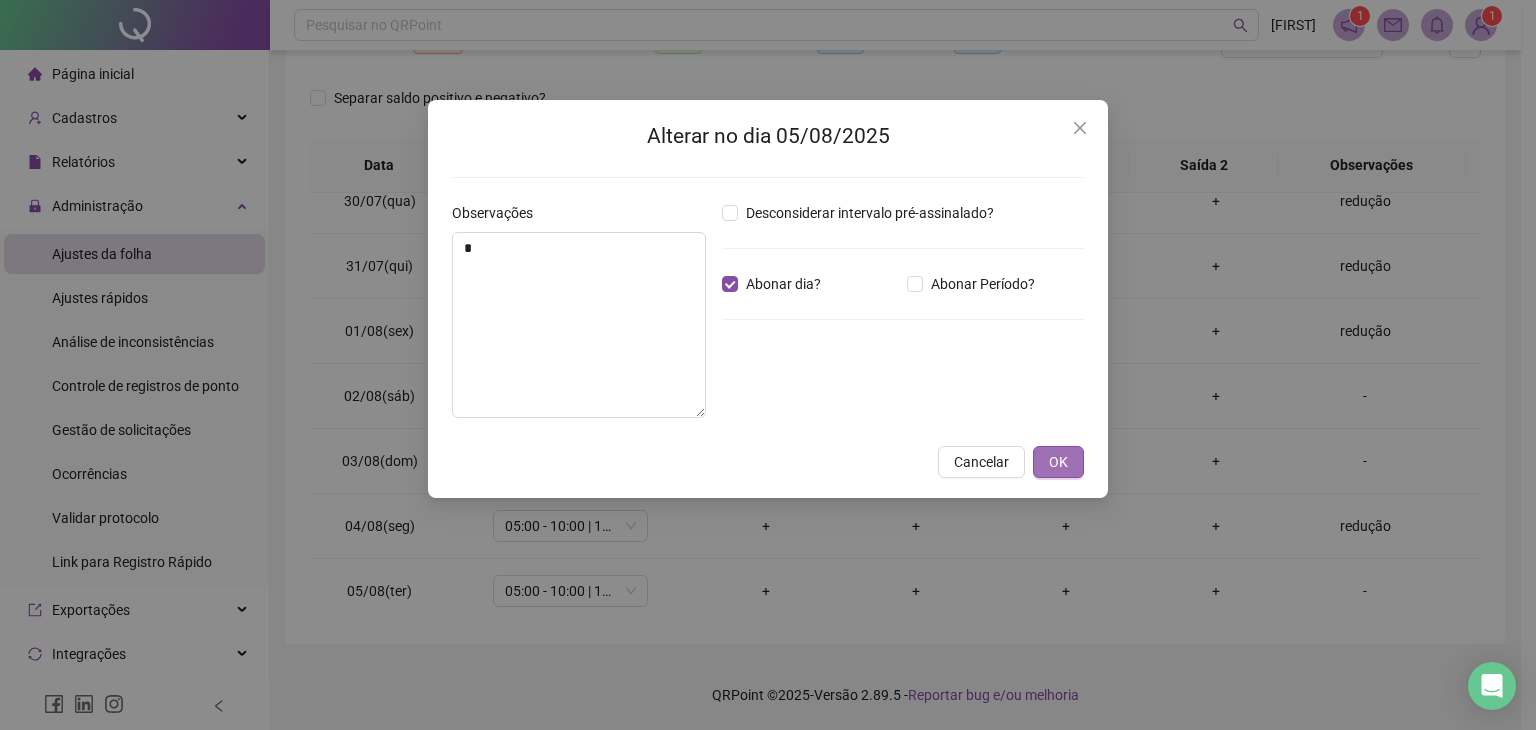 click on "OK" at bounding box center [1058, 462] 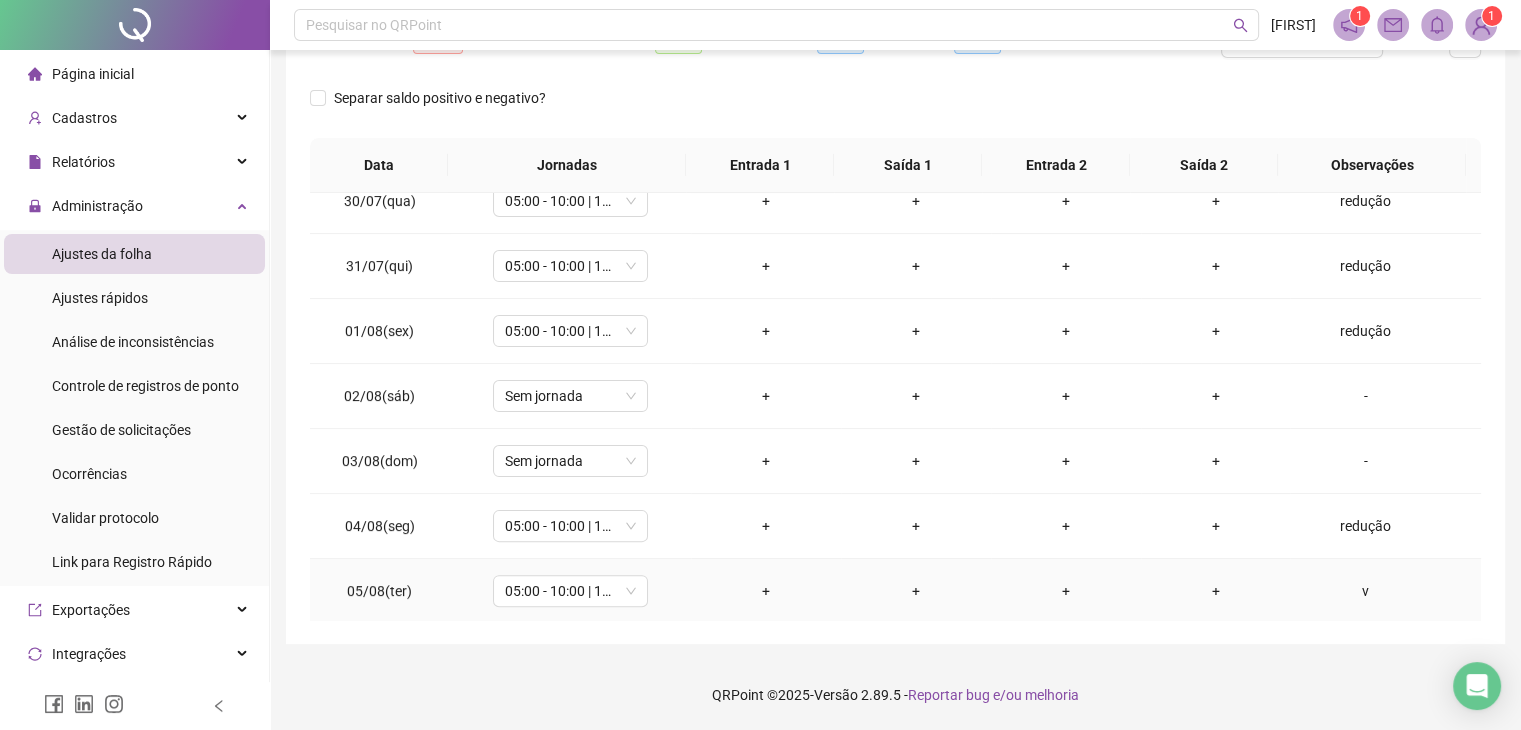click on "v" at bounding box center (1365, 591) 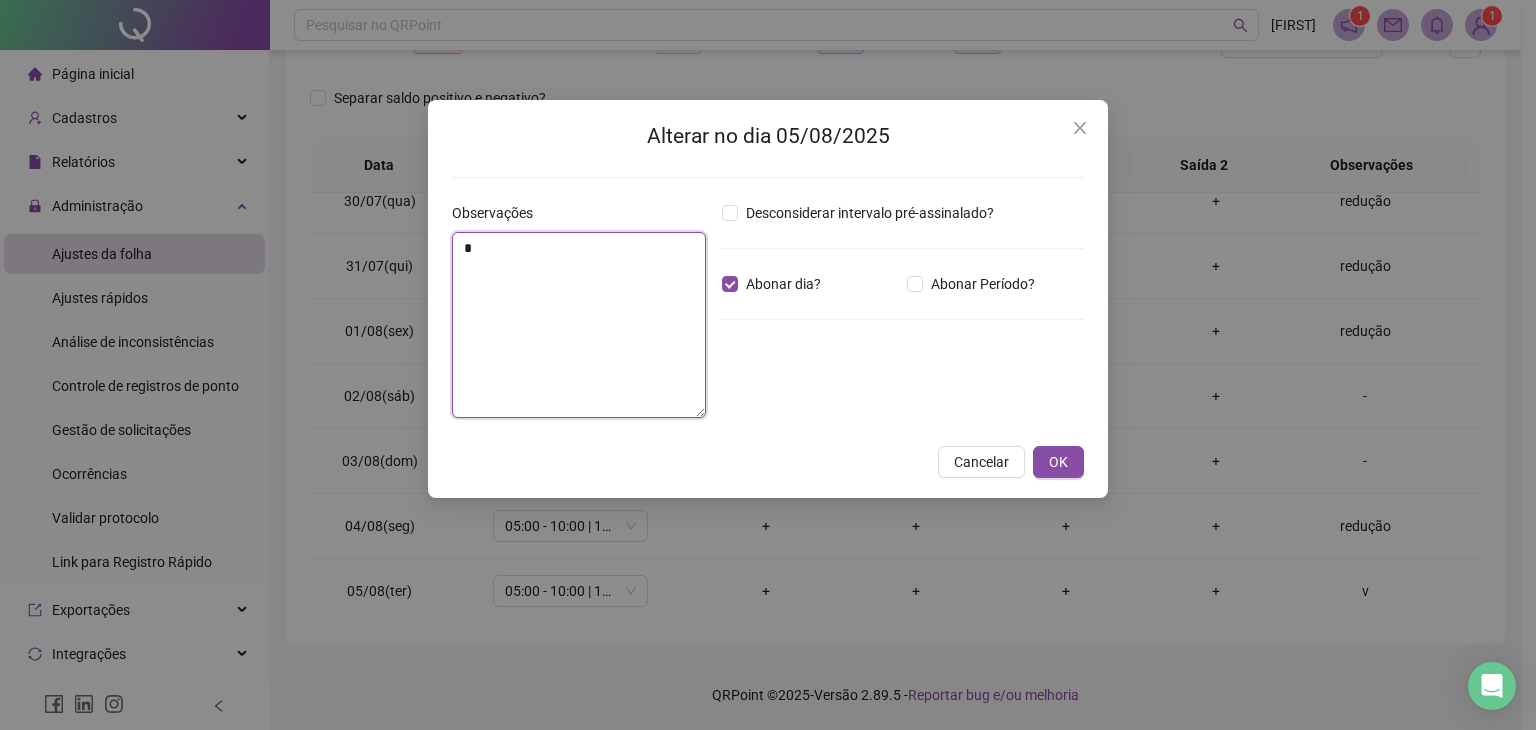 click on "*" at bounding box center [579, 325] 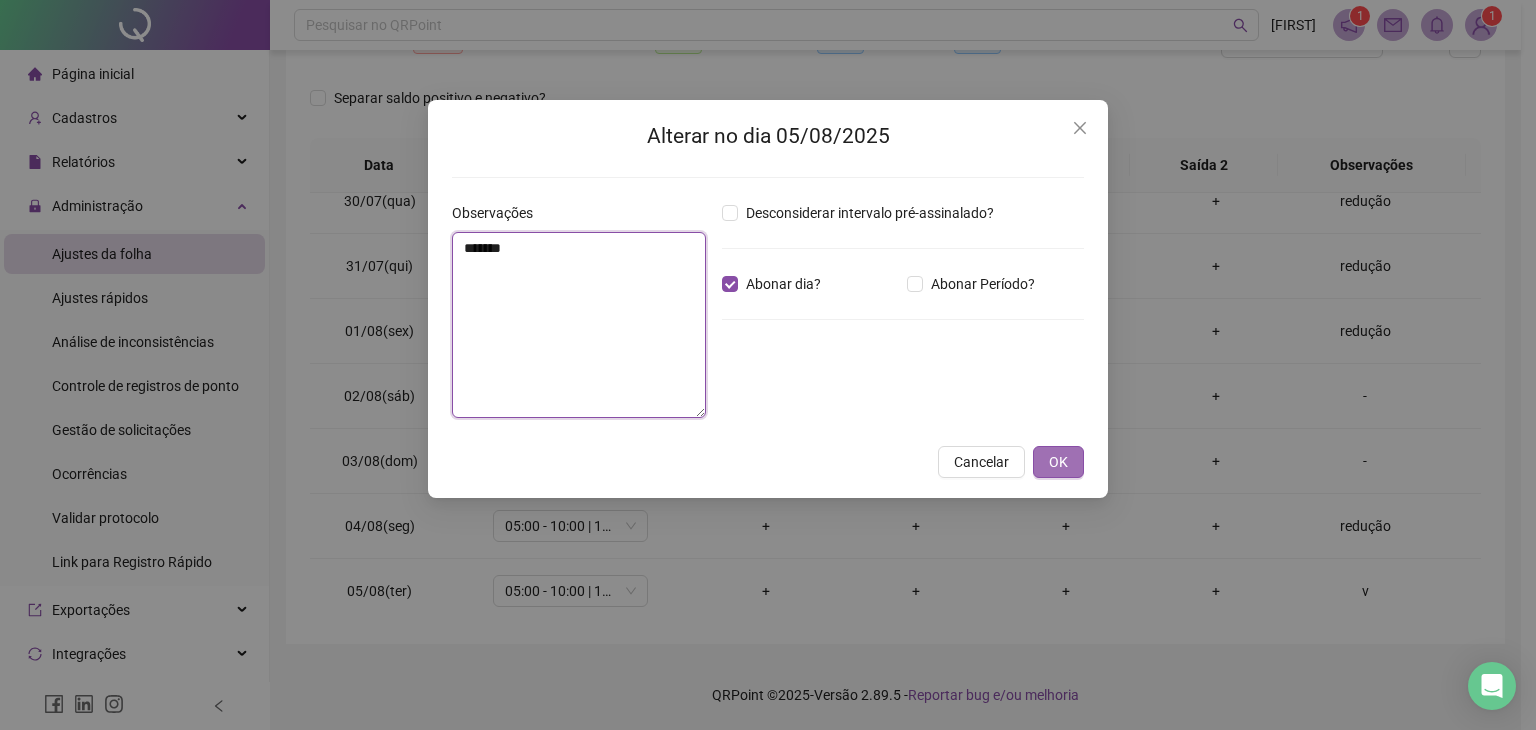 type on "*******" 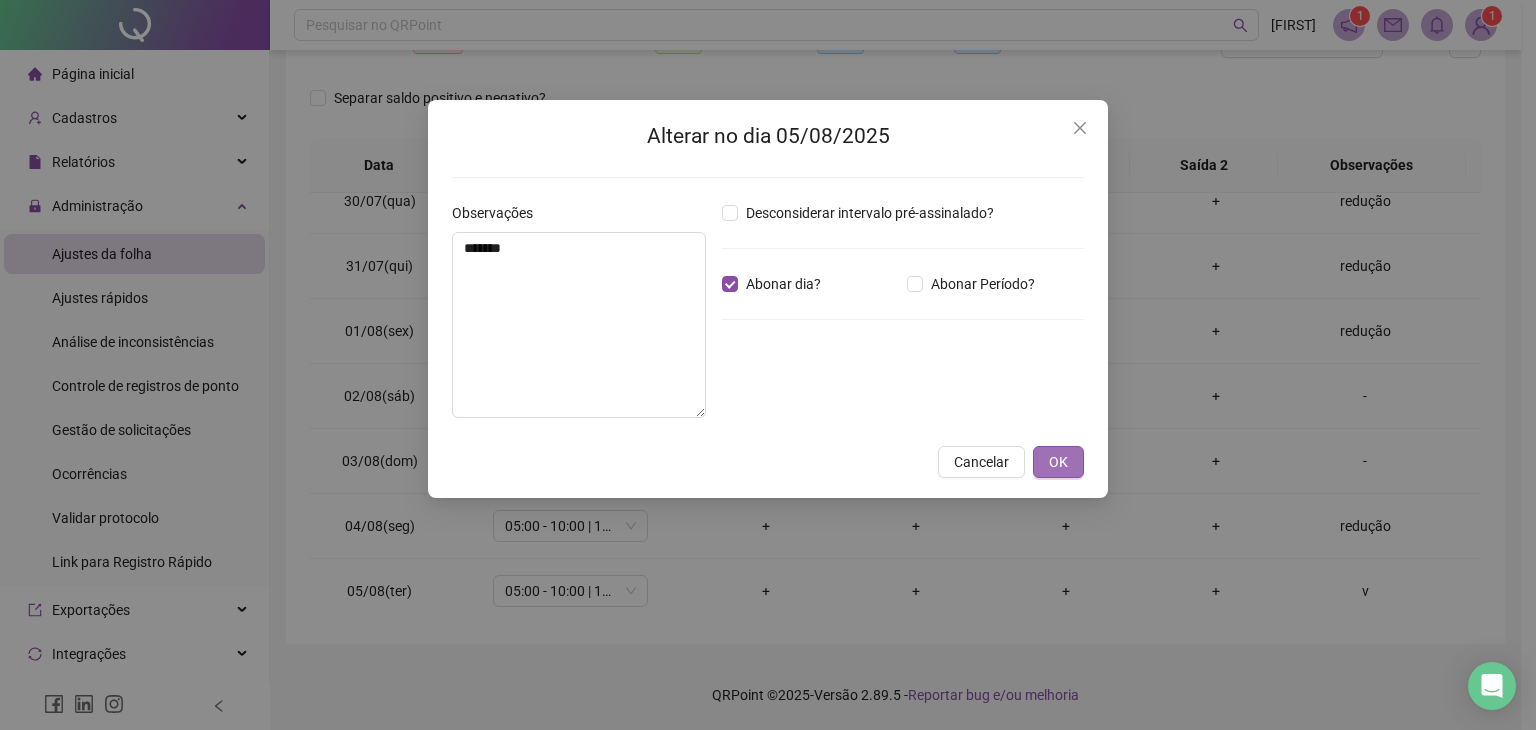 click on "OK" at bounding box center (1058, 462) 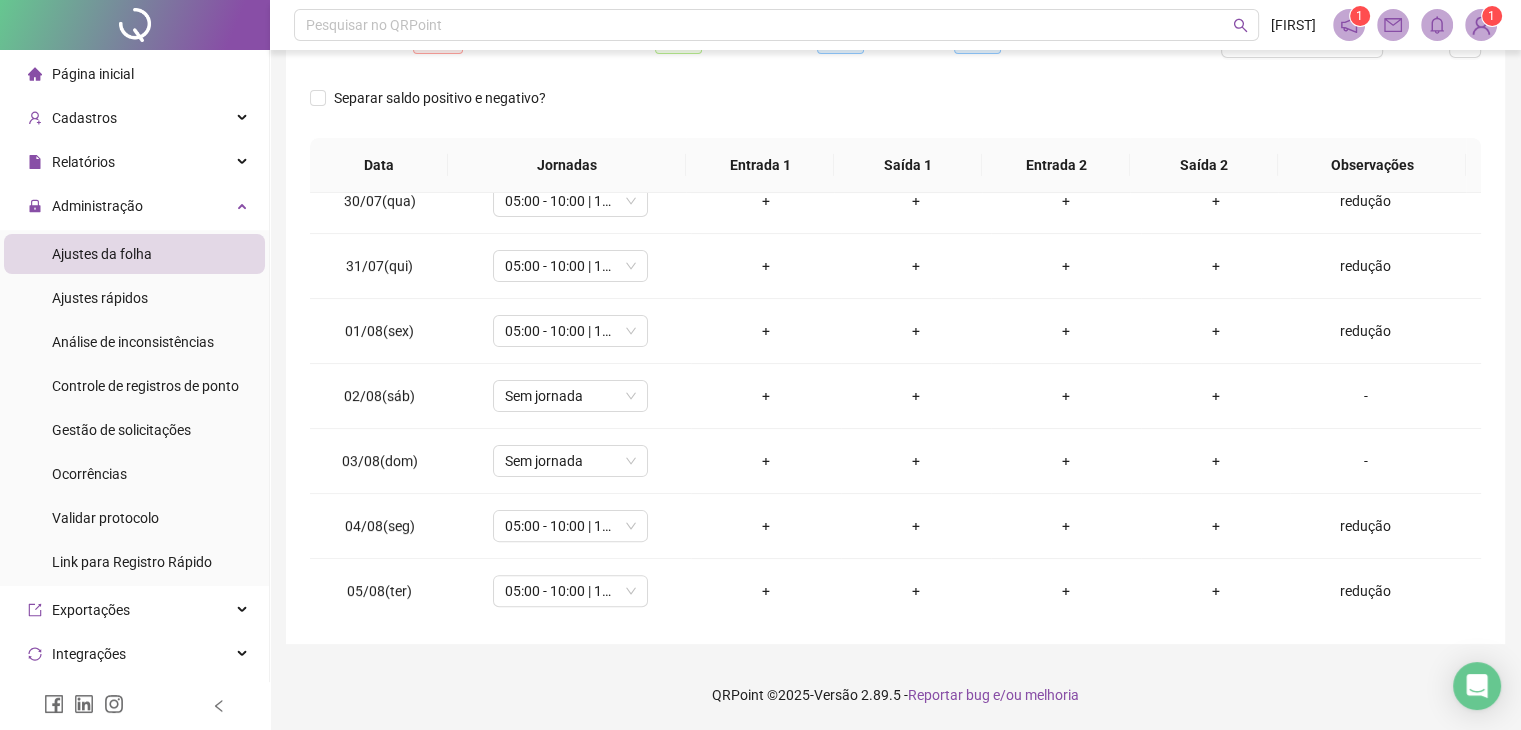 scroll, scrollTop: 92, scrollLeft: 0, axis: vertical 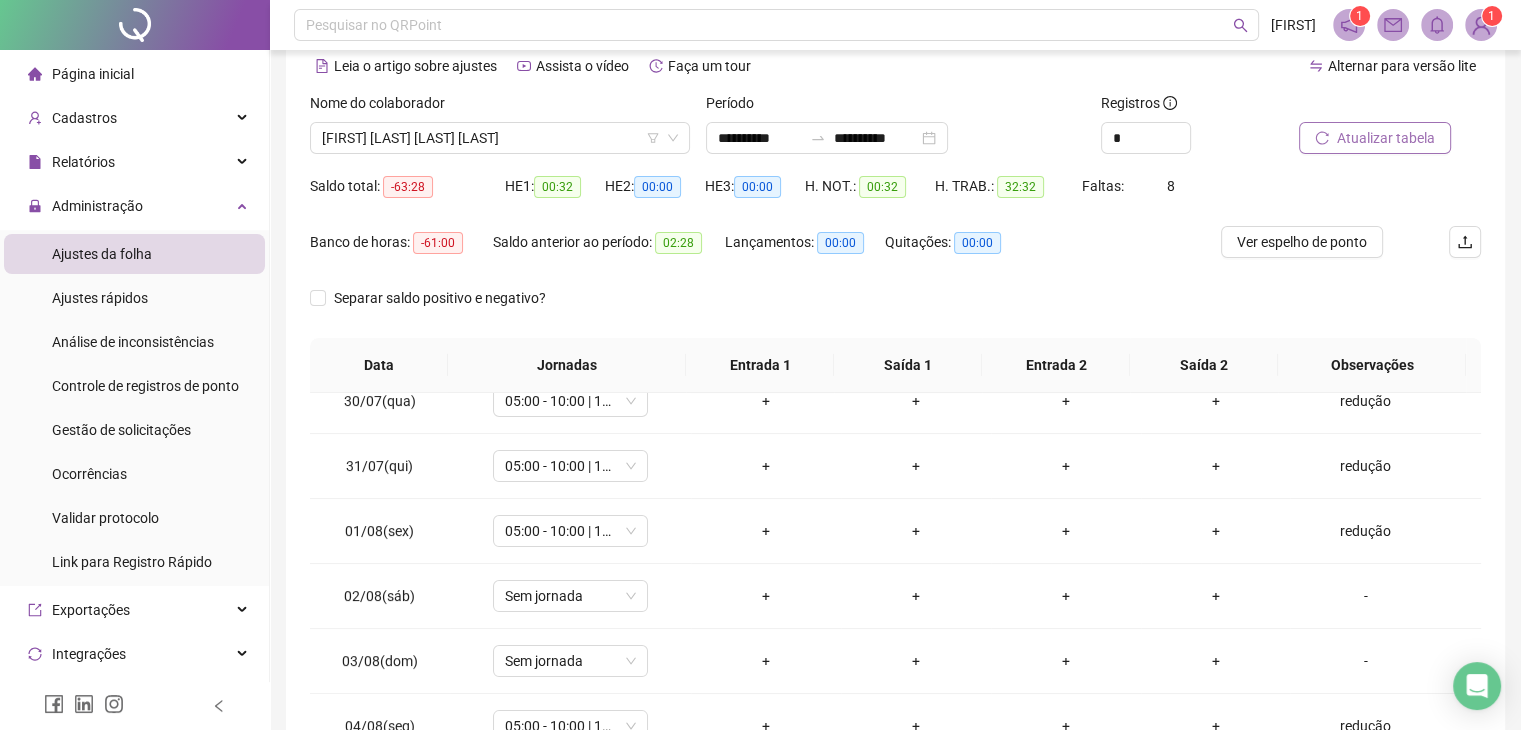 click on "Atualizar tabela" at bounding box center (1386, 138) 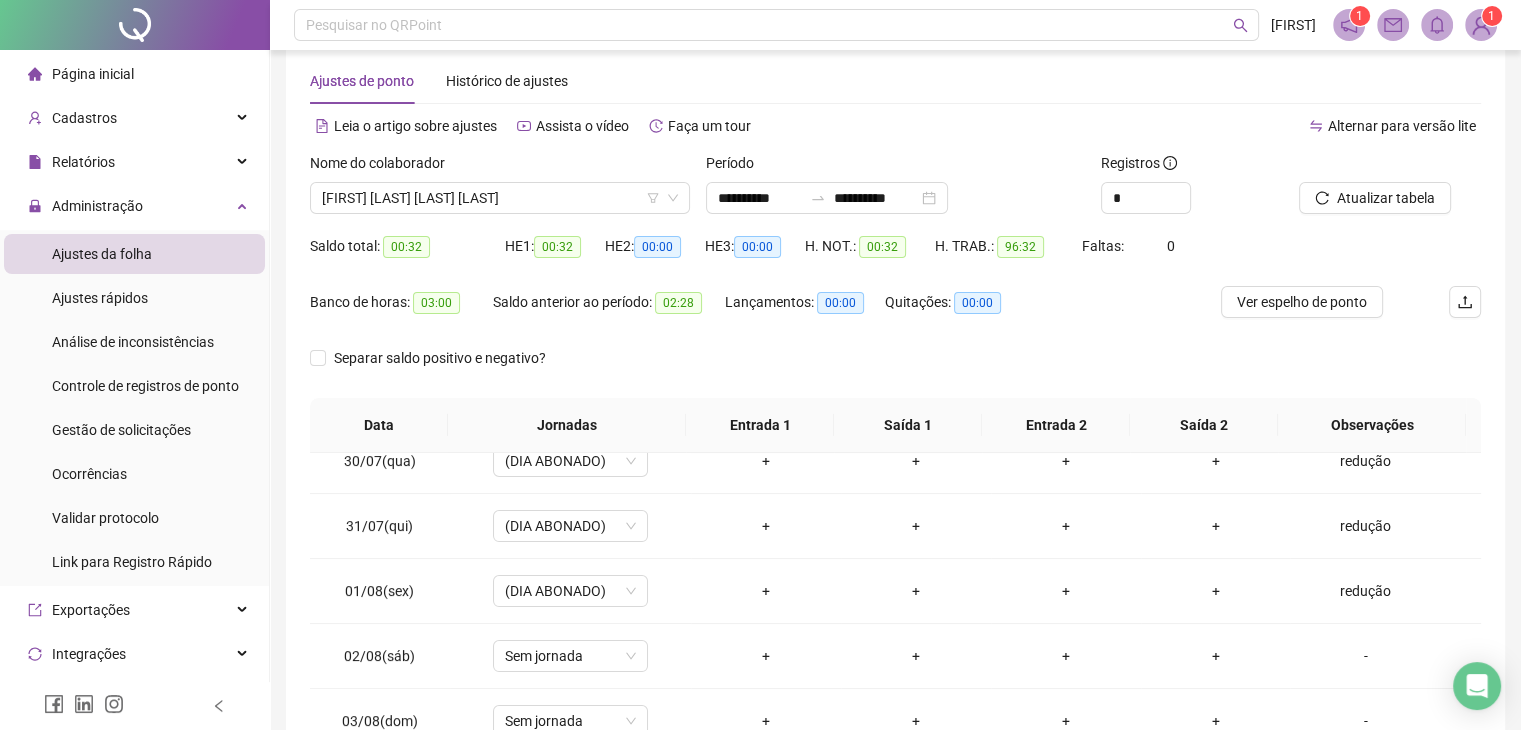 scroll, scrollTop: 0, scrollLeft: 0, axis: both 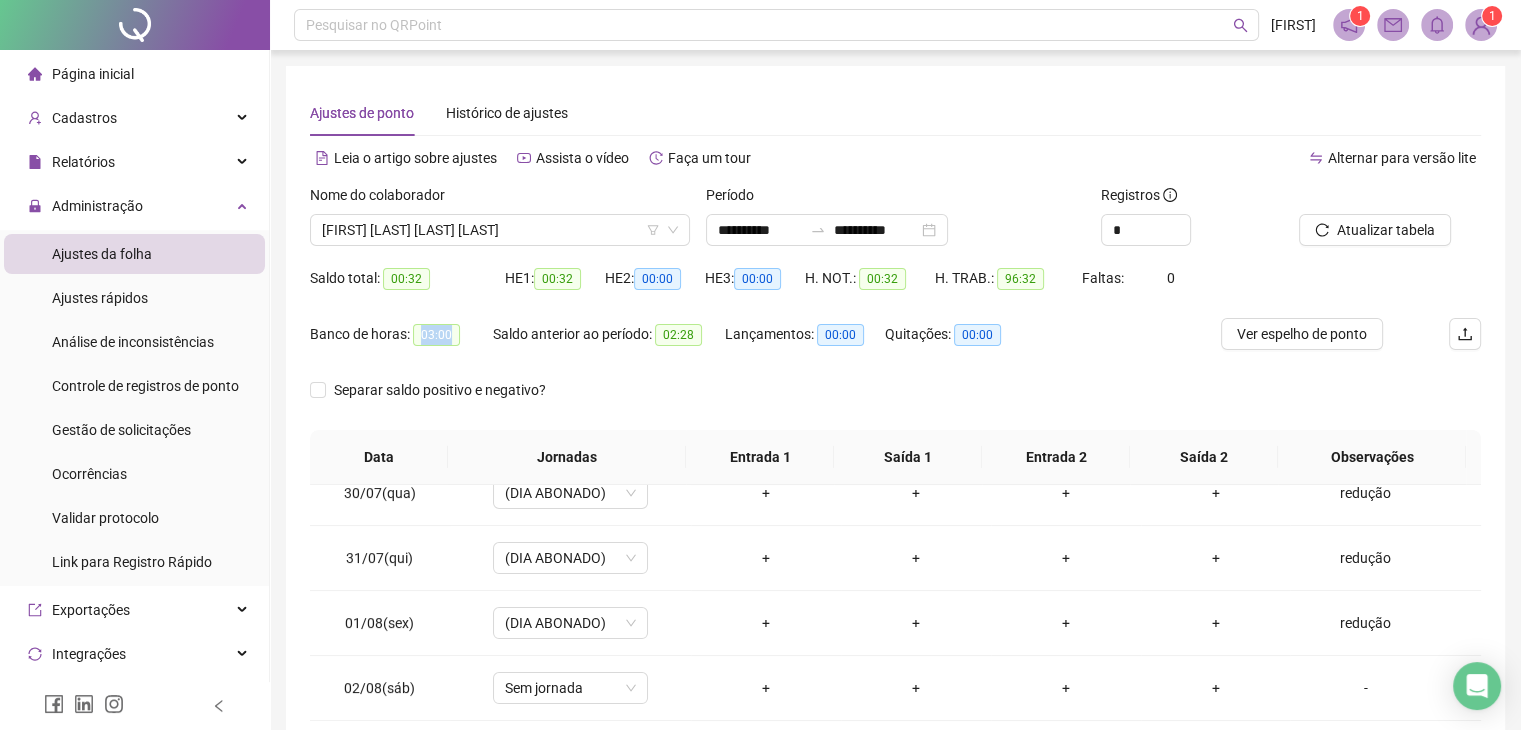 drag, startPoint x: 435, startPoint y: 334, endPoint x: 457, endPoint y: 337, distance: 22.203604 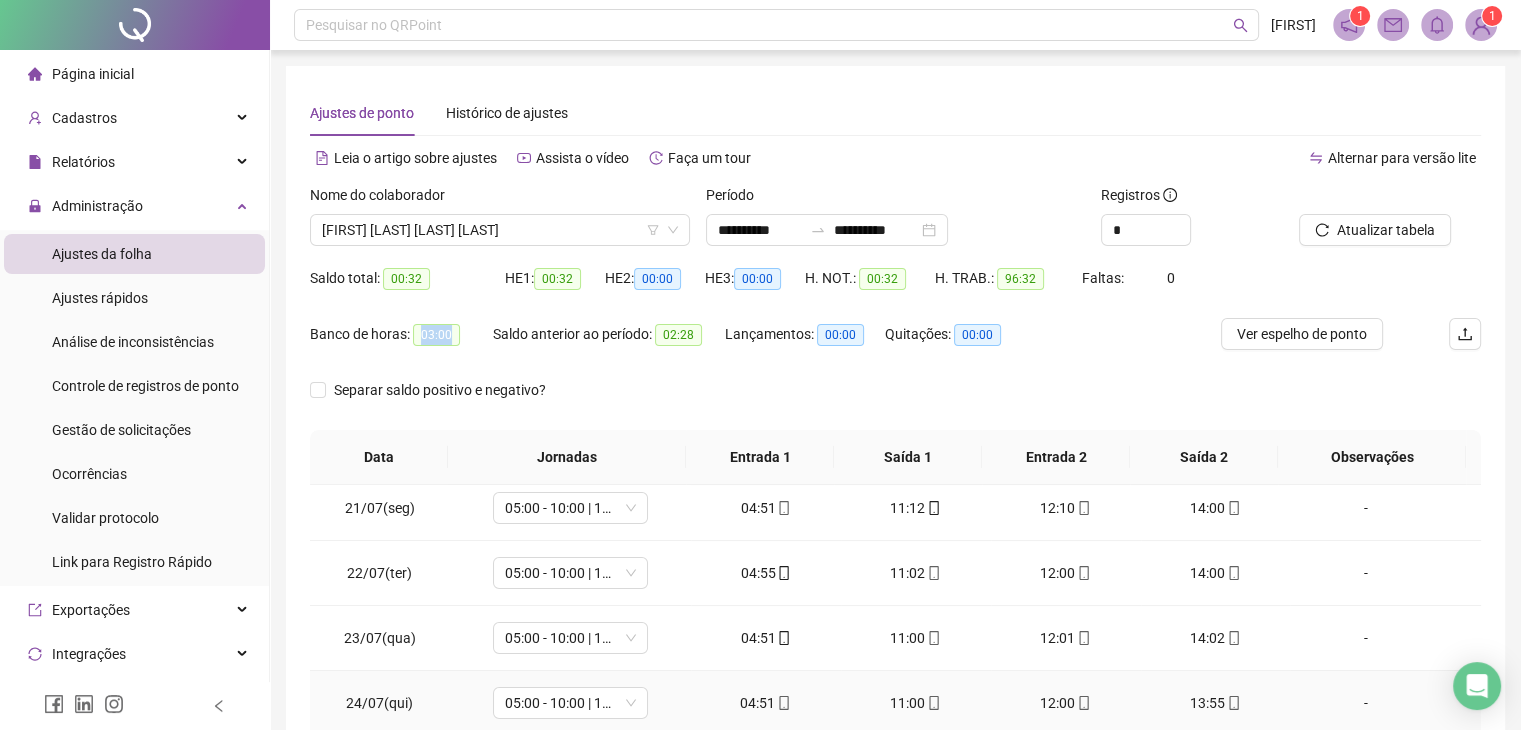 scroll, scrollTop: 0, scrollLeft: 0, axis: both 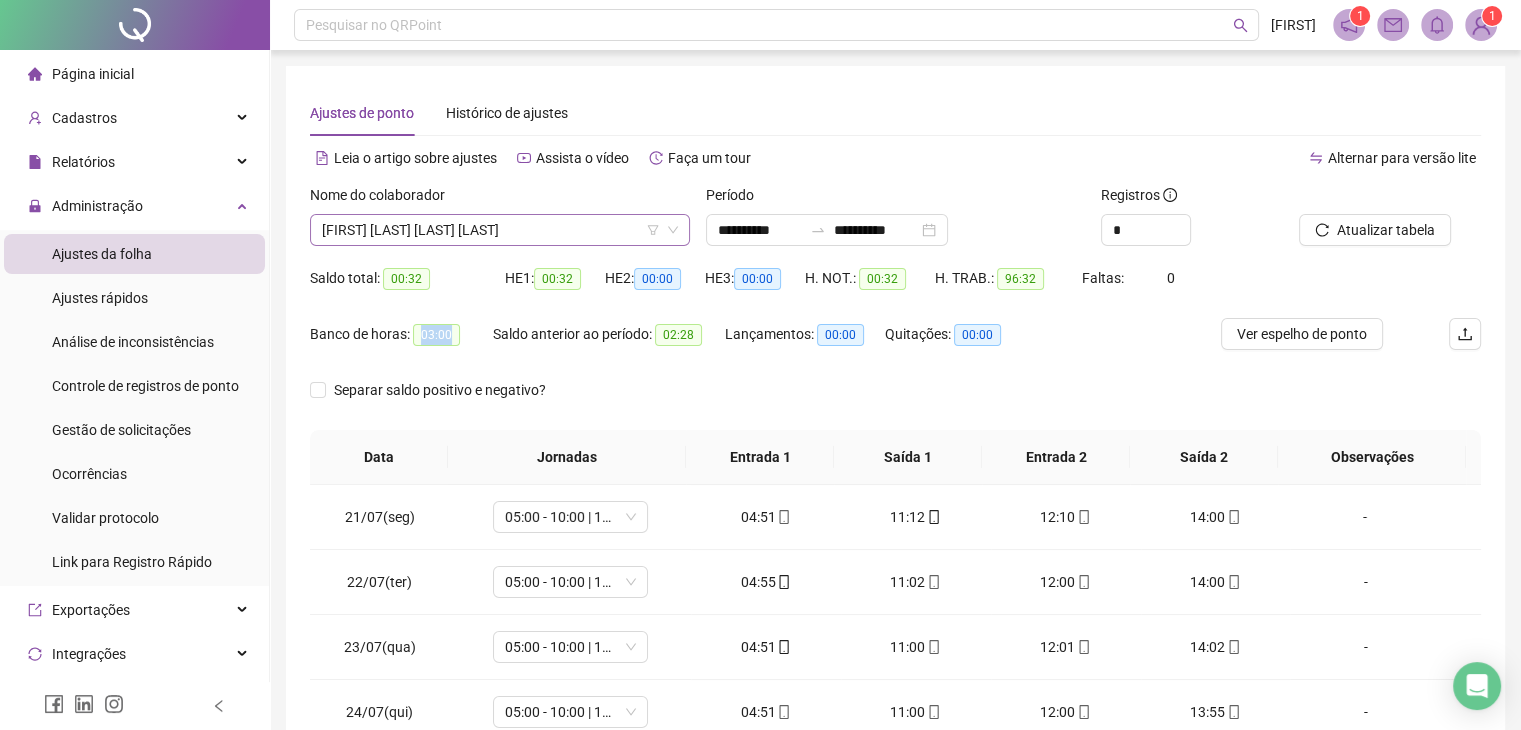 click on "[FIRST] [LAST] [LAST] [LAST]" at bounding box center [500, 230] 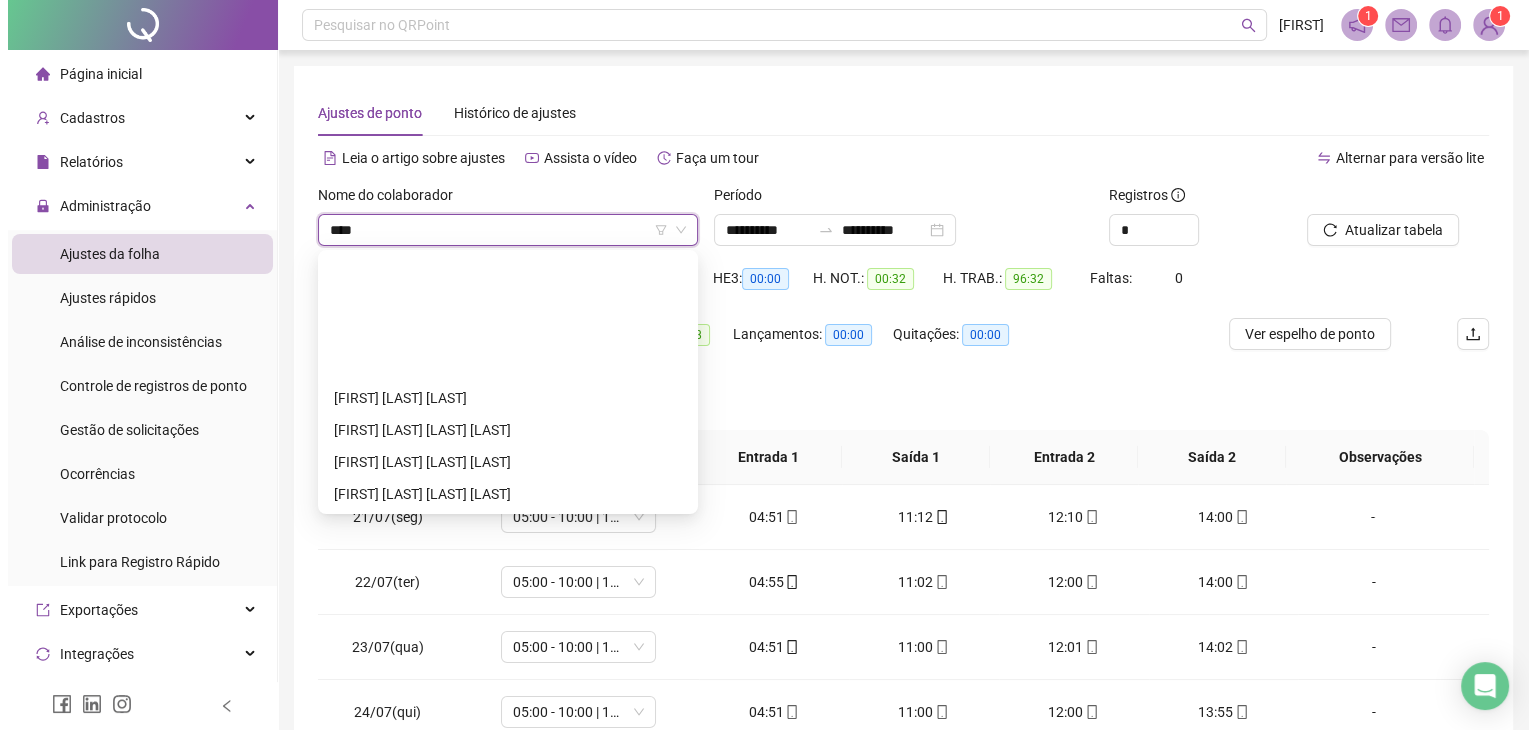 scroll, scrollTop: 0, scrollLeft: 0, axis: both 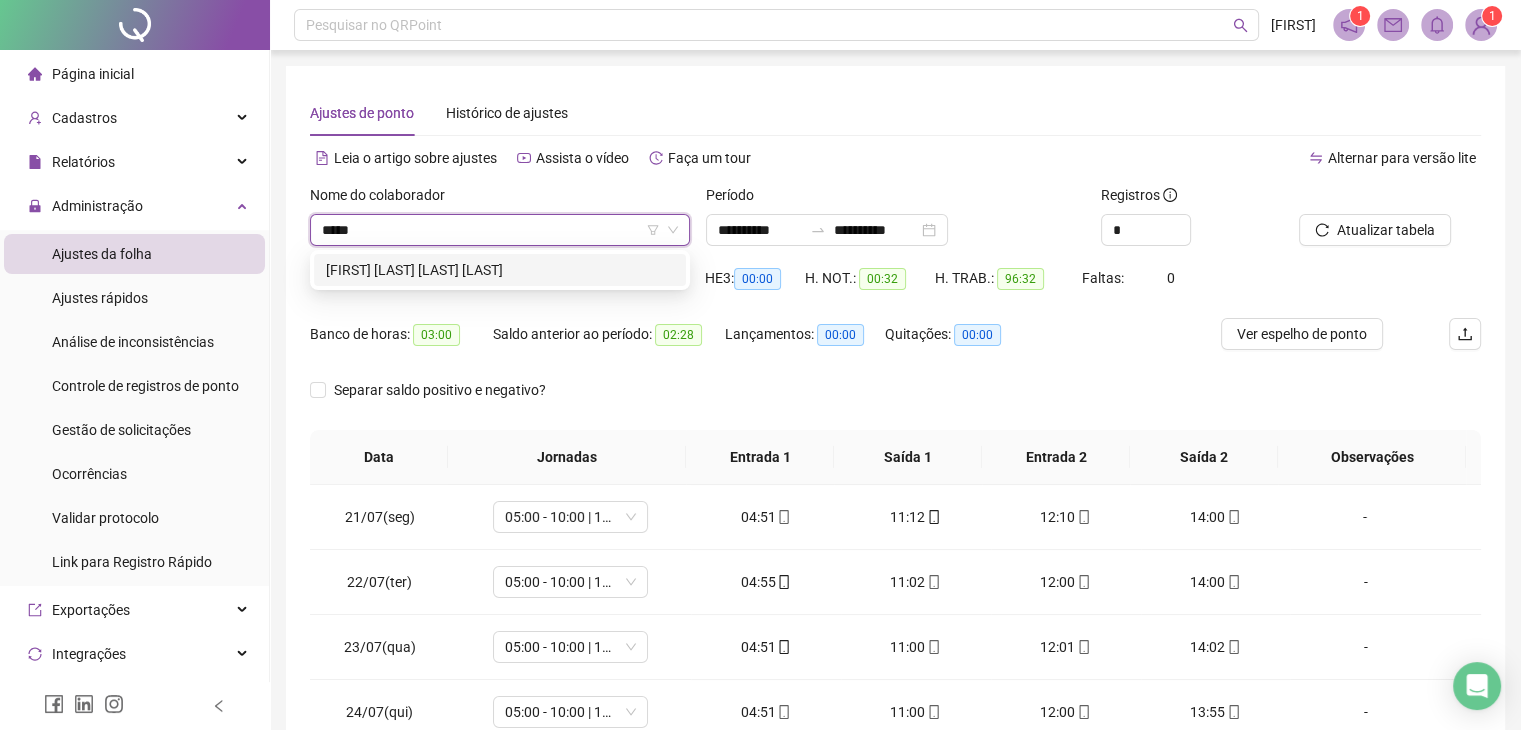 type on "******" 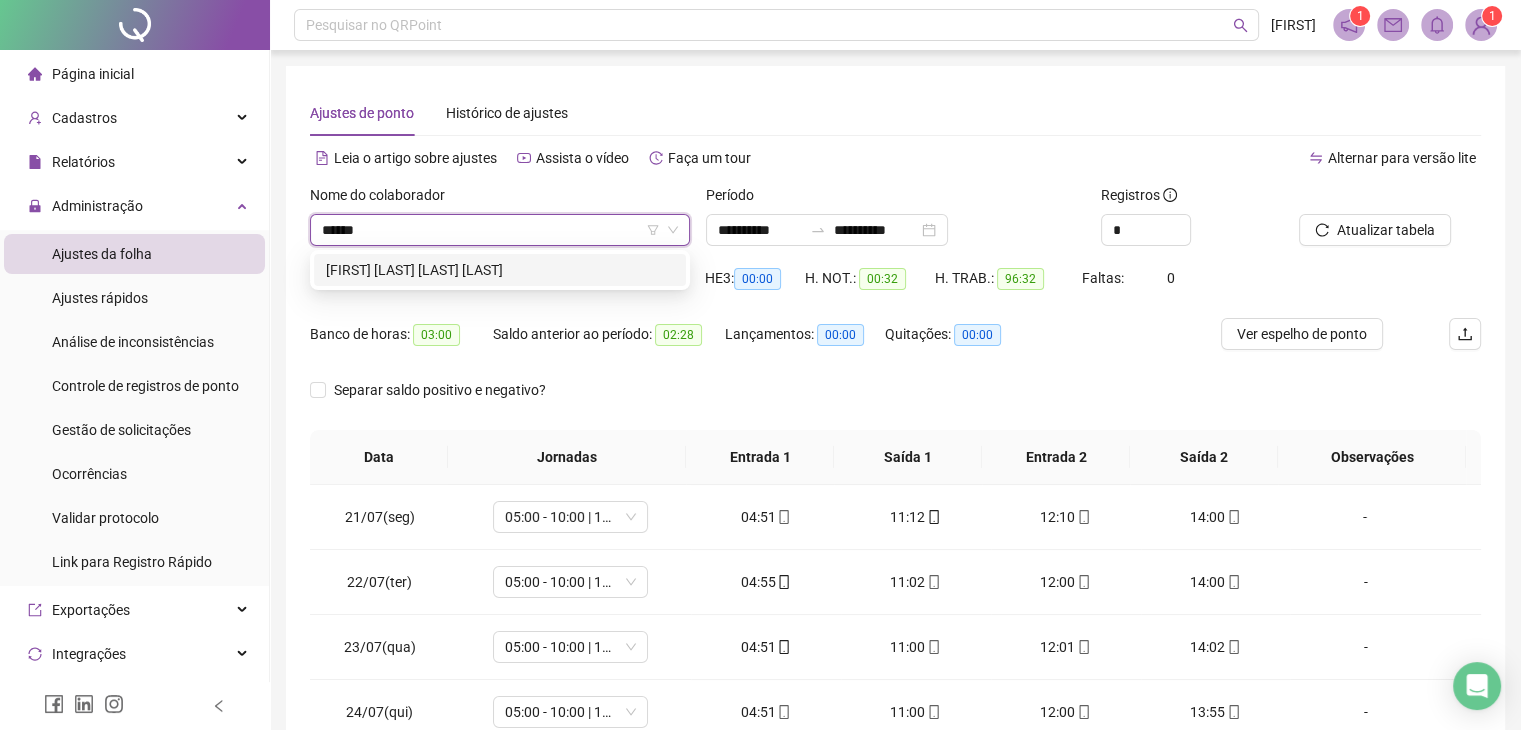 click on "[FIRST] [LAST]  [LAST] [LAST]" at bounding box center [500, 270] 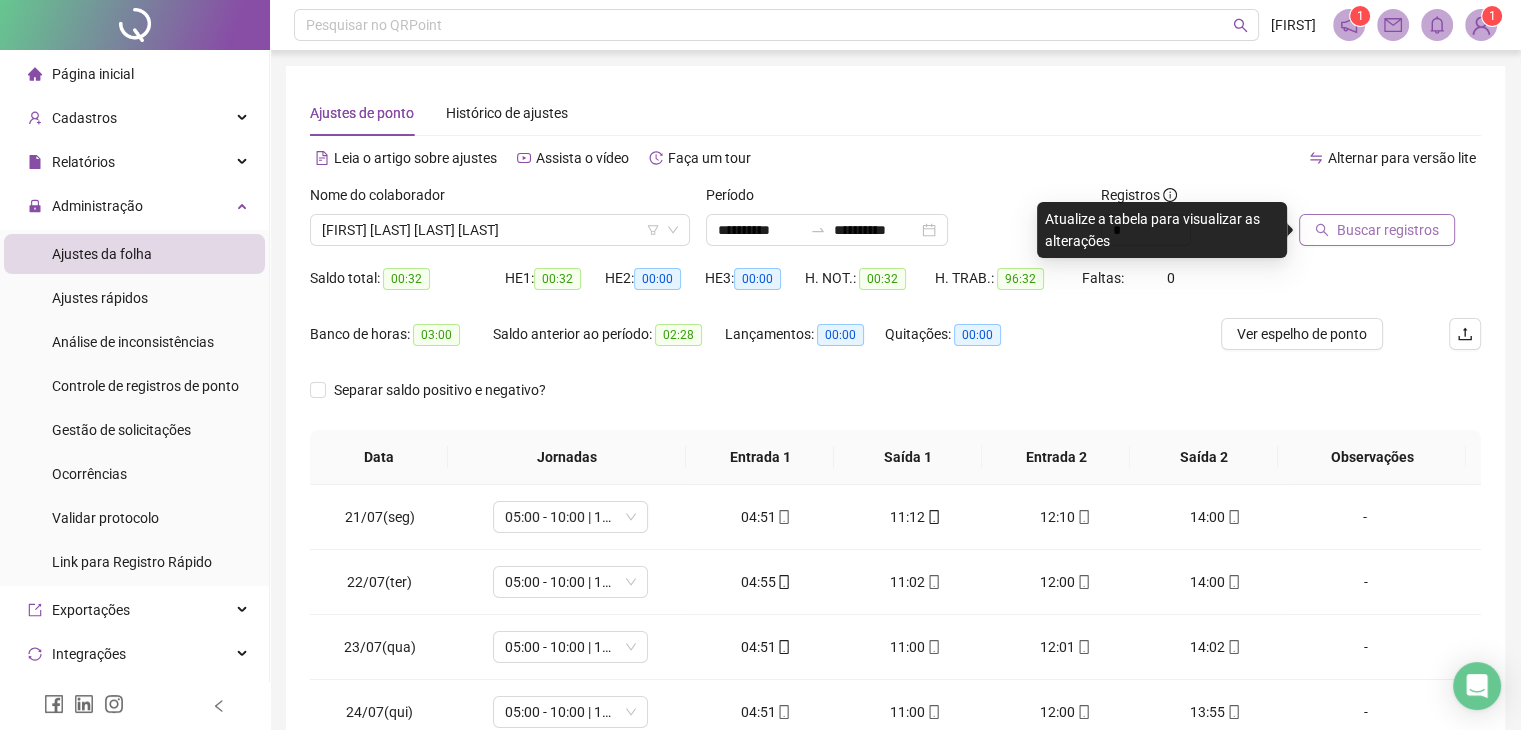 click at bounding box center [1365, 199] 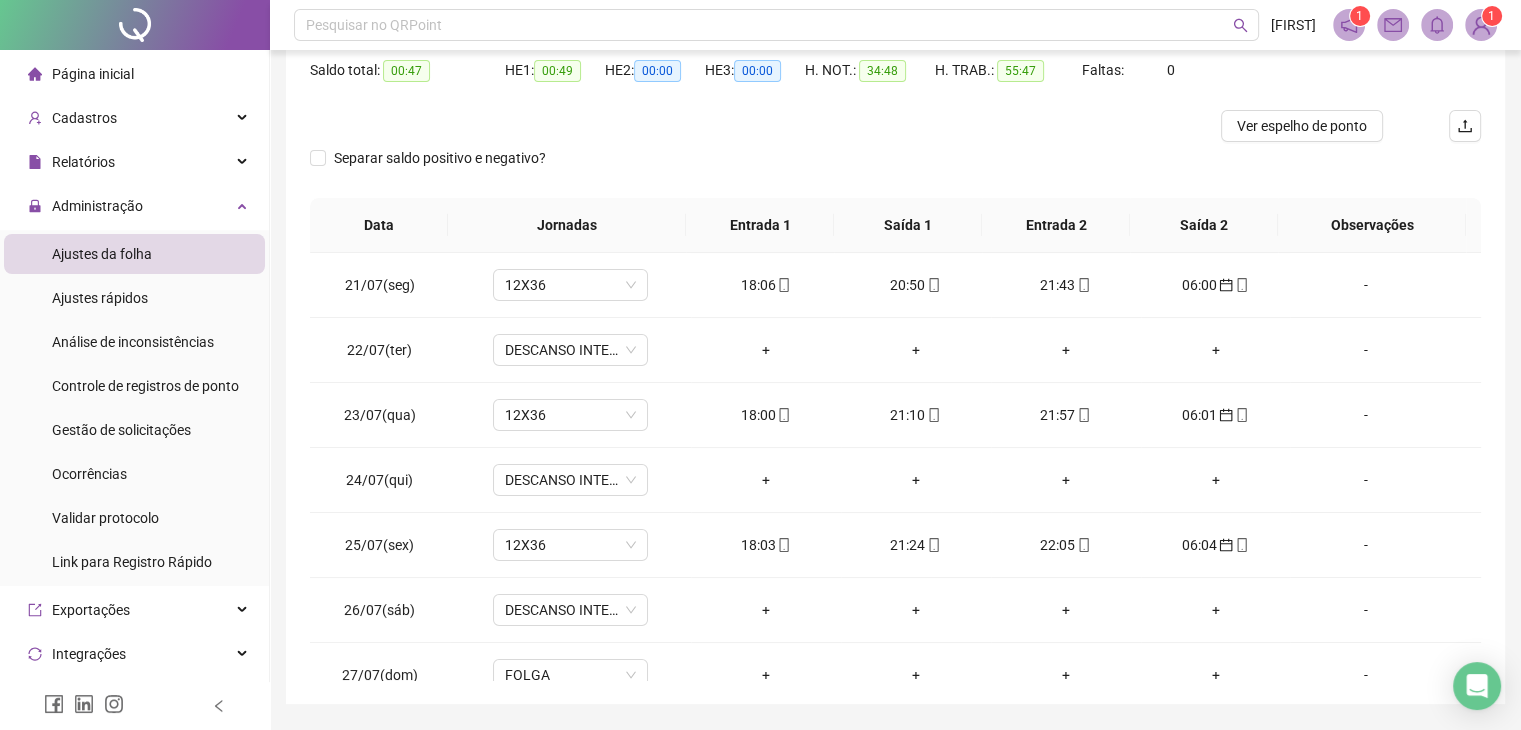 scroll, scrollTop: 268, scrollLeft: 0, axis: vertical 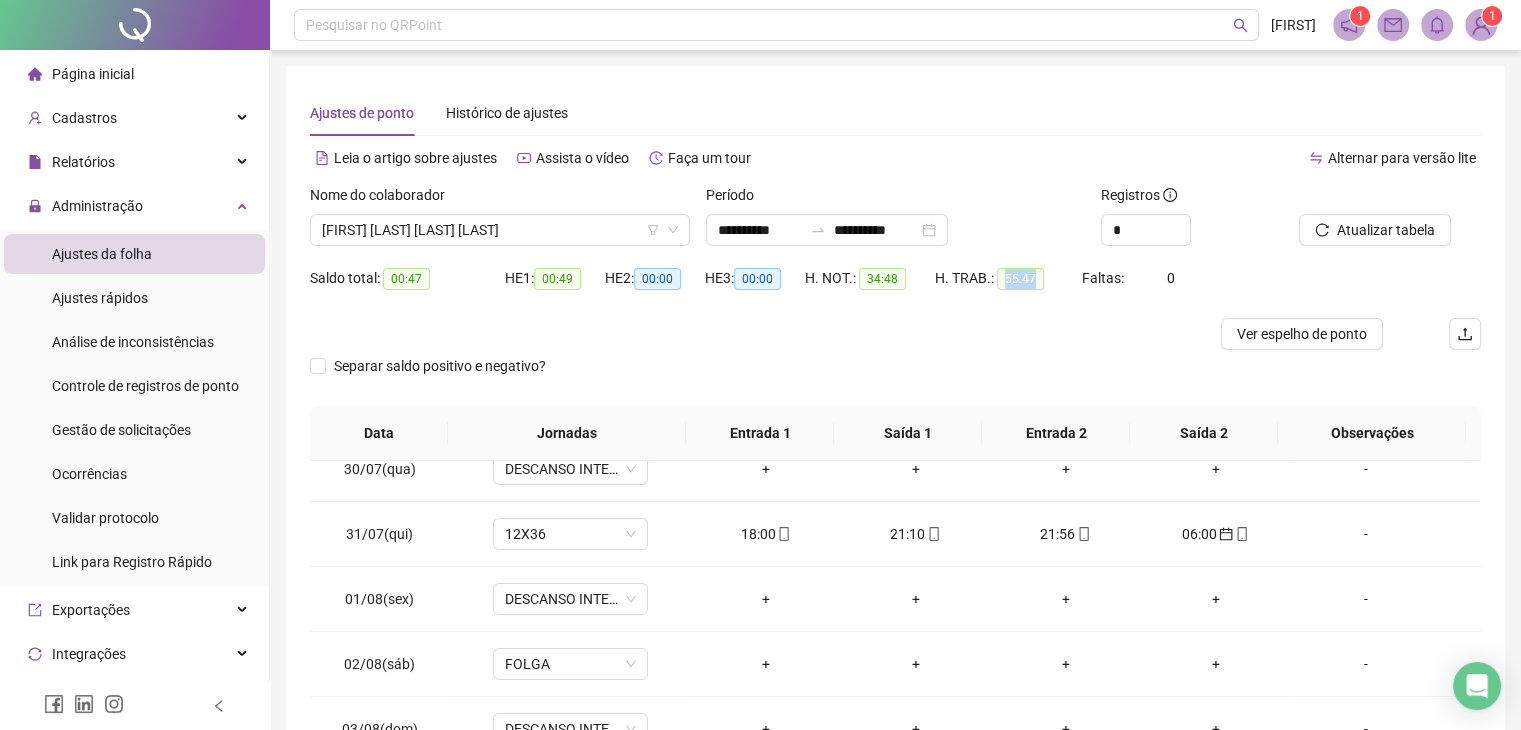 drag, startPoint x: 996, startPoint y: 280, endPoint x: 1044, endPoint y: 283, distance: 48.09366 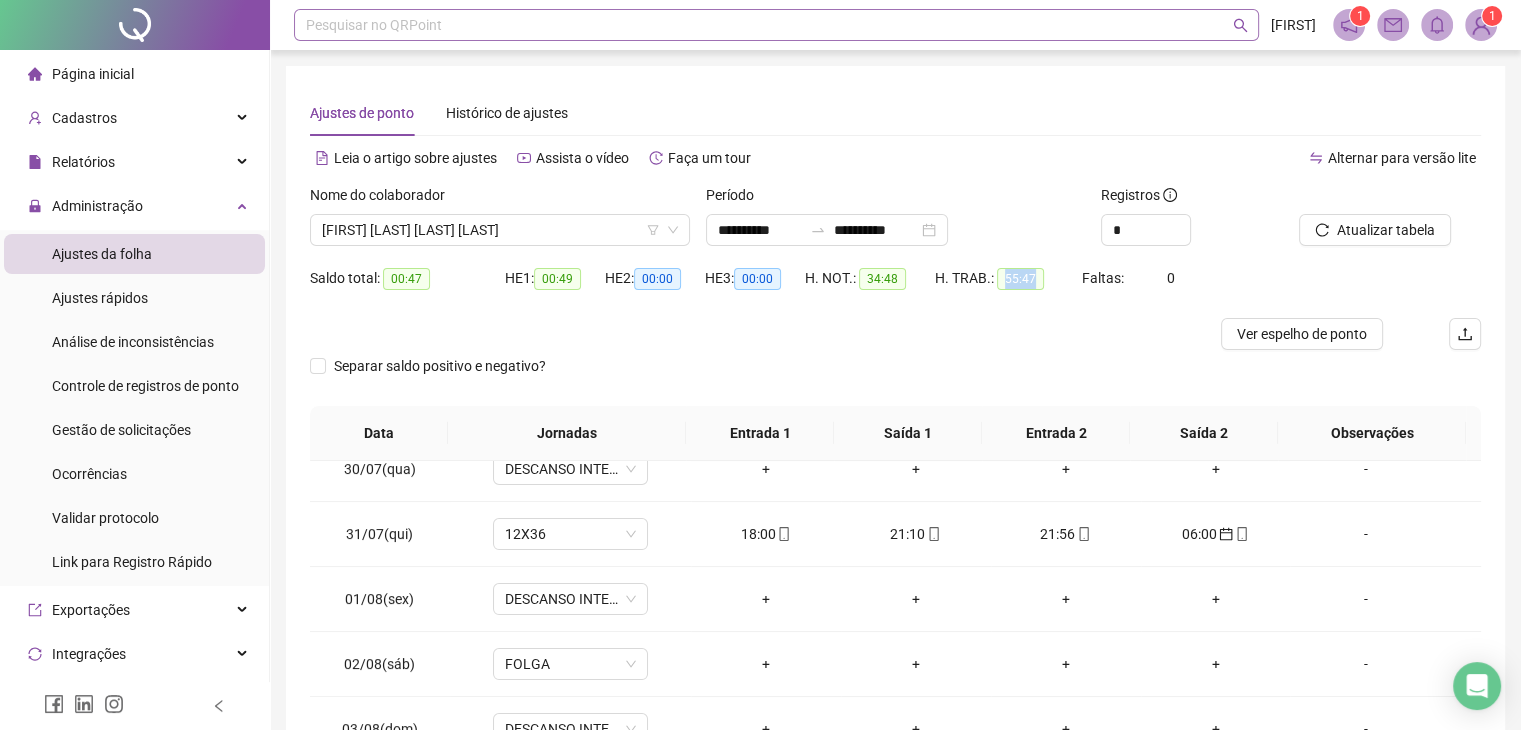 copy on "55:47" 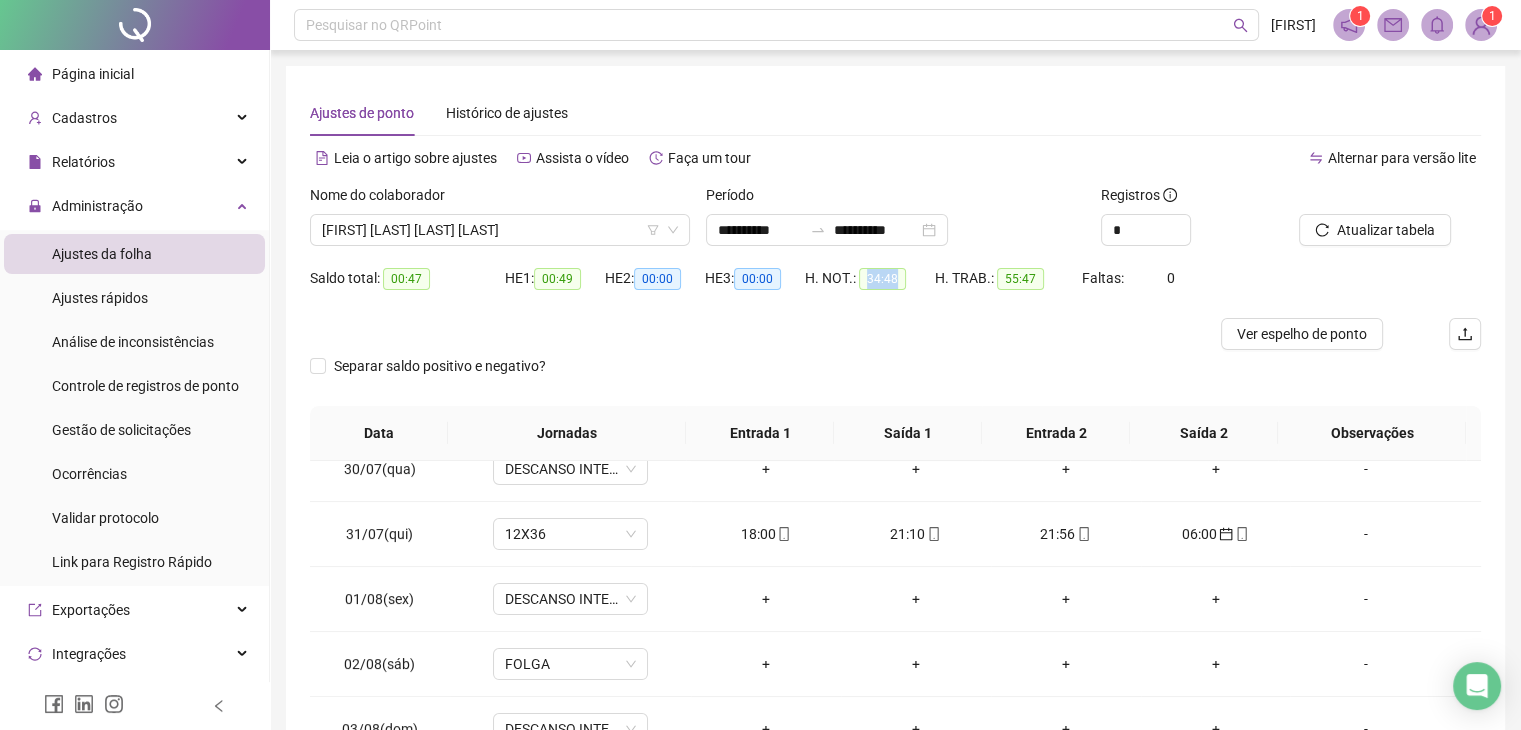 drag, startPoint x: 866, startPoint y: 269, endPoint x: 915, endPoint y: 273, distance: 49.162994 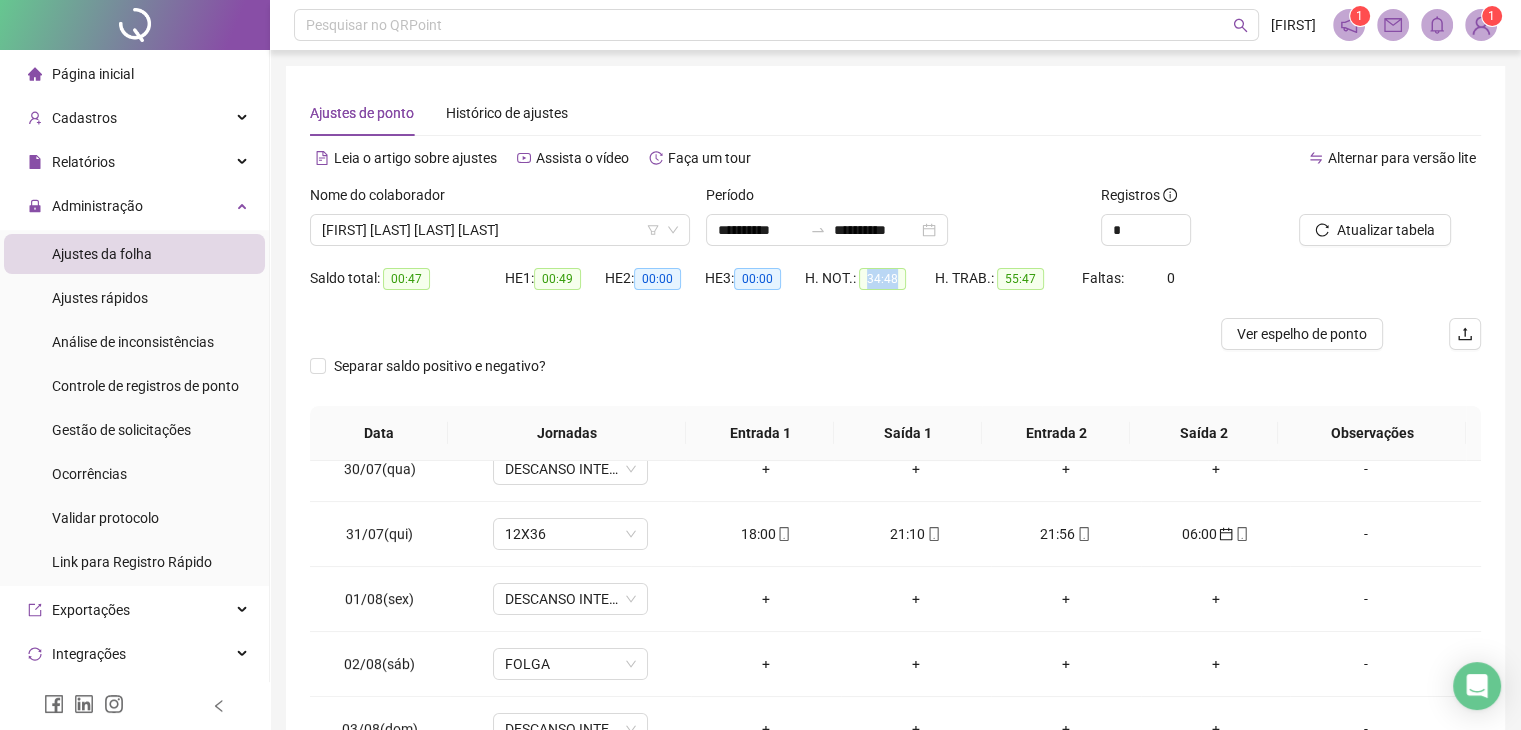 scroll, scrollTop: 200, scrollLeft: 0, axis: vertical 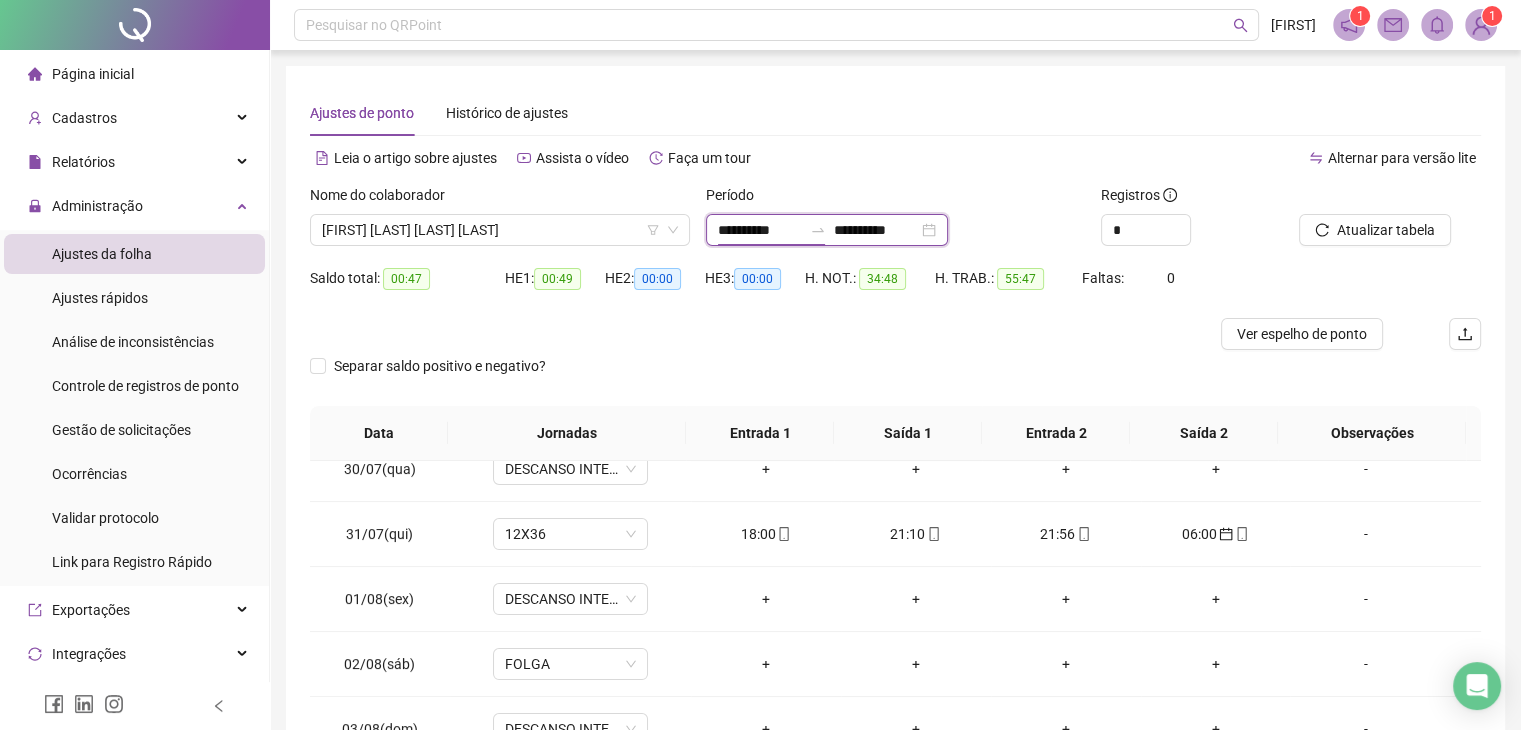click on "**********" at bounding box center [760, 230] 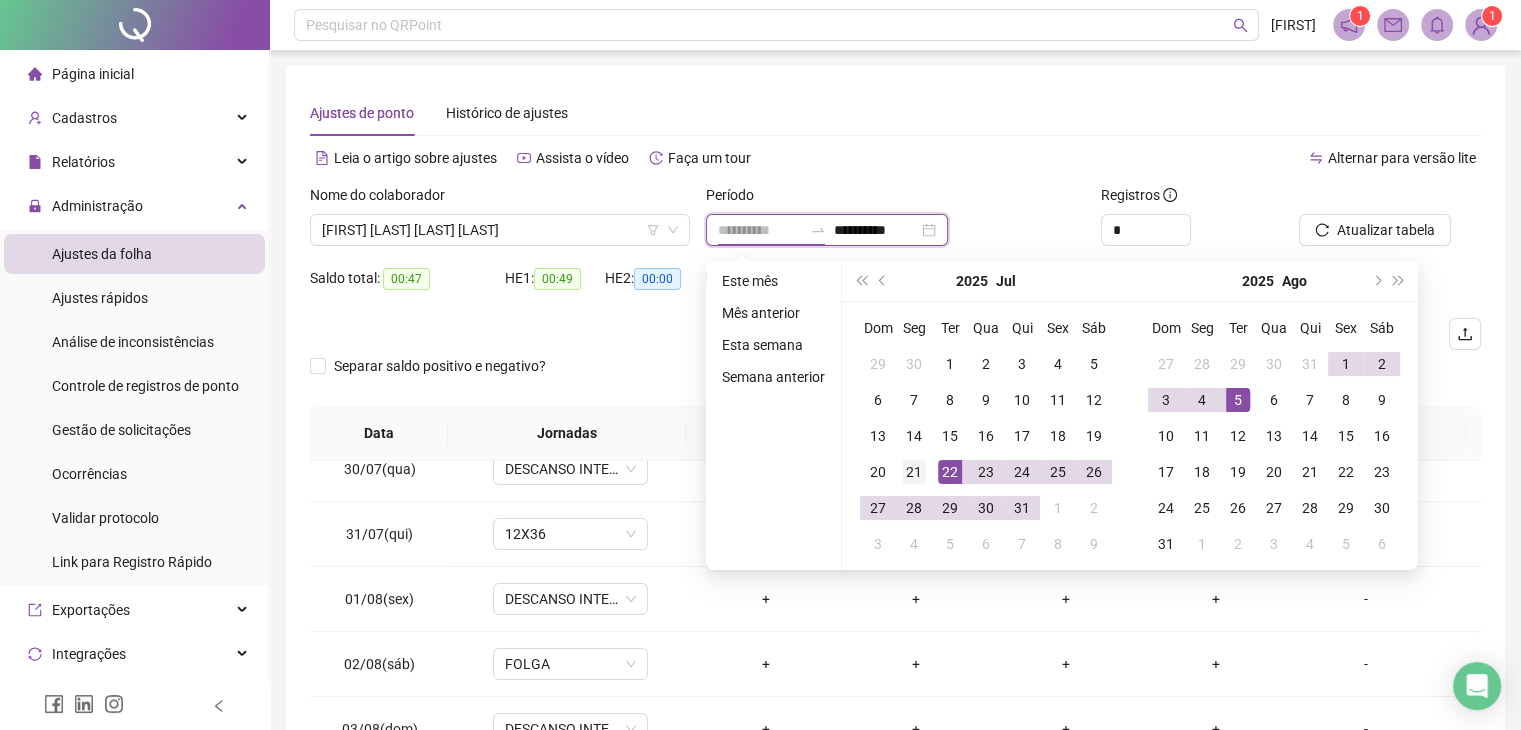 type on "**********" 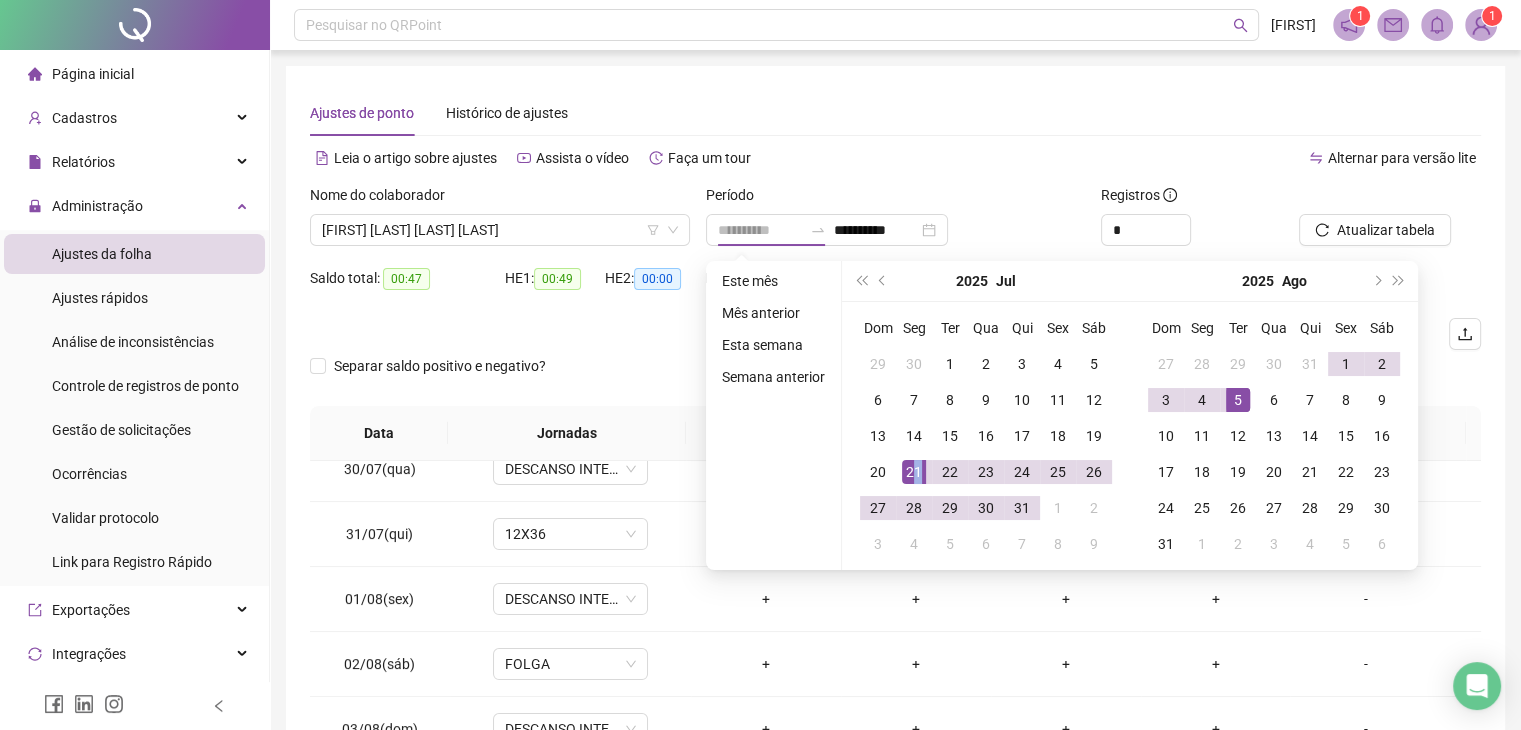 click on "21" at bounding box center [914, 472] 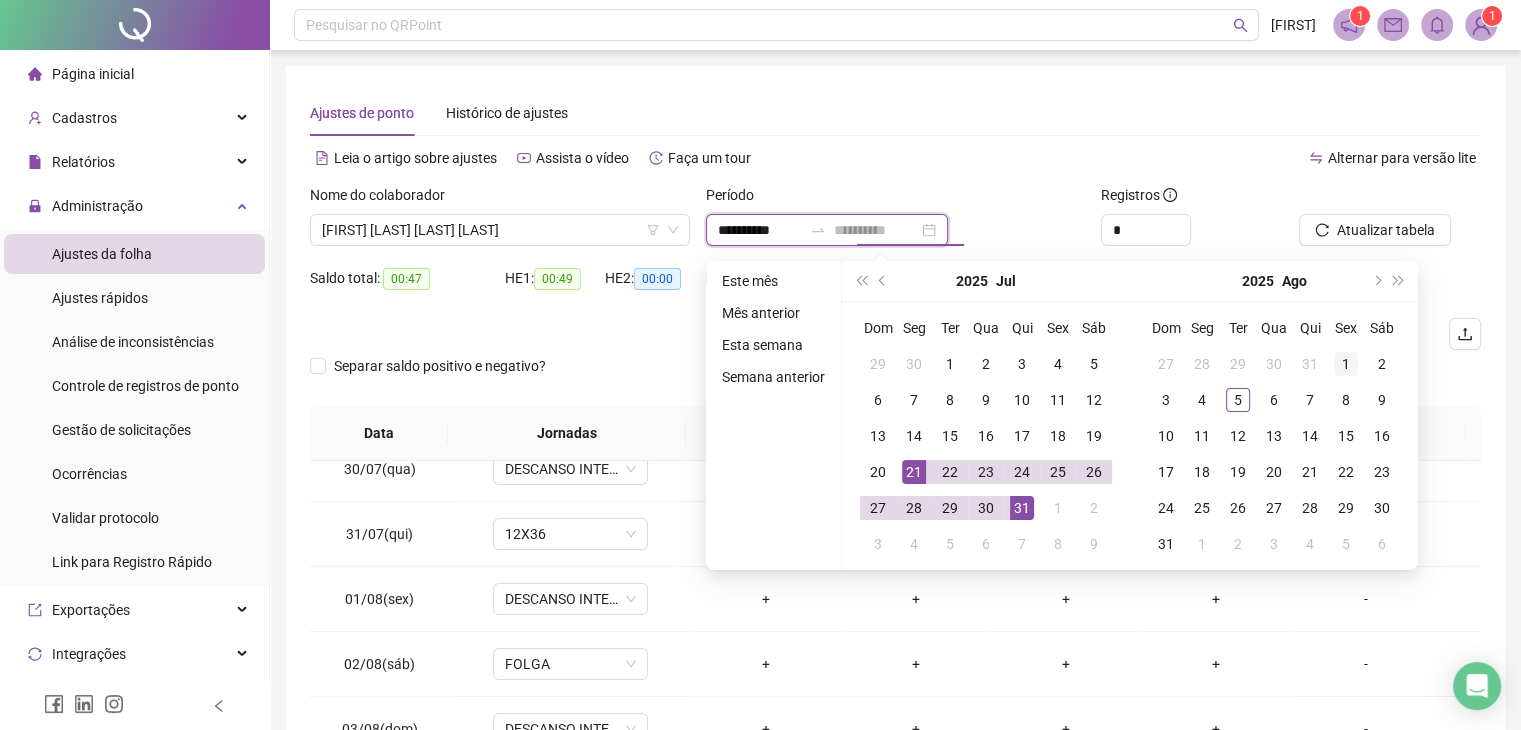 type on "**********" 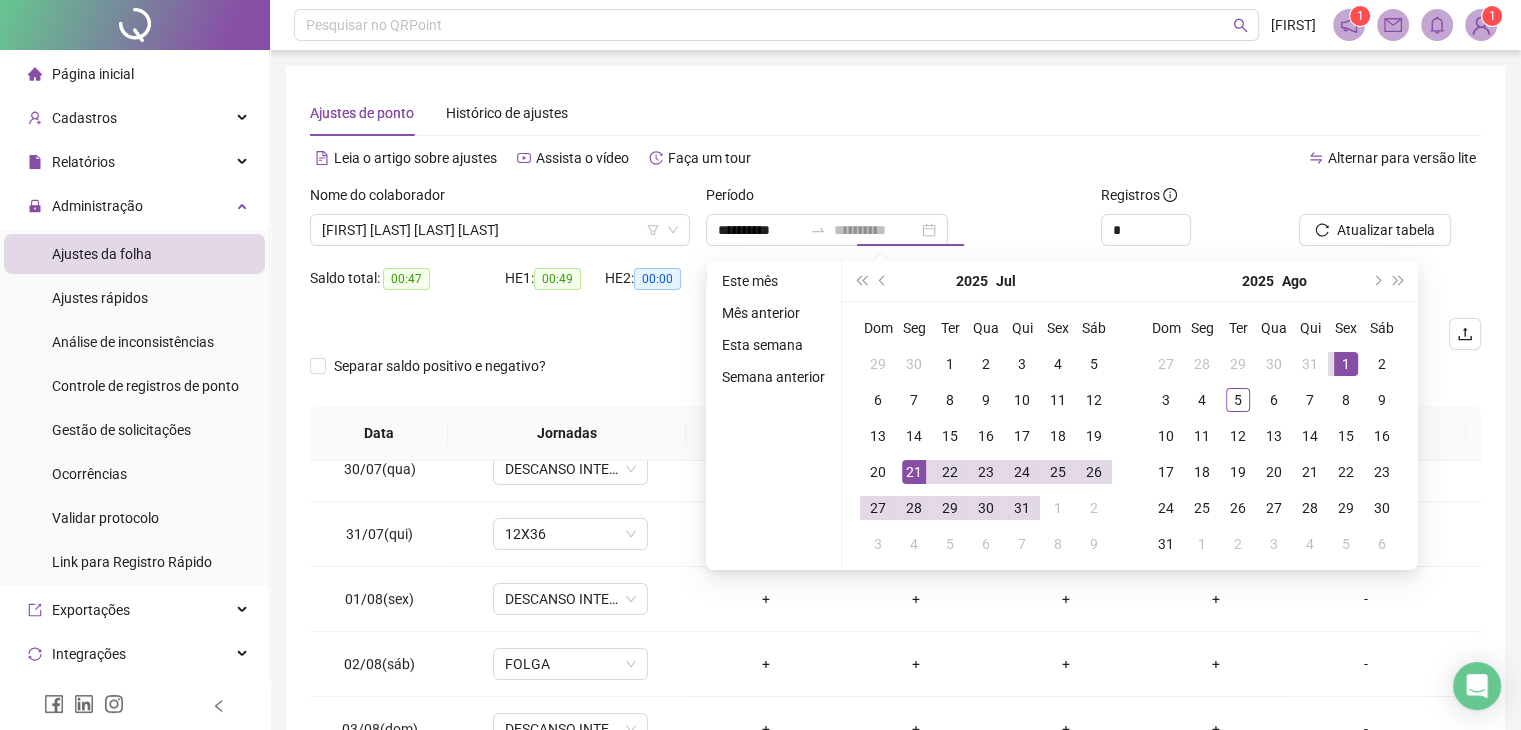 click on "1" at bounding box center [1346, 364] 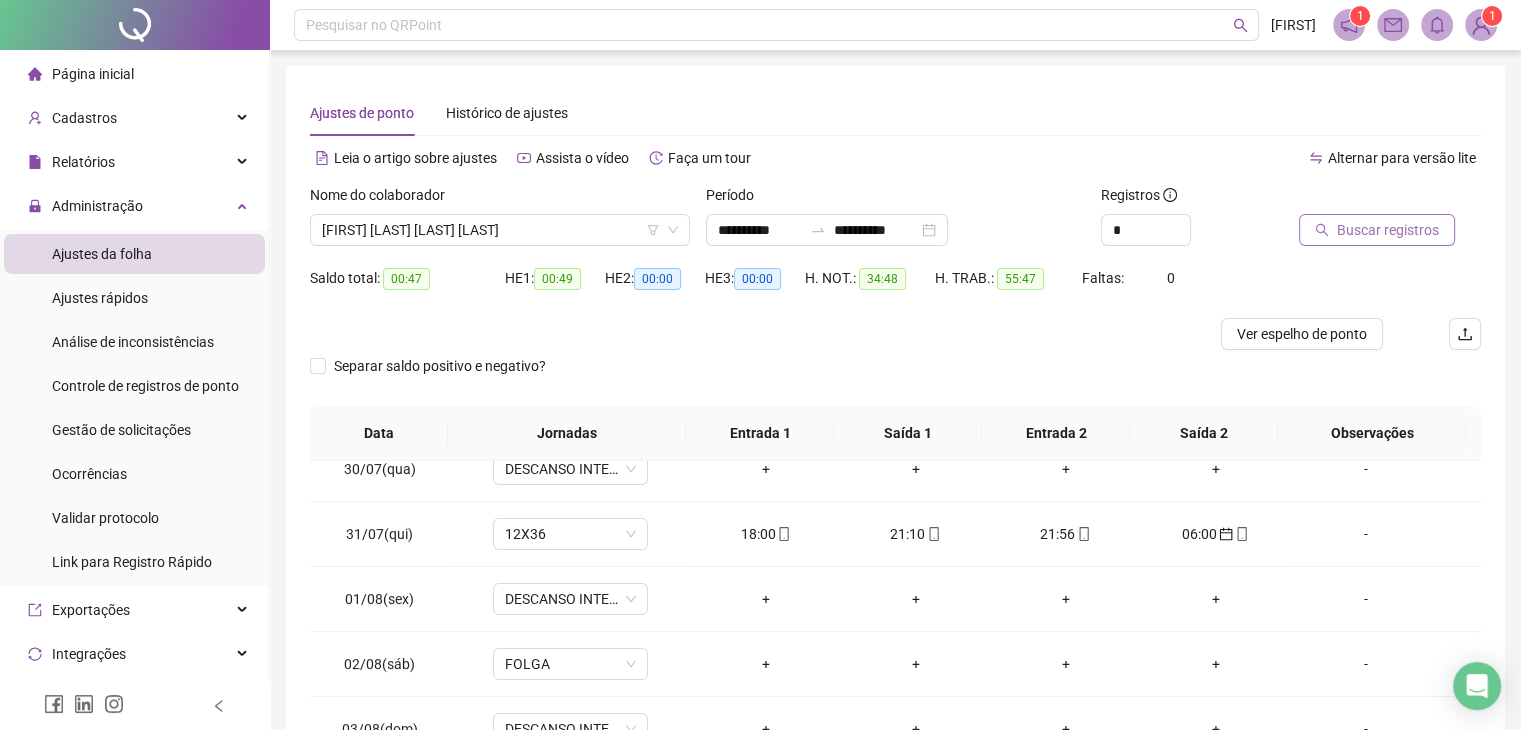click on "Buscar registros" at bounding box center (1388, 230) 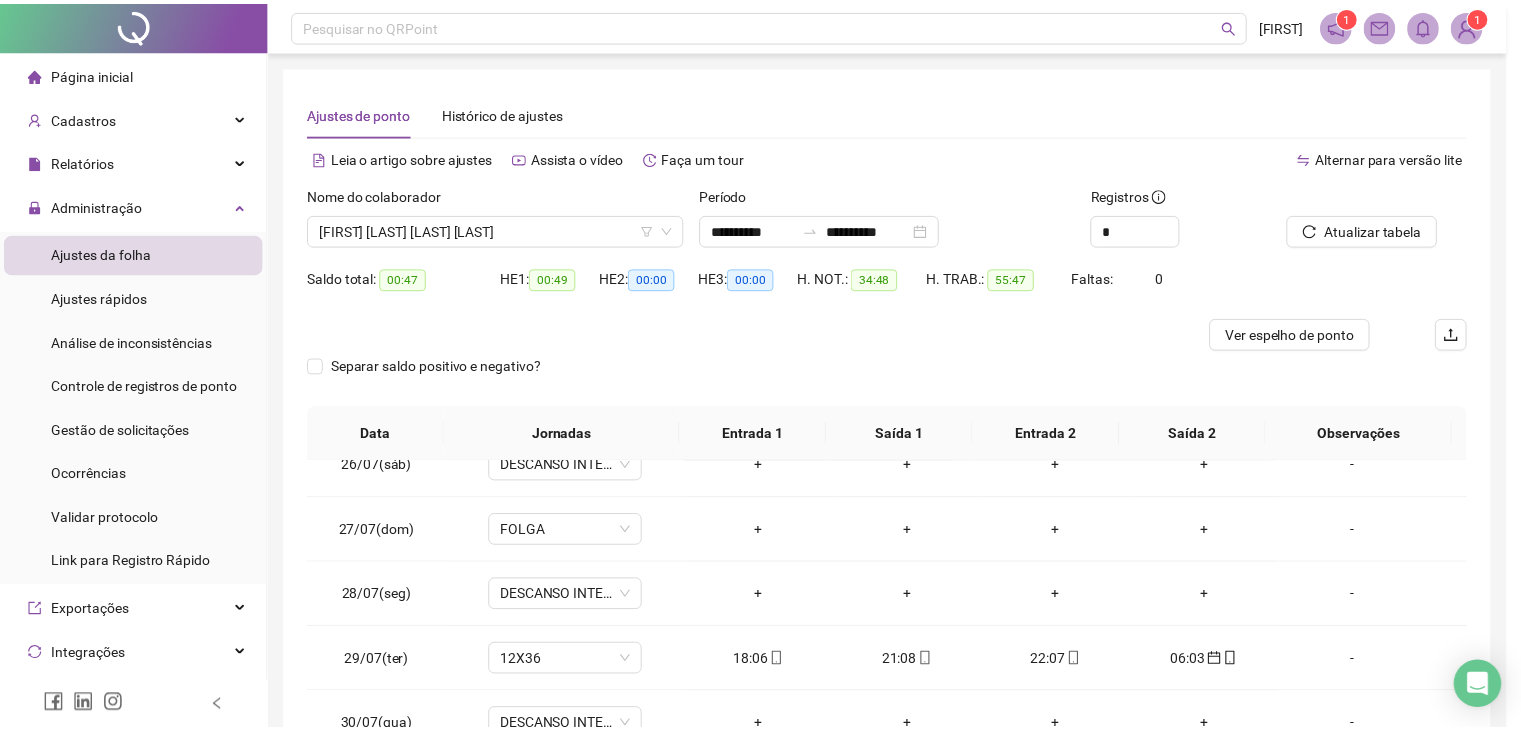 scroll, scrollTop: 350, scrollLeft: 0, axis: vertical 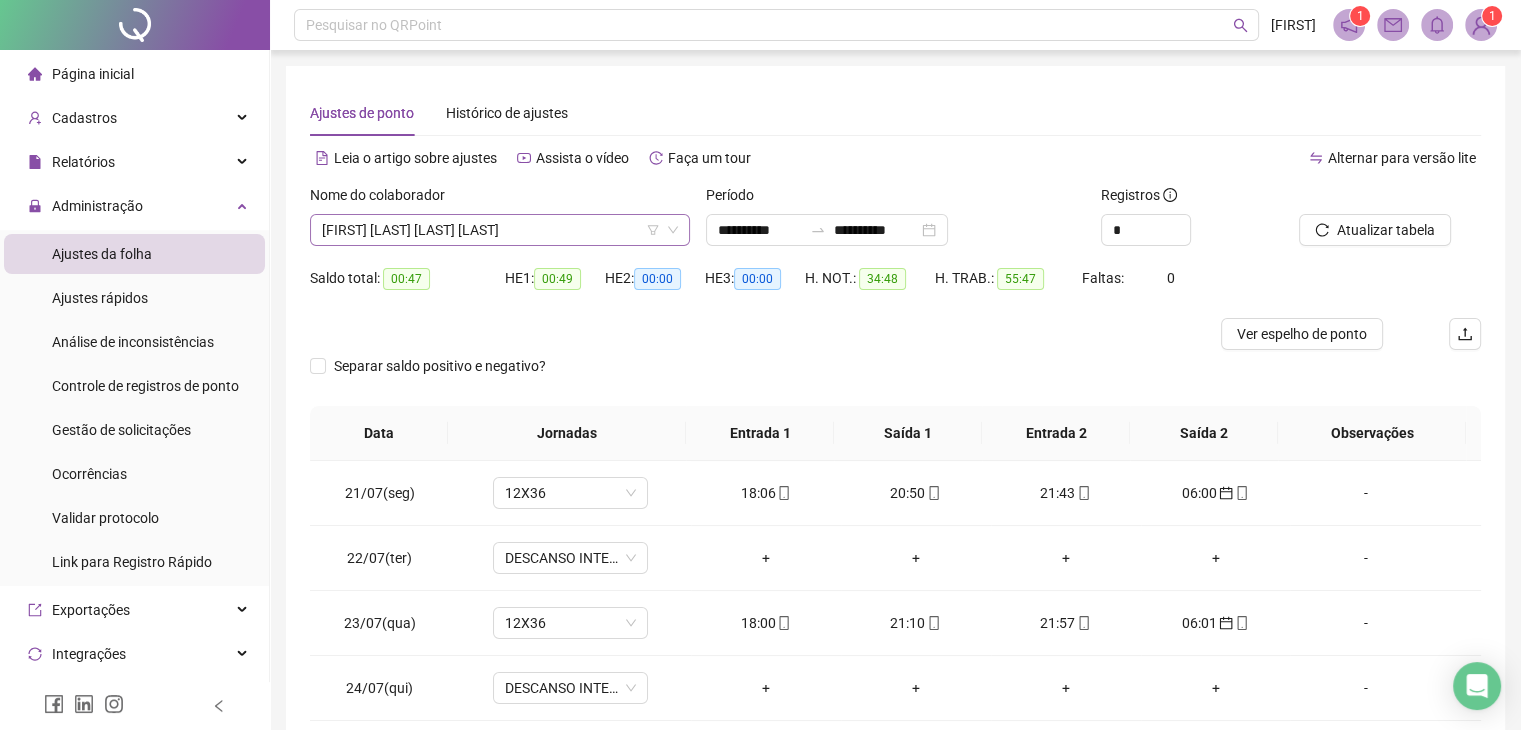 click on "[FIRST] [LAST]  [LAST] [LAST]" at bounding box center (500, 230) 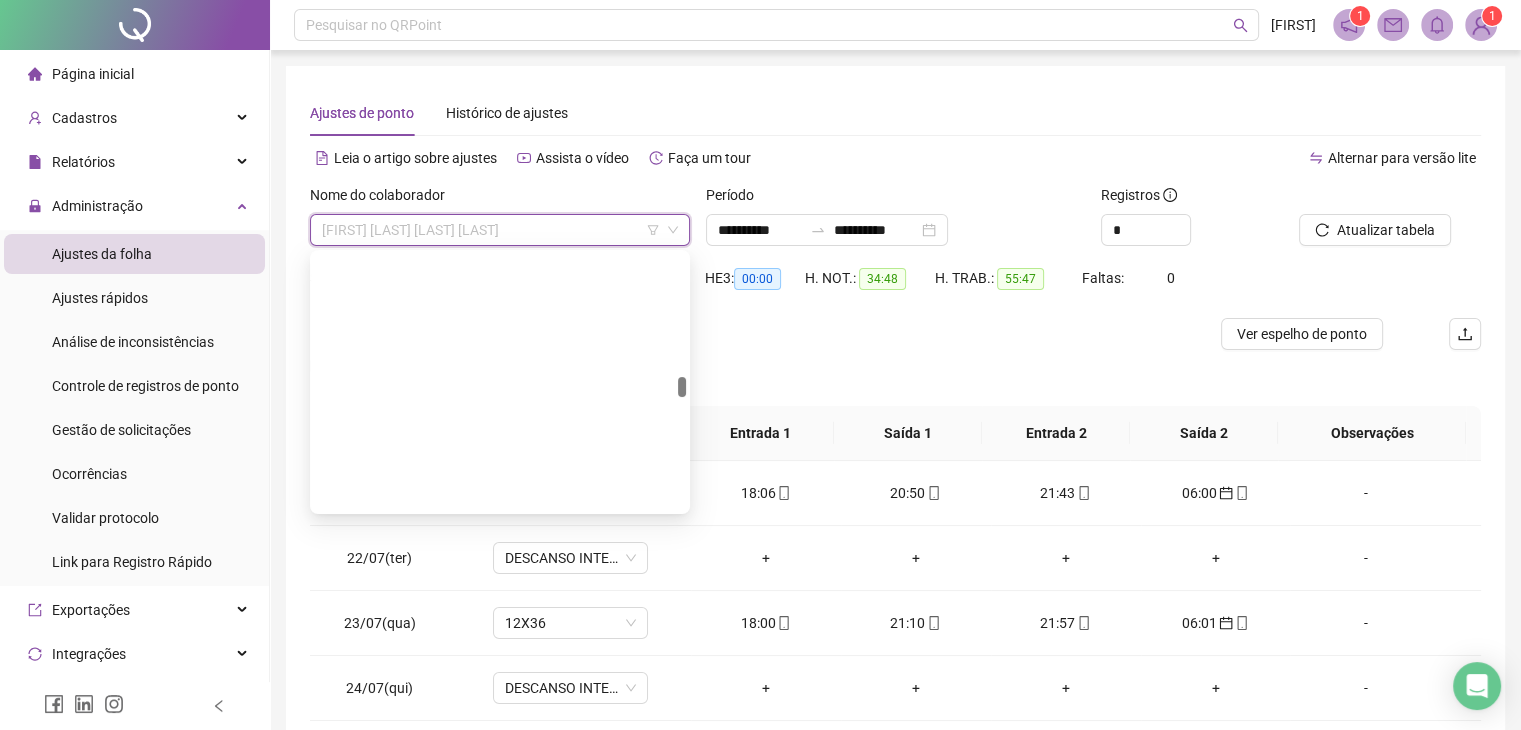 scroll, scrollTop: 8000, scrollLeft: 0, axis: vertical 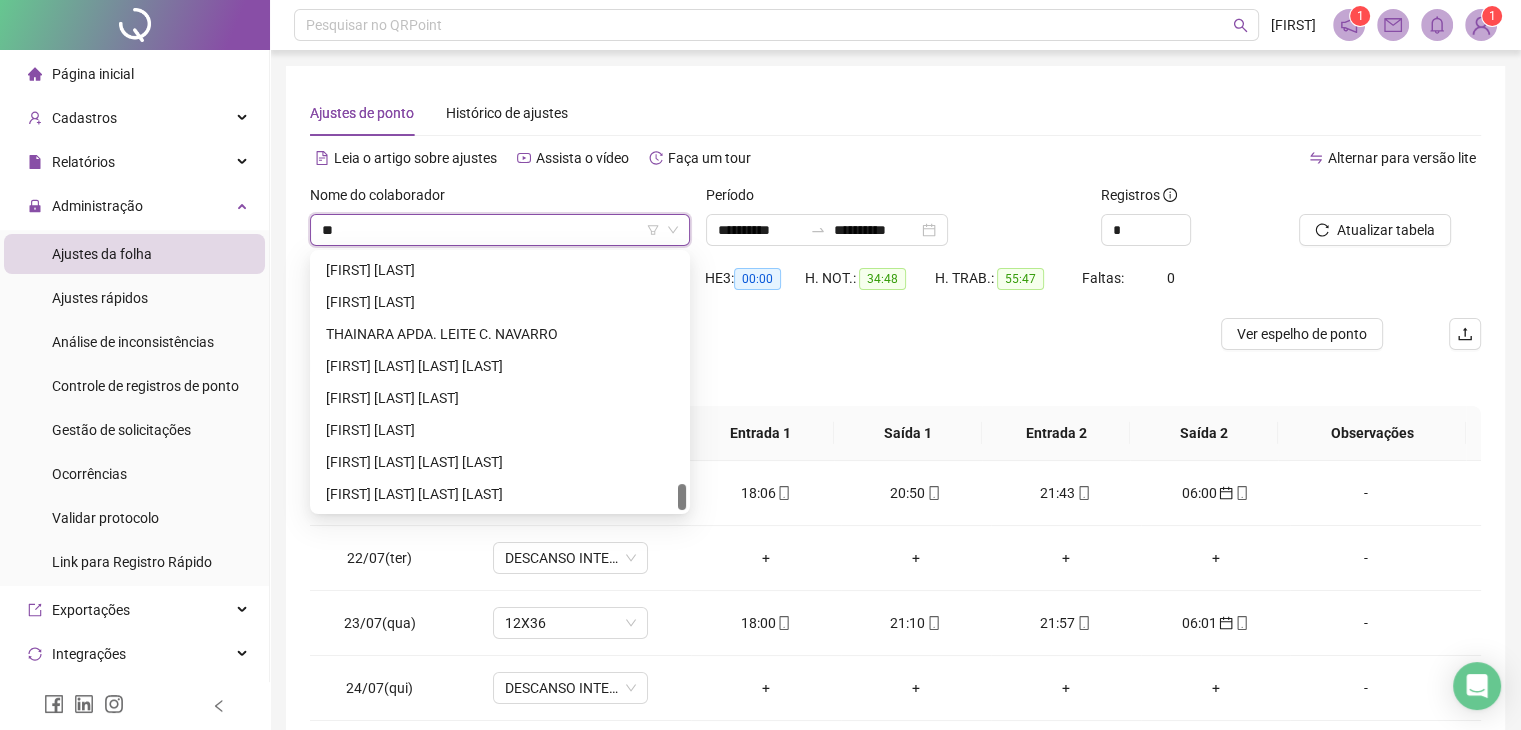 type on "***" 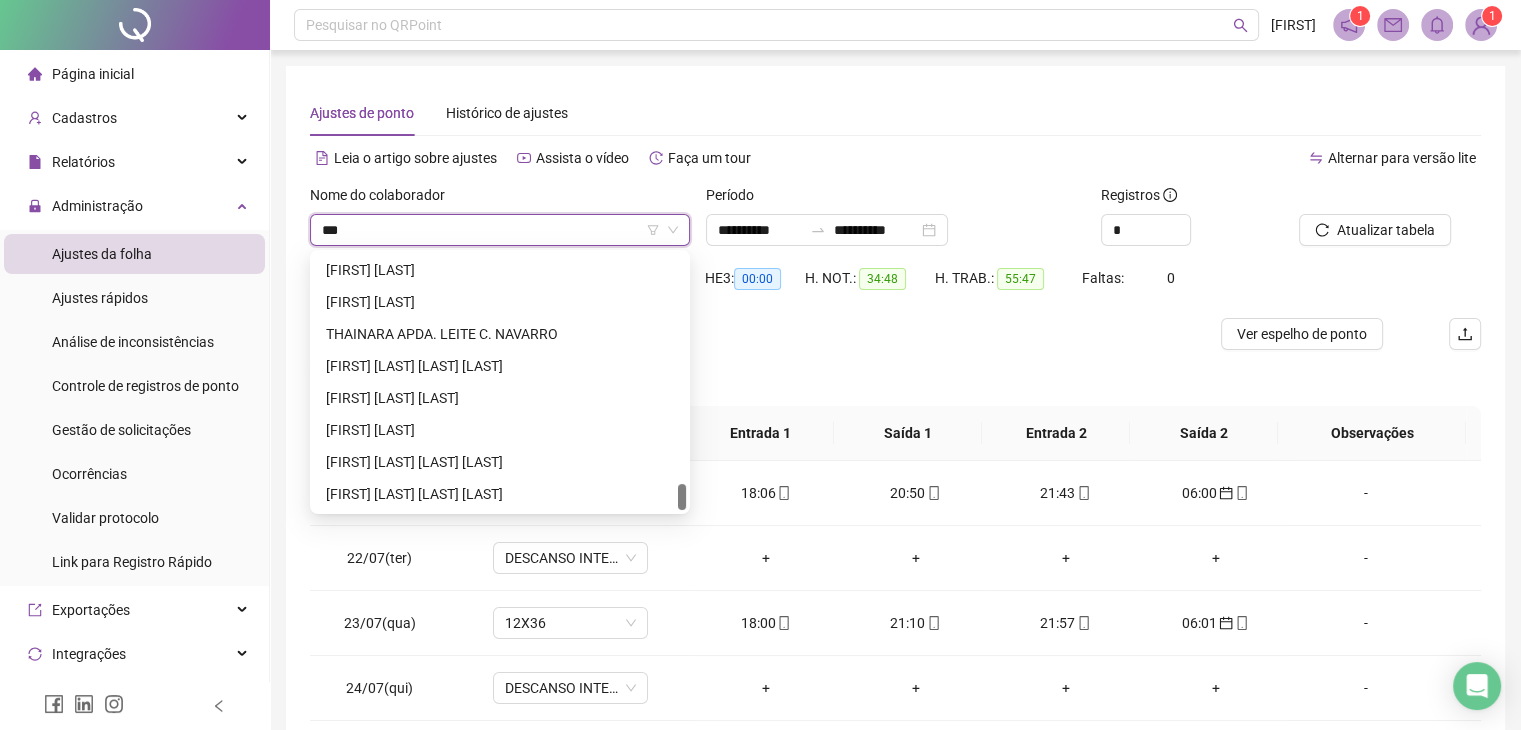 scroll, scrollTop: 0, scrollLeft: 0, axis: both 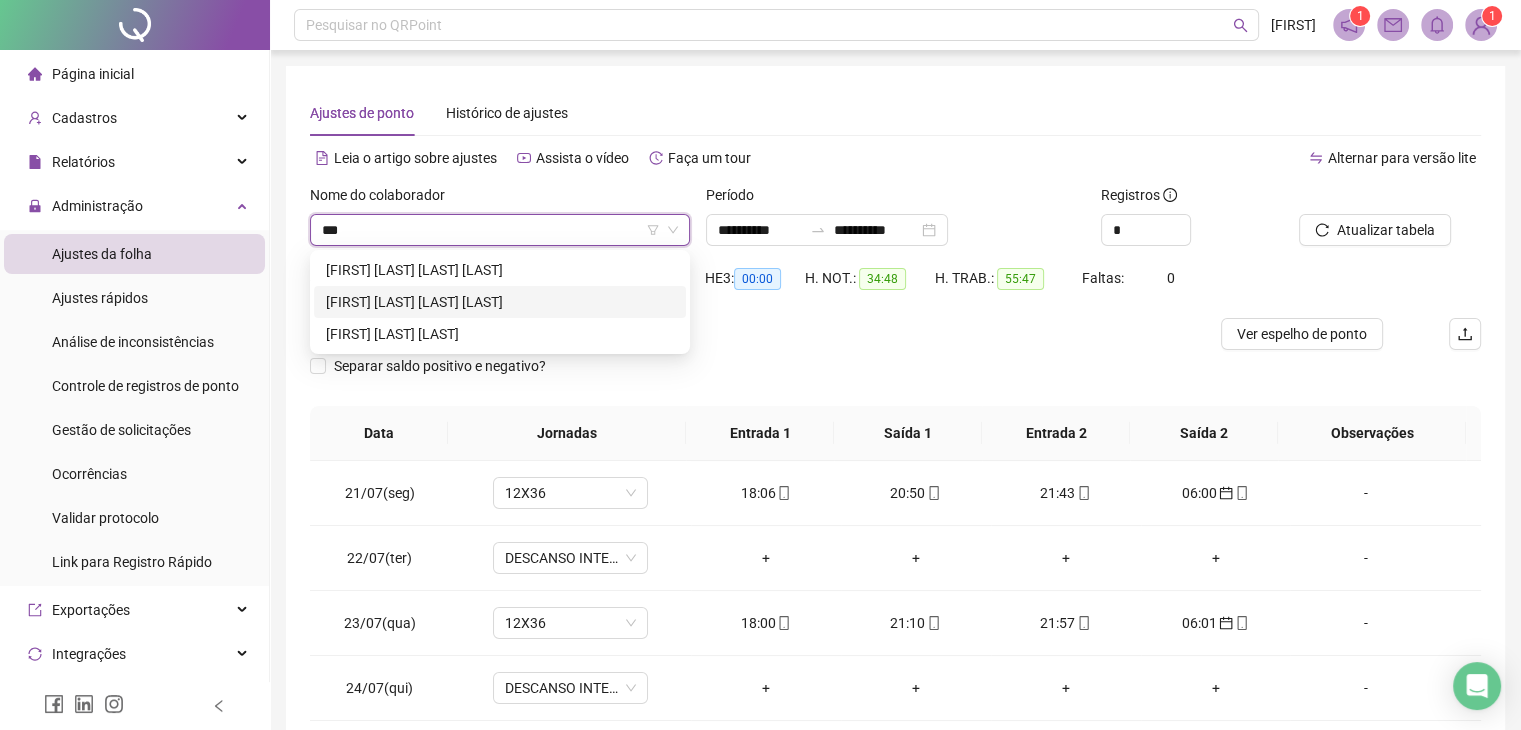 click on "[FIRST] [LAST] [LAST] [LAST]" at bounding box center (500, 302) 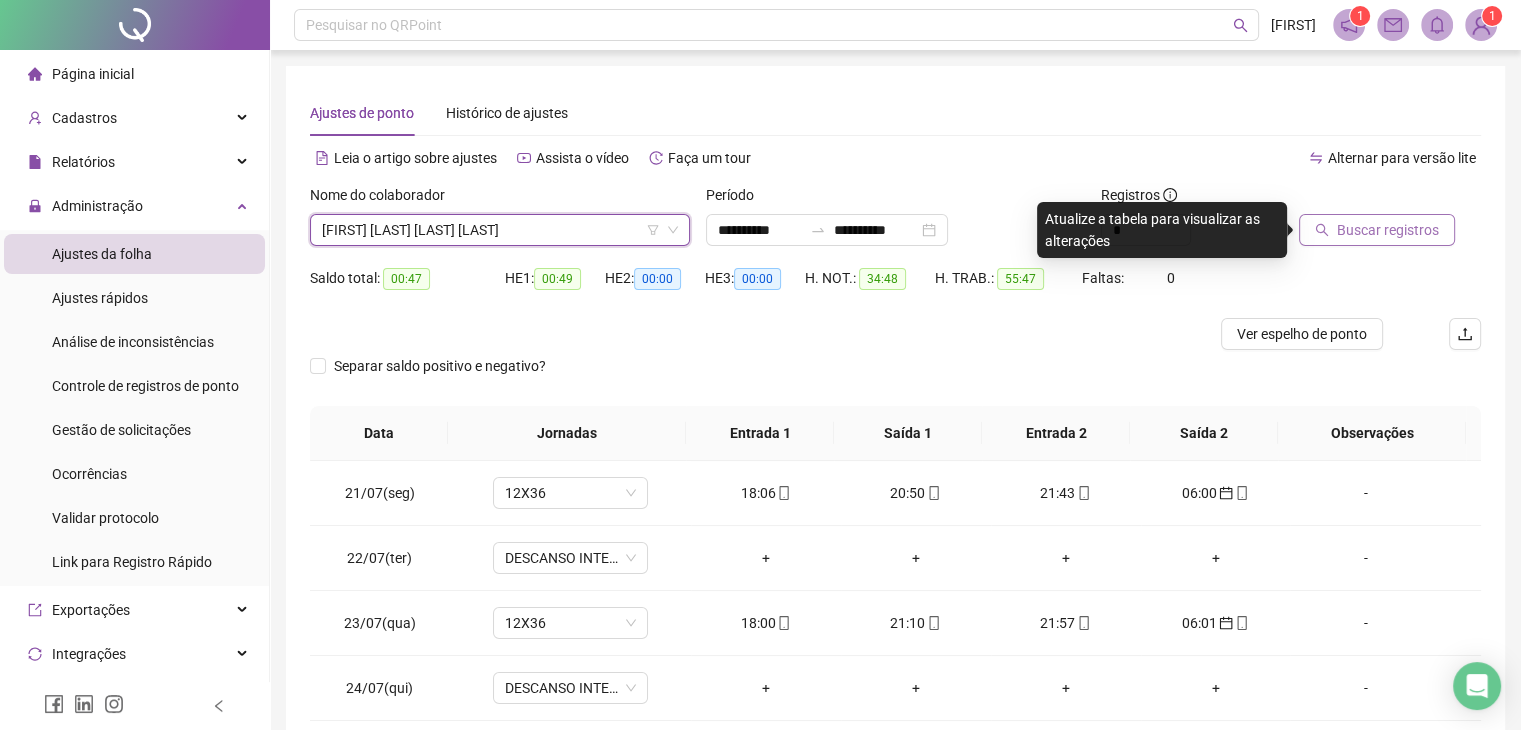 click on "Buscar registros" at bounding box center [1388, 230] 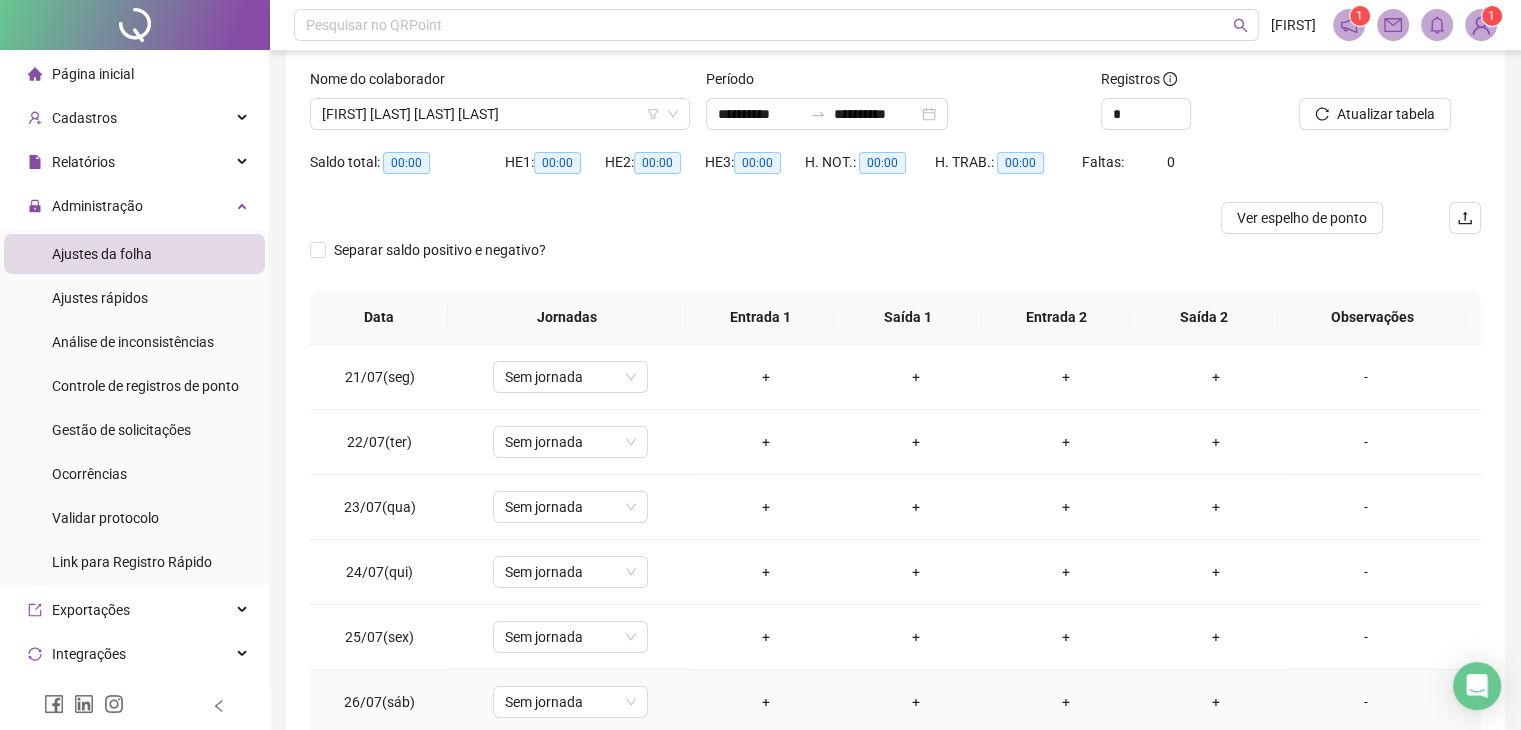 scroll, scrollTop: 0, scrollLeft: 0, axis: both 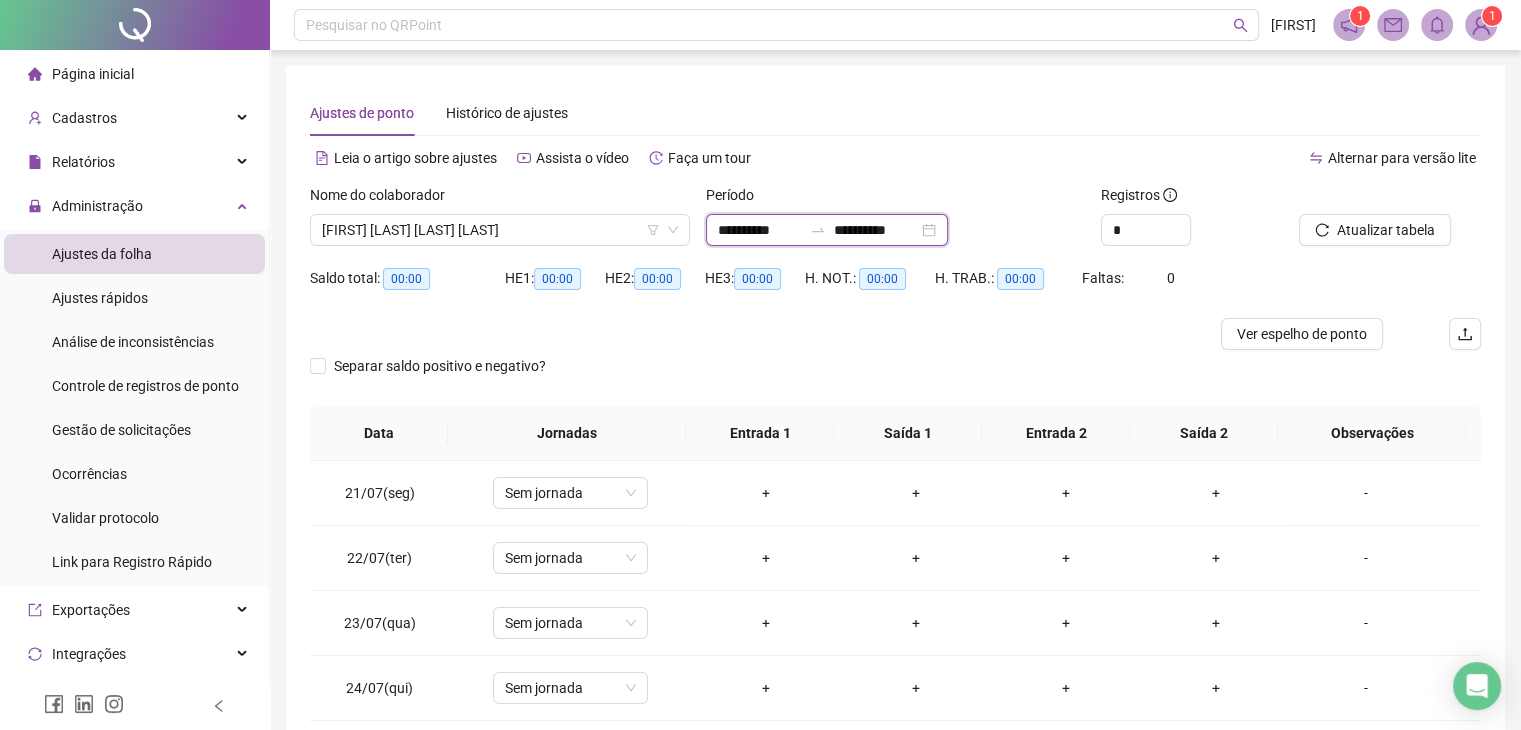 click on "**********" at bounding box center [760, 230] 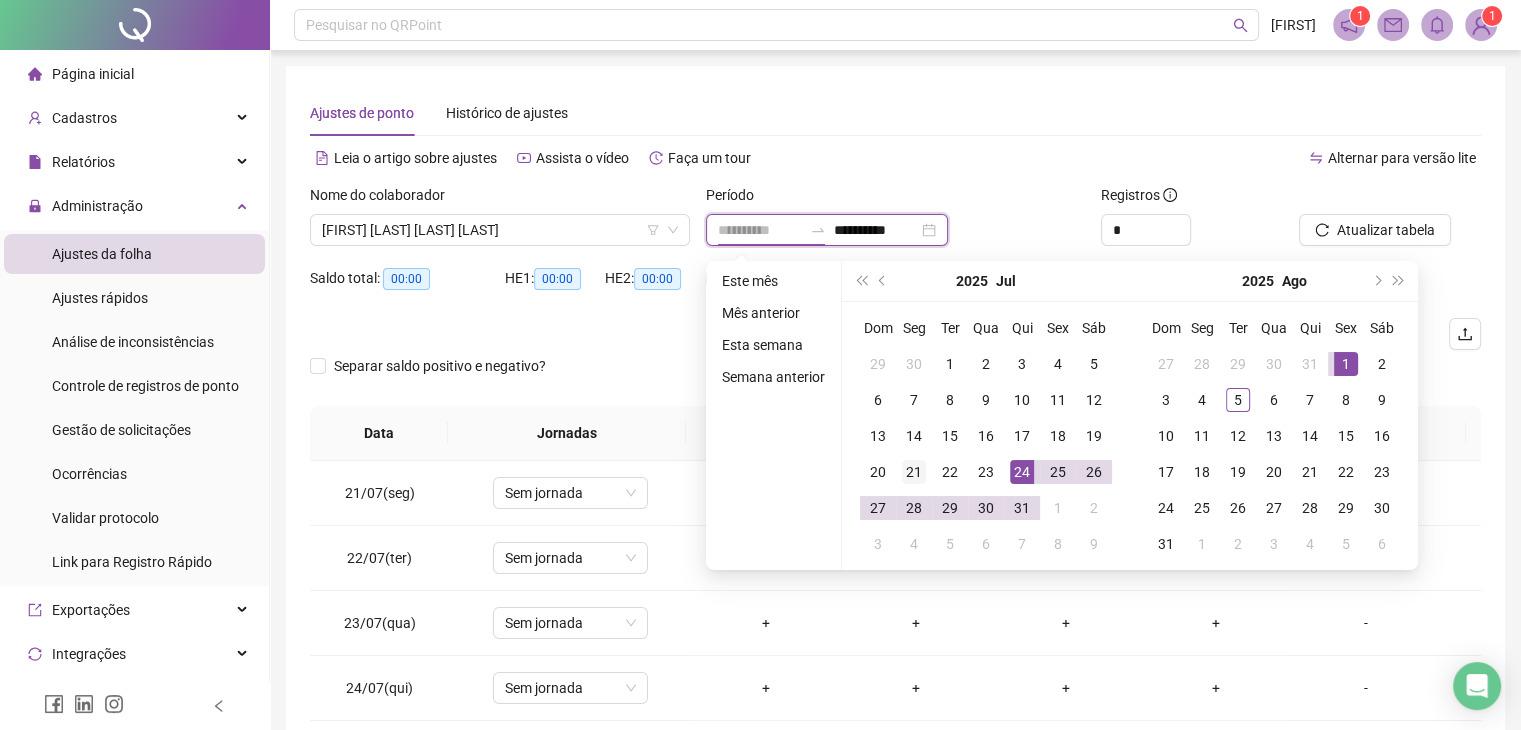 type on "**********" 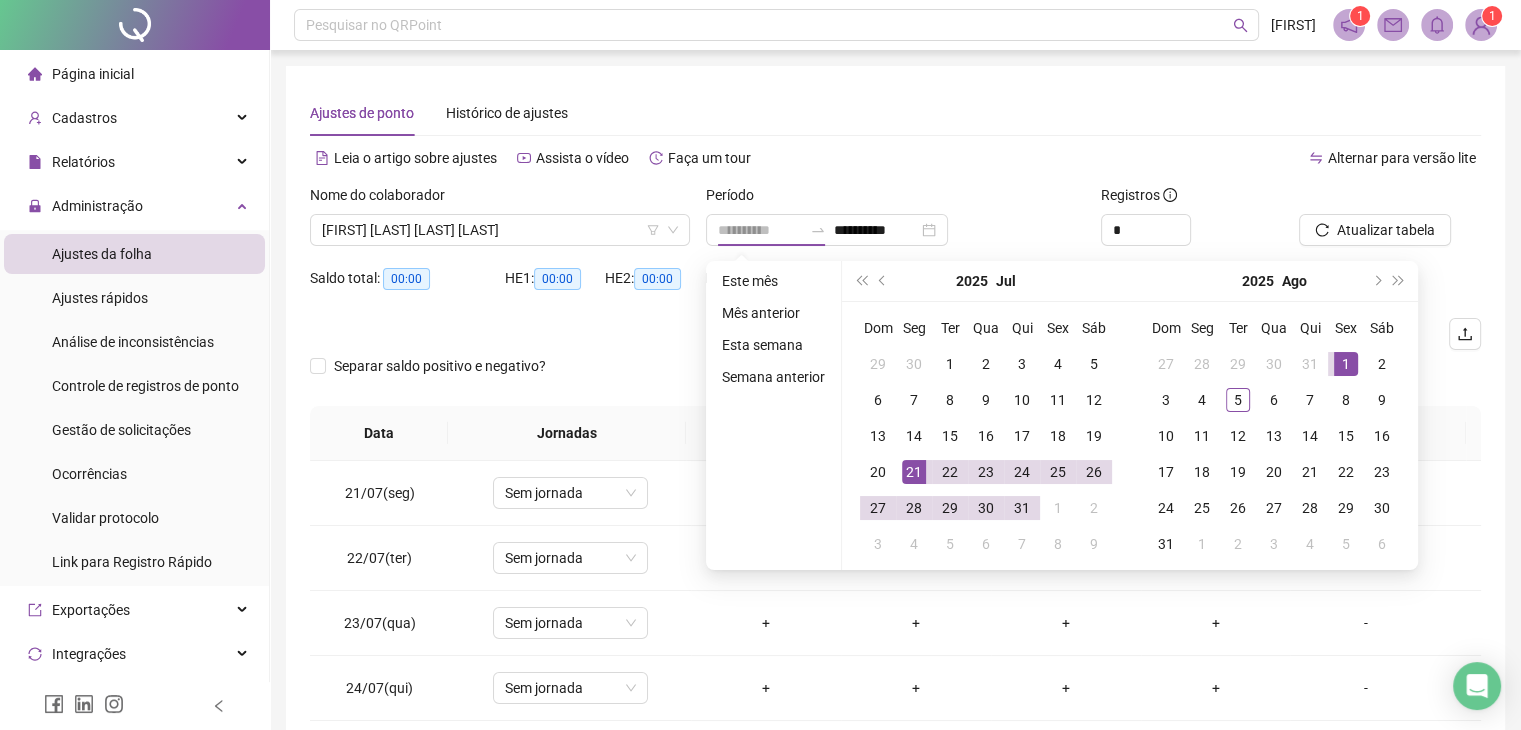 click on "21" at bounding box center [914, 472] 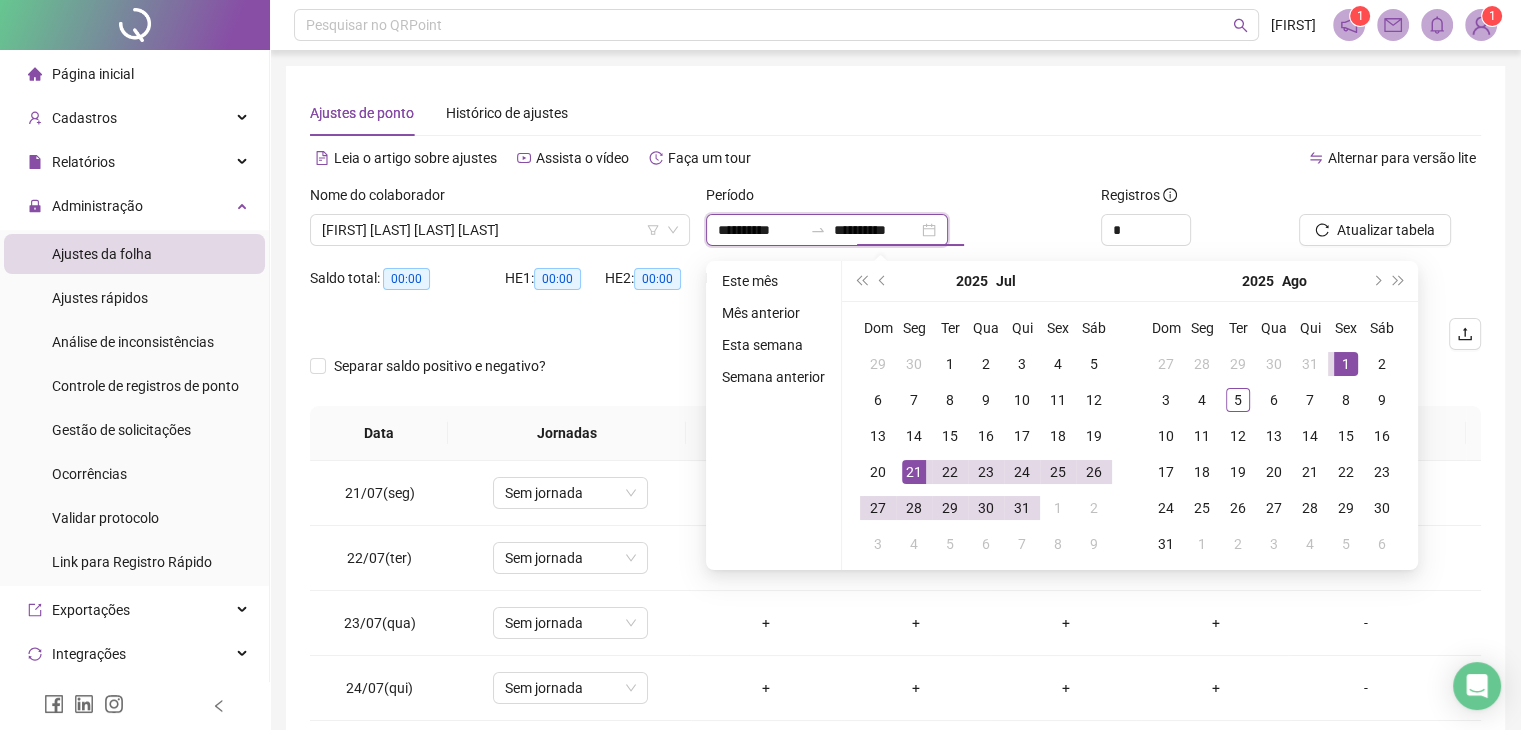 type on "**********" 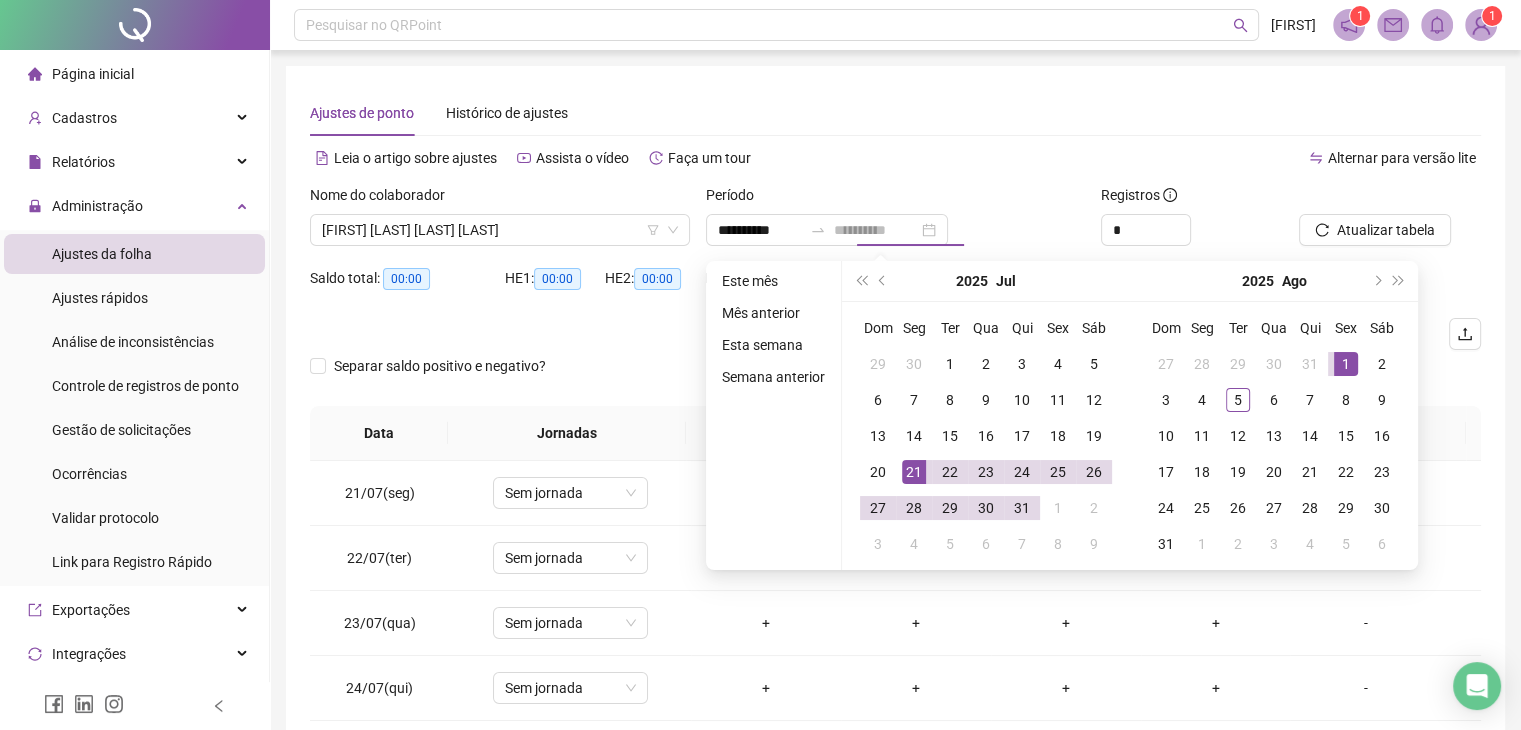 click on "1" at bounding box center [1346, 364] 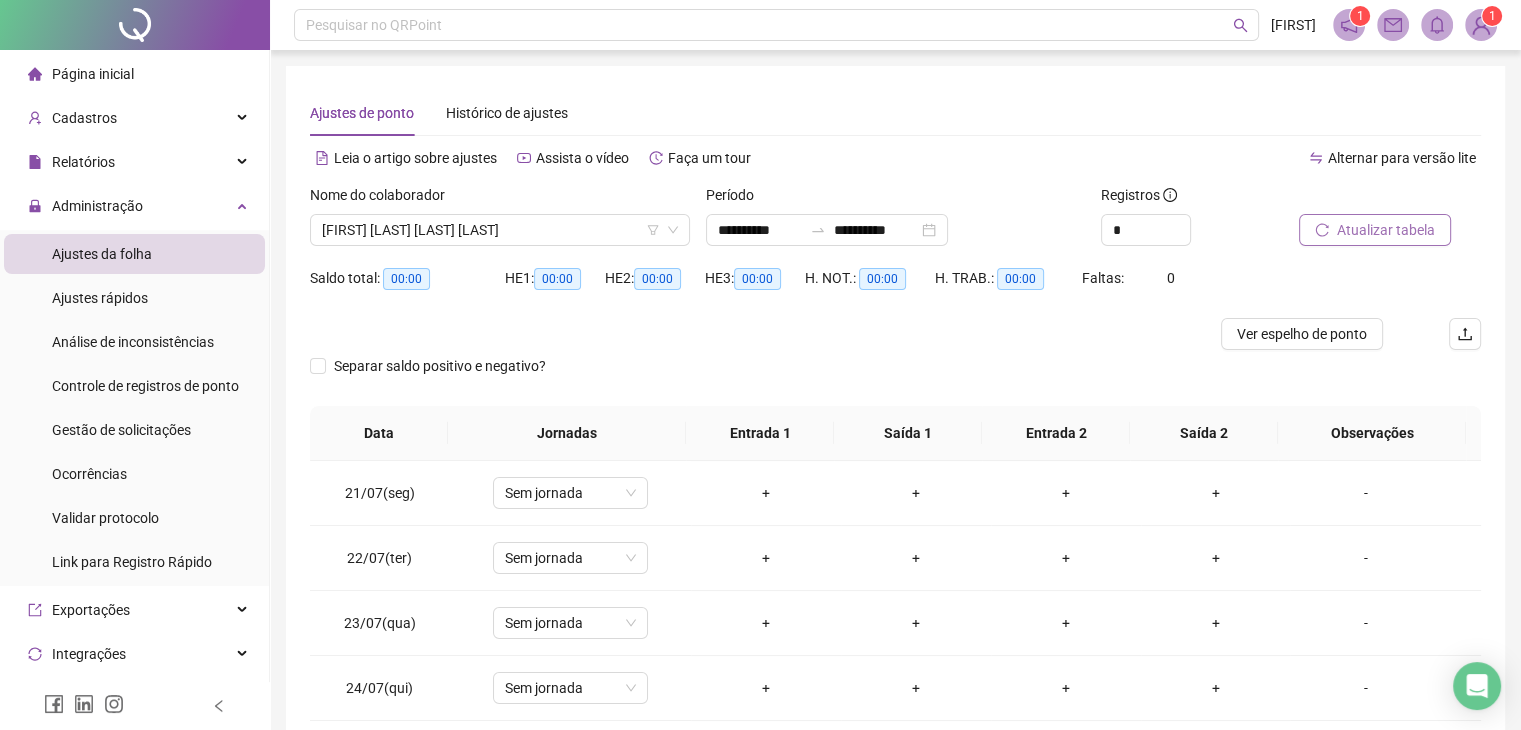 click on "Atualizar tabela" at bounding box center [1386, 230] 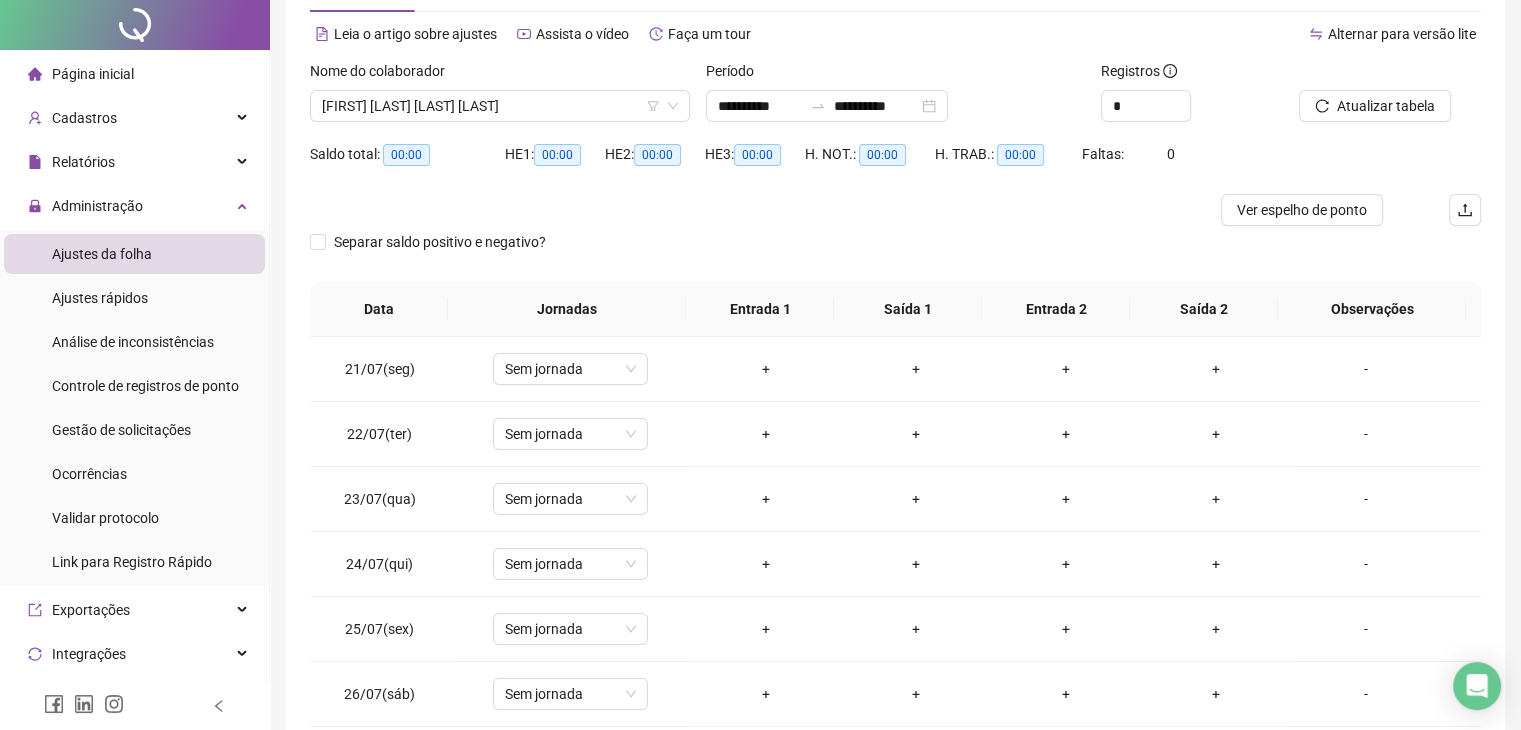 scroll, scrollTop: 268, scrollLeft: 0, axis: vertical 